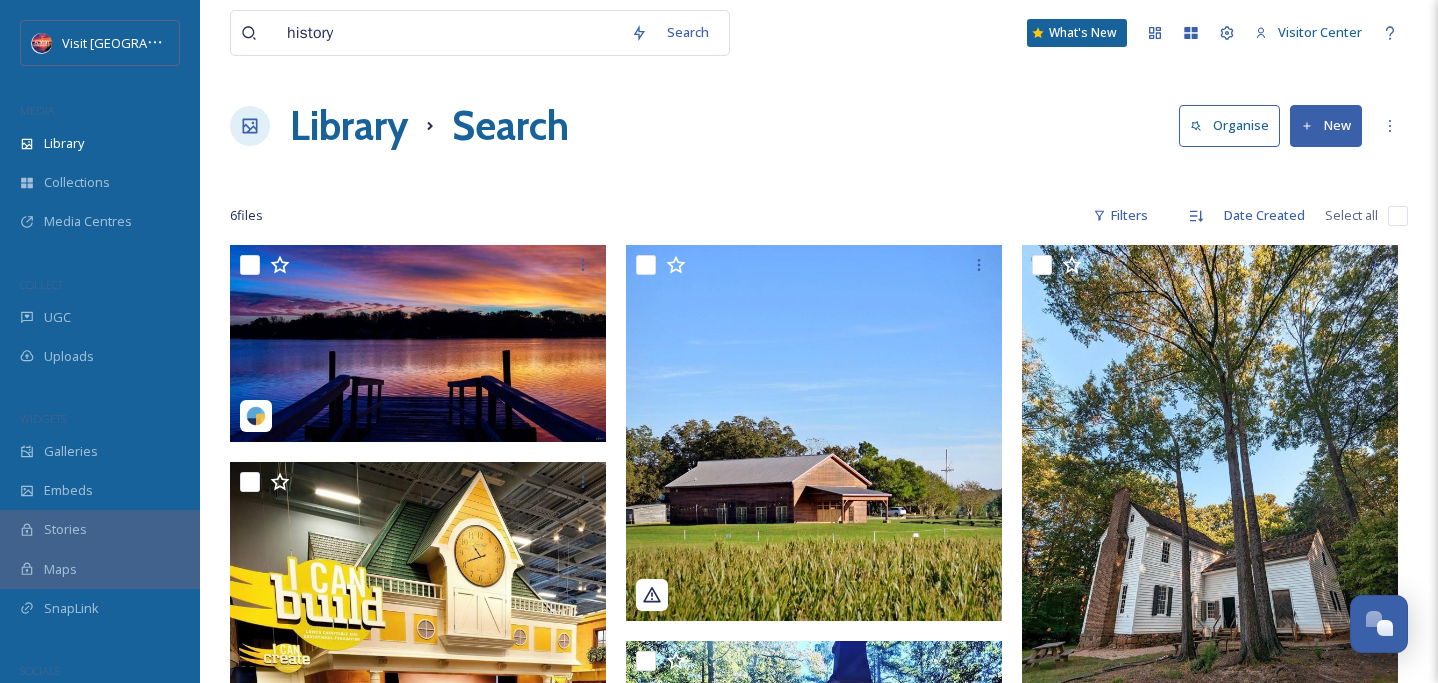 scroll, scrollTop: 0, scrollLeft: 0, axis: both 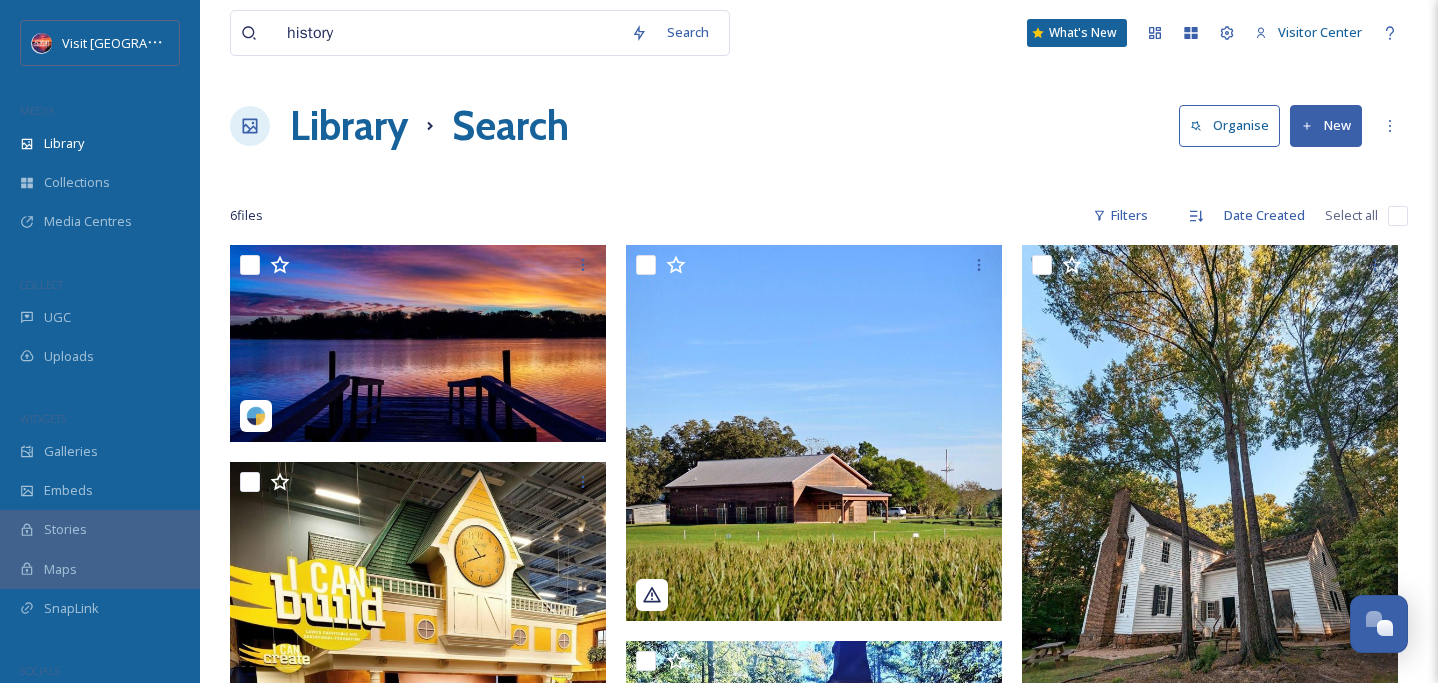 click on "history" at bounding box center (449, 33) 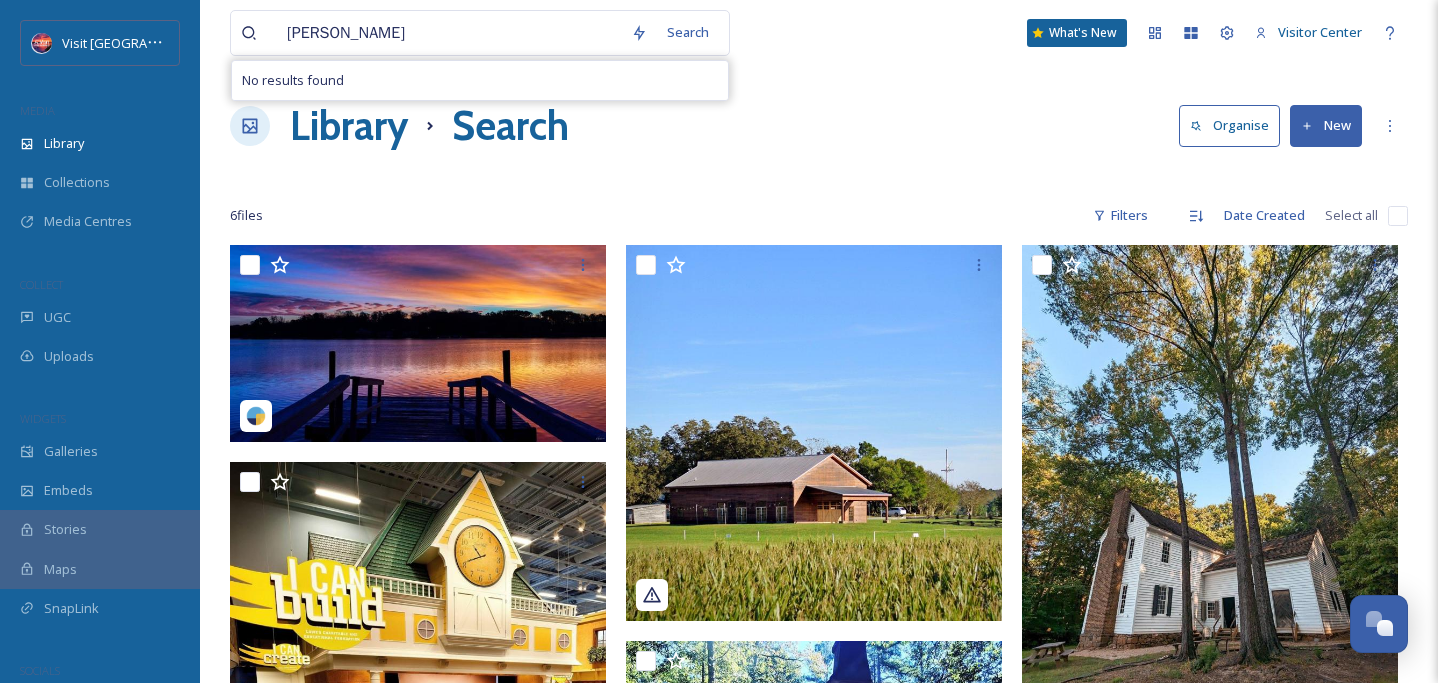 click on "ada jenkins" at bounding box center (449, 33) 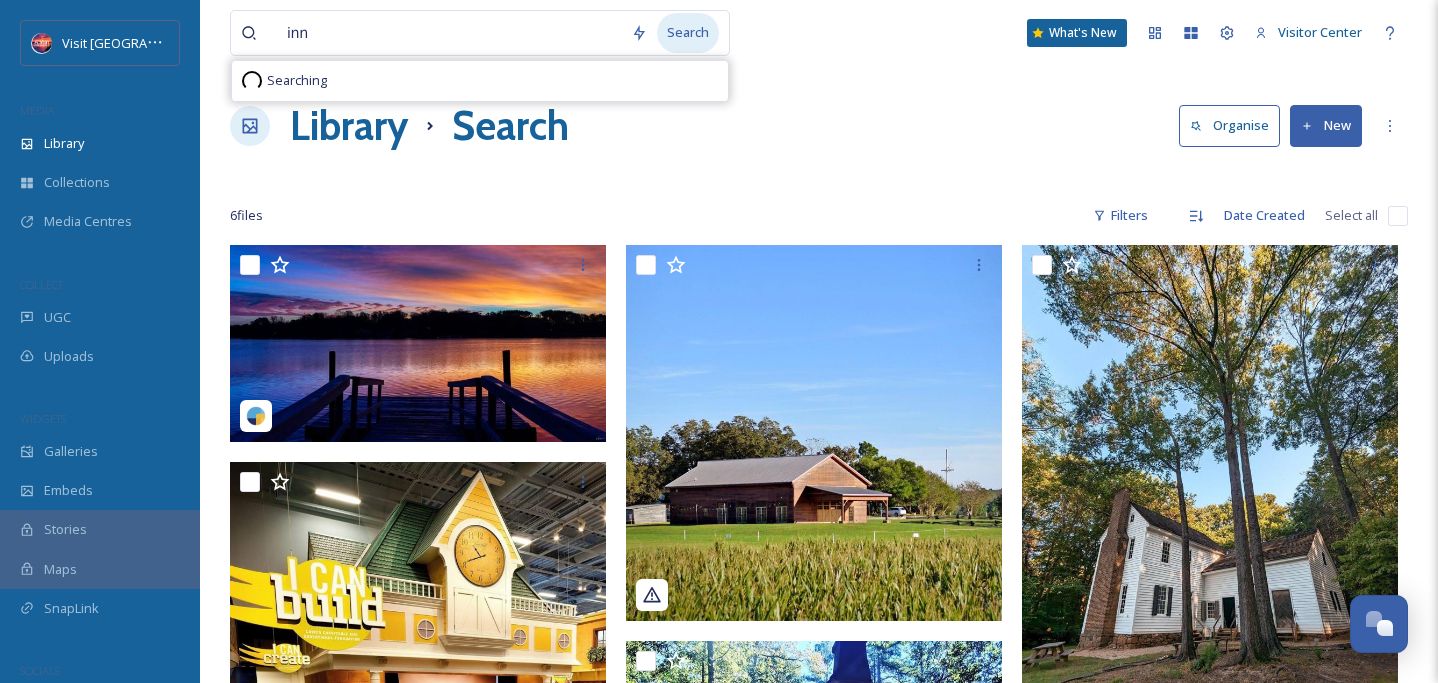 click on "Search" at bounding box center [688, 32] 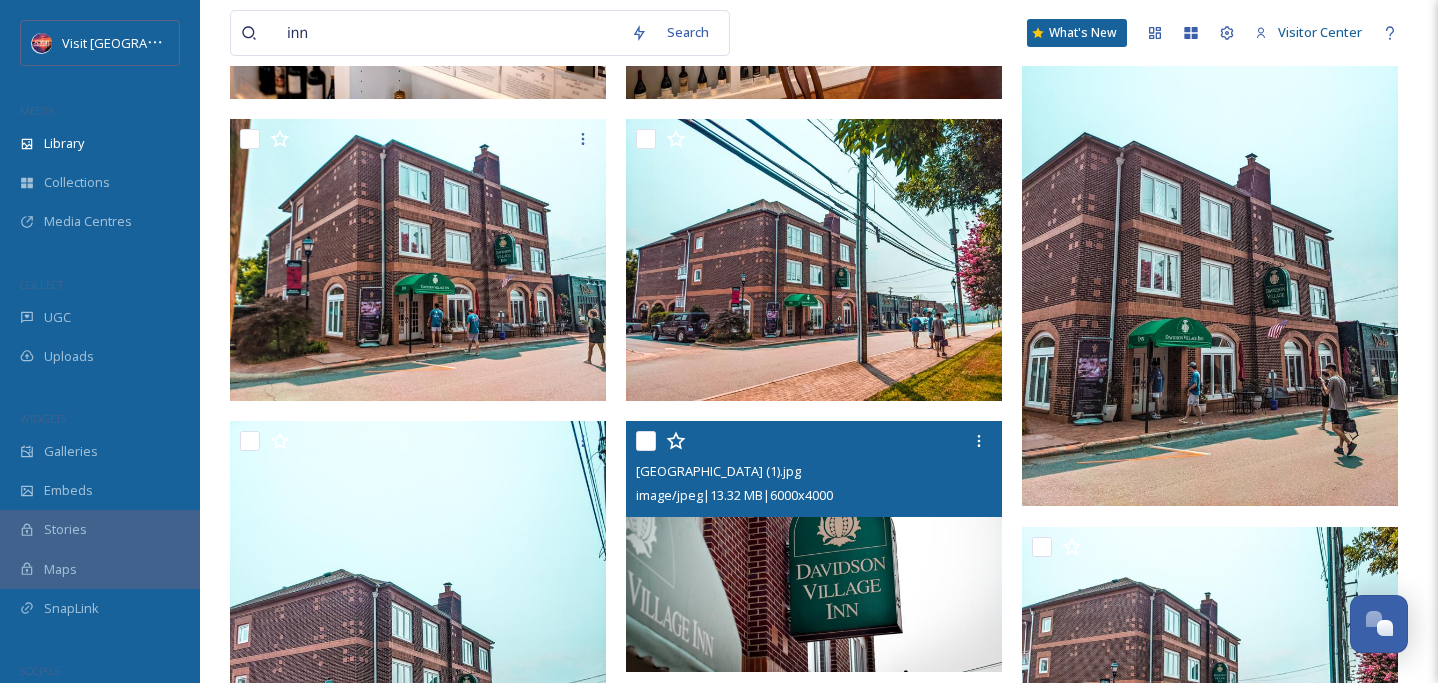 scroll, scrollTop: 725, scrollLeft: 0, axis: vertical 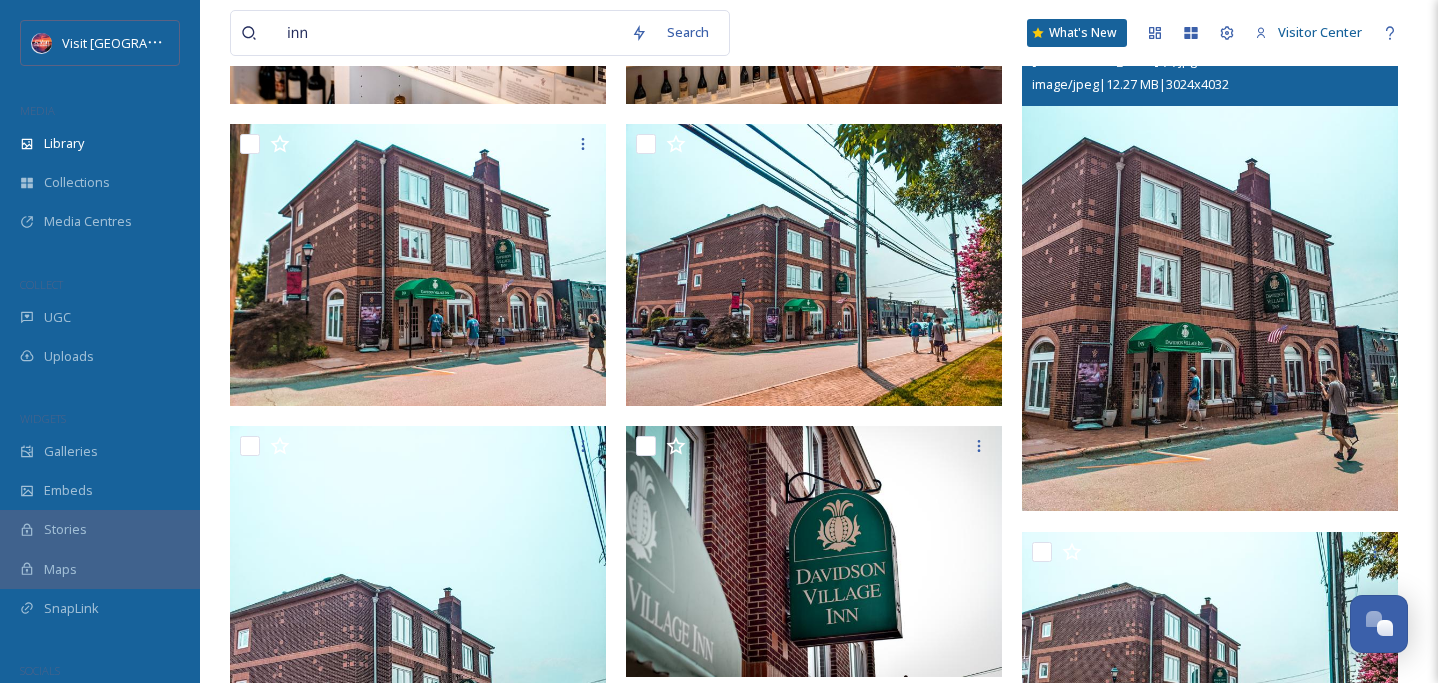 click at bounding box center [1210, 260] 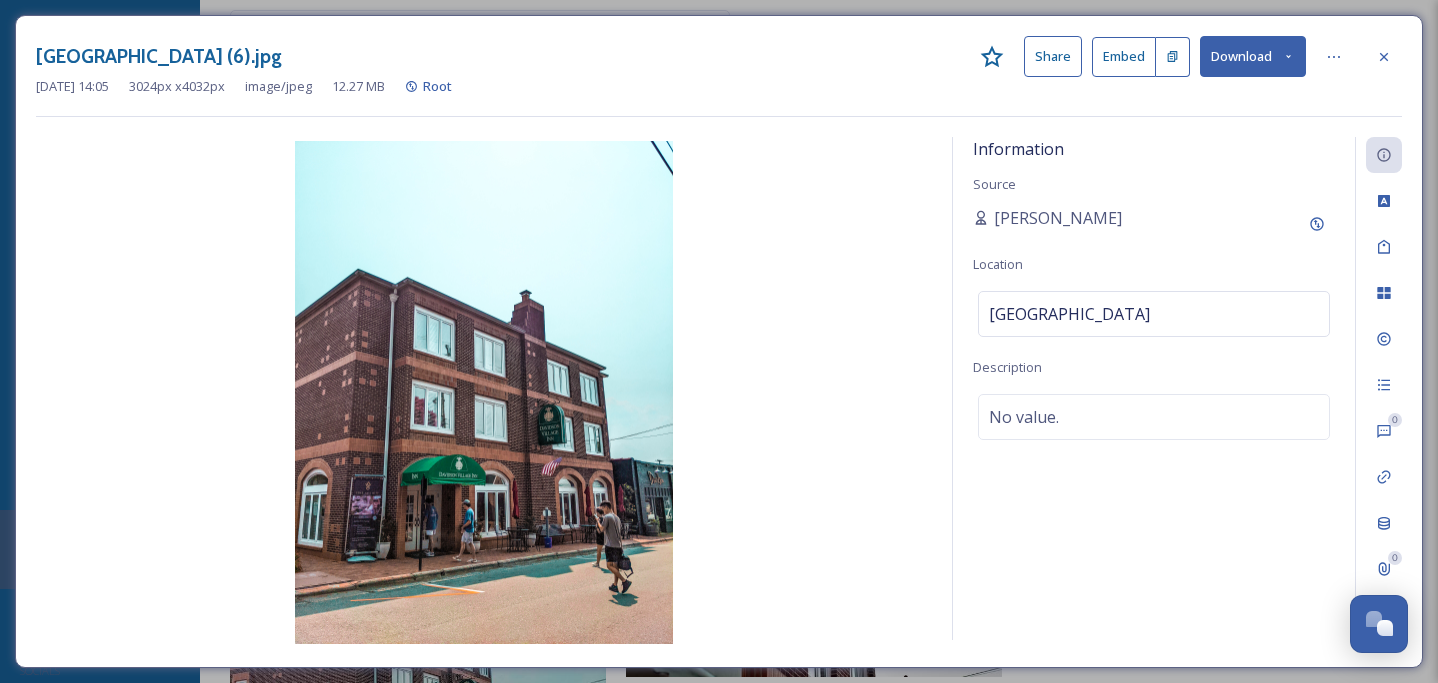 click on "May 13 2025 14:05 3024 px x  4032 px image/jpeg 12.27 MB Root" at bounding box center (719, 86) 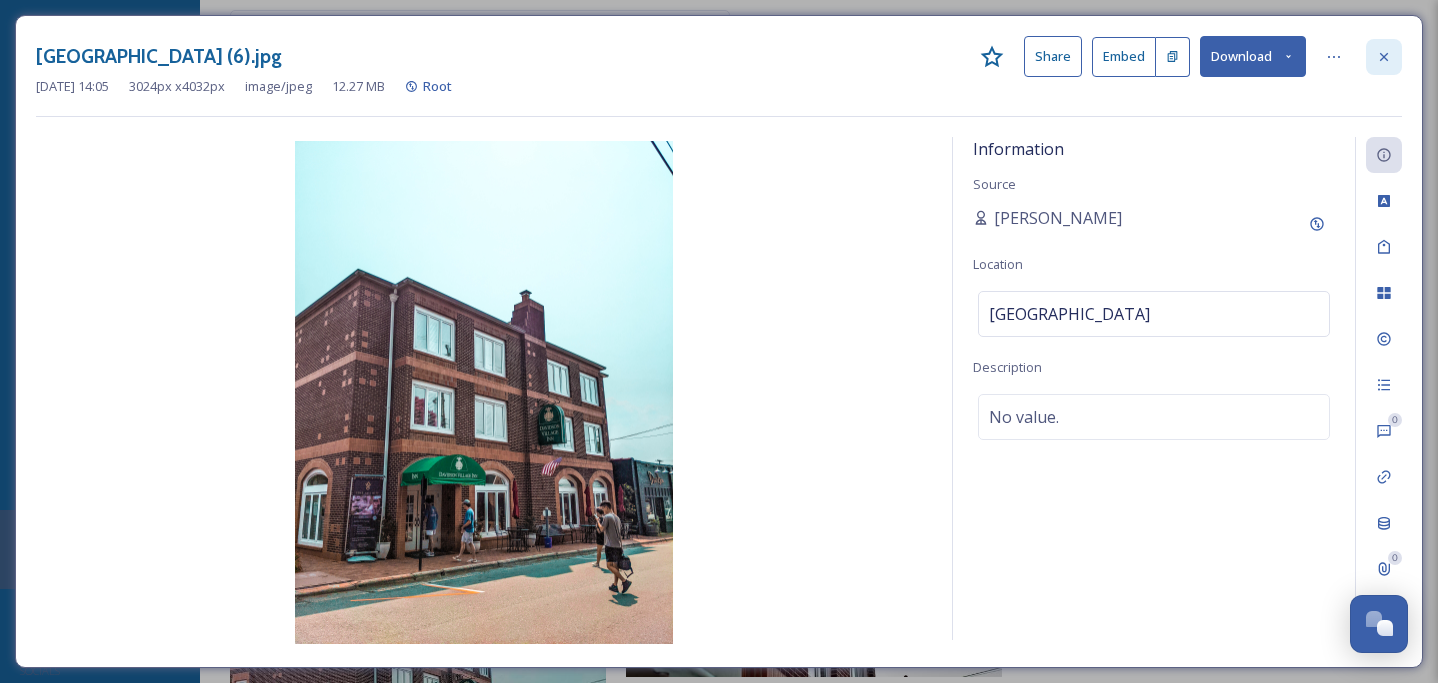 click 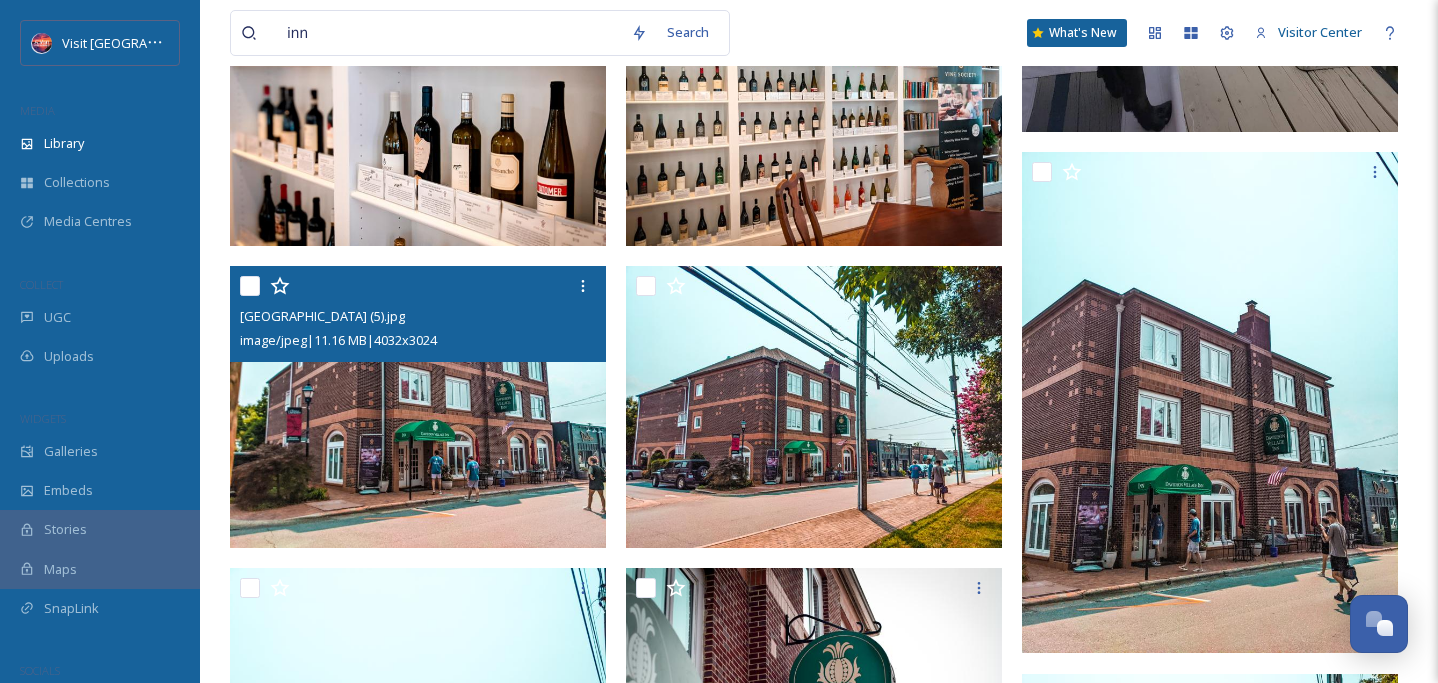scroll, scrollTop: 565, scrollLeft: 0, axis: vertical 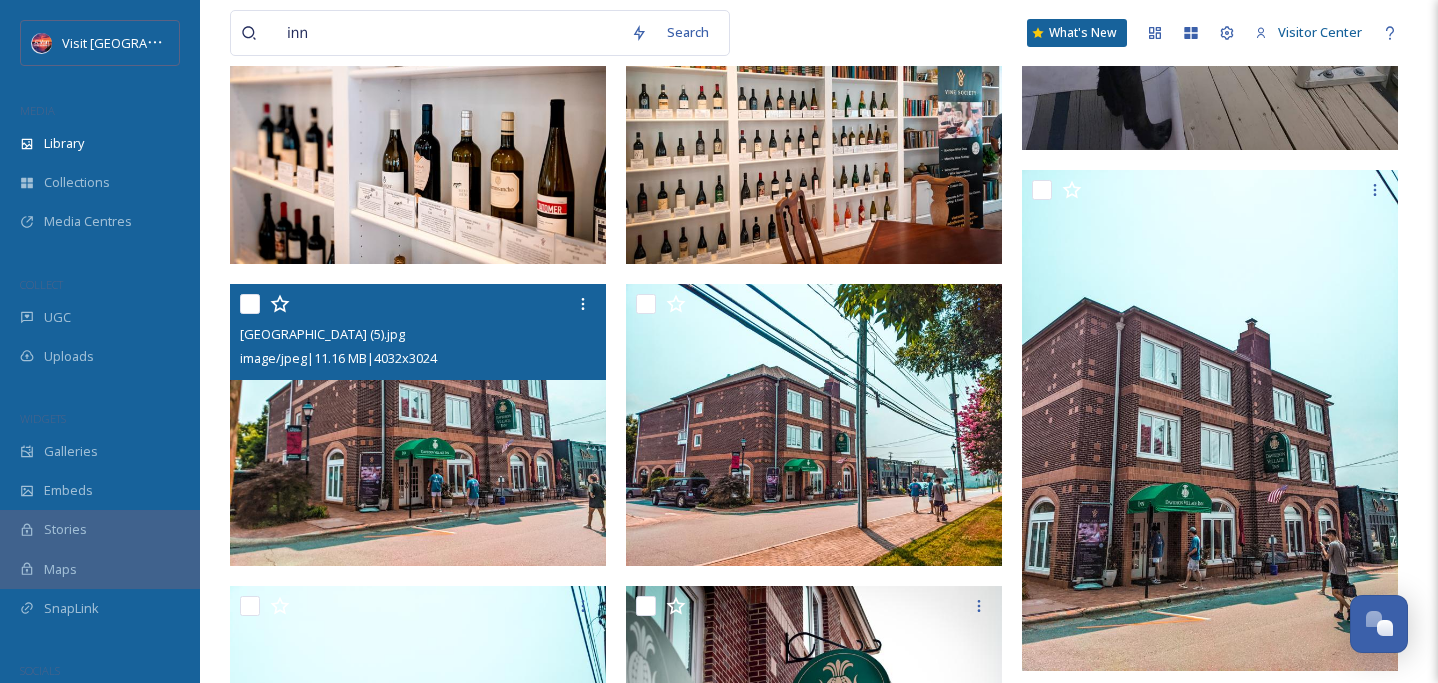 click at bounding box center (418, 425) 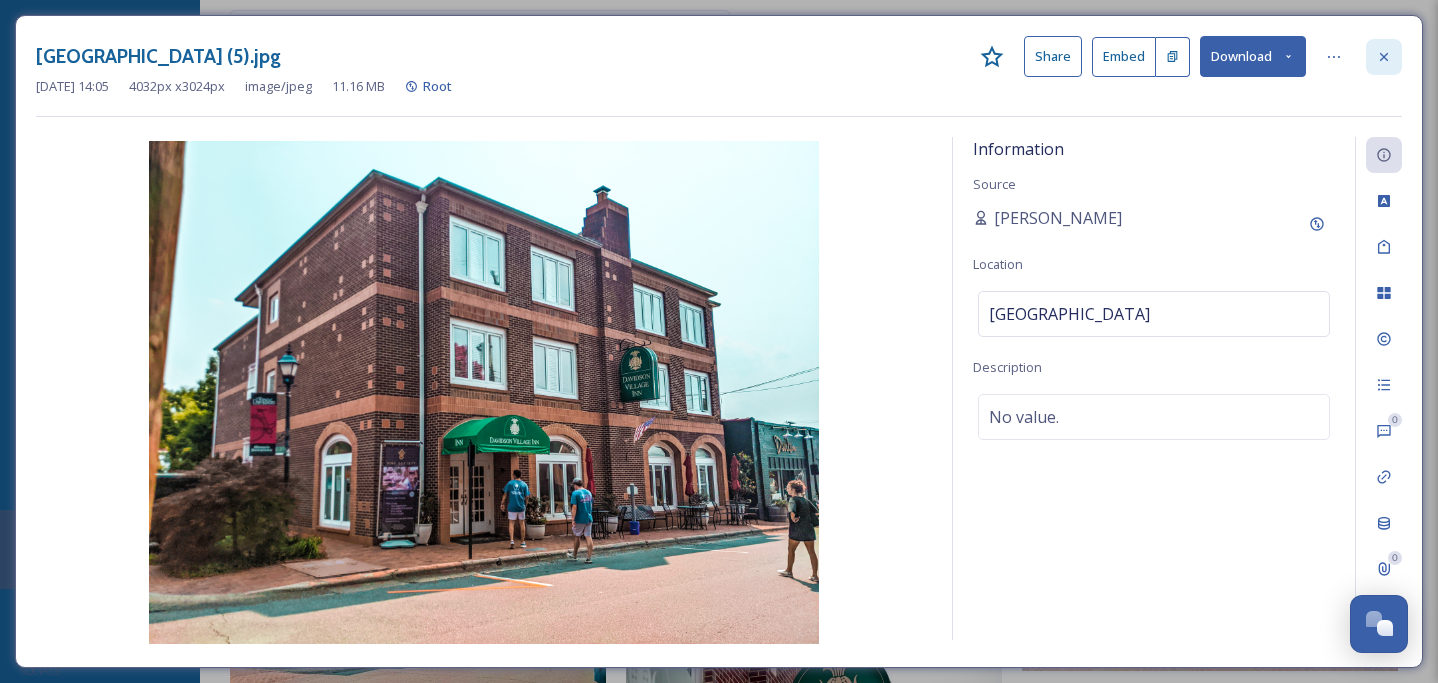 click at bounding box center (1384, 57) 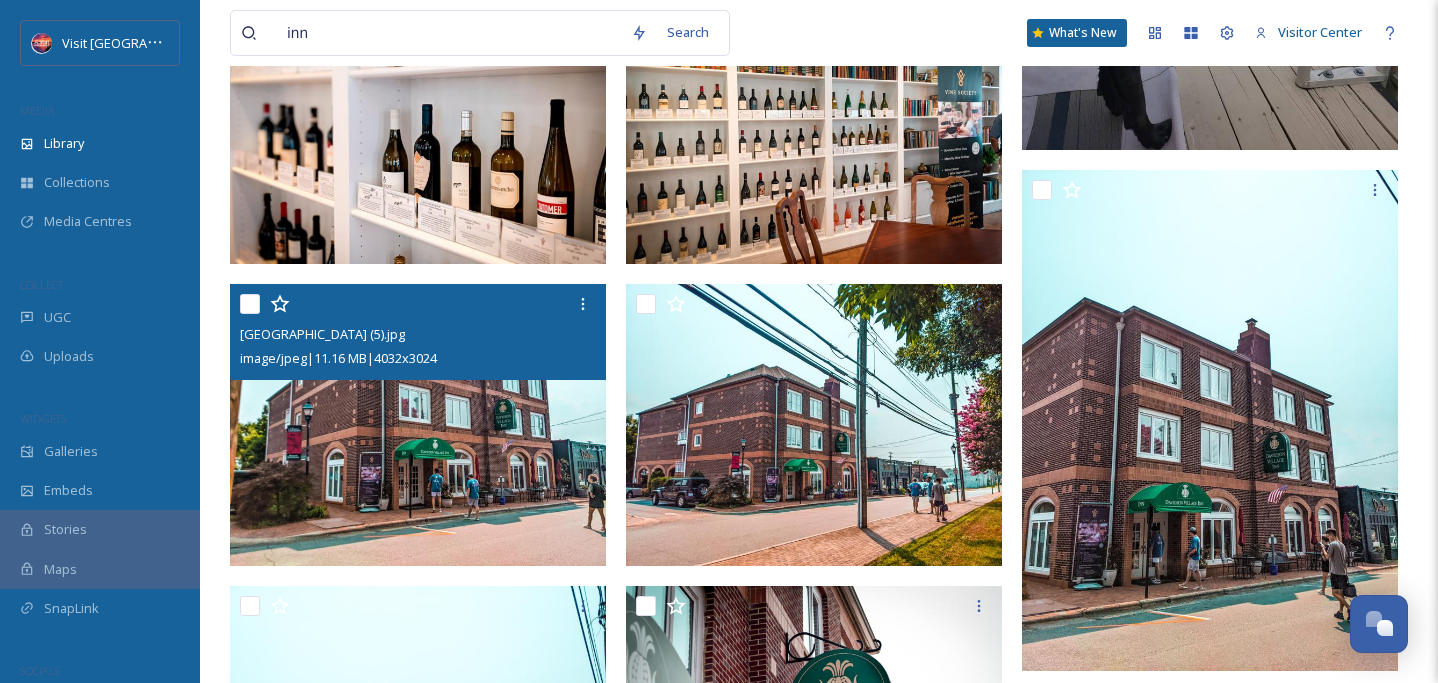 click on "inn" at bounding box center (449, 33) 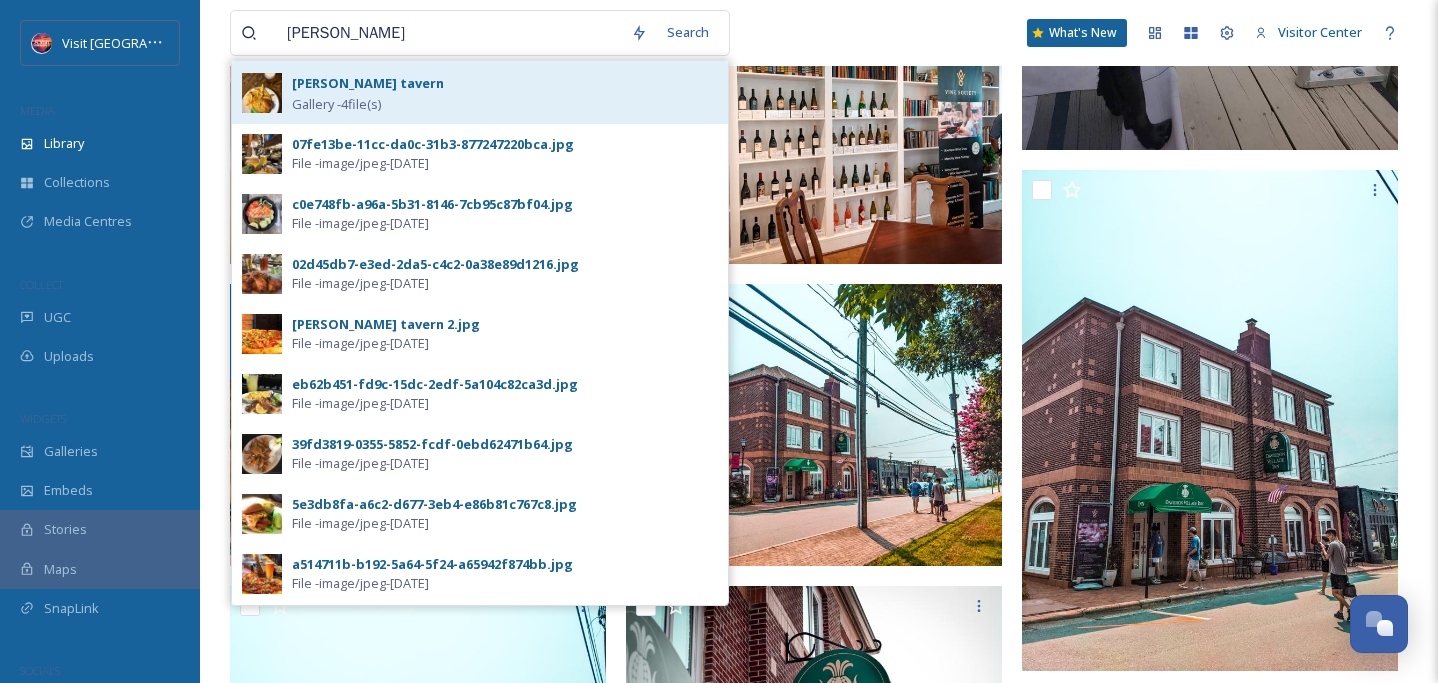 type on "[PERSON_NAME]" 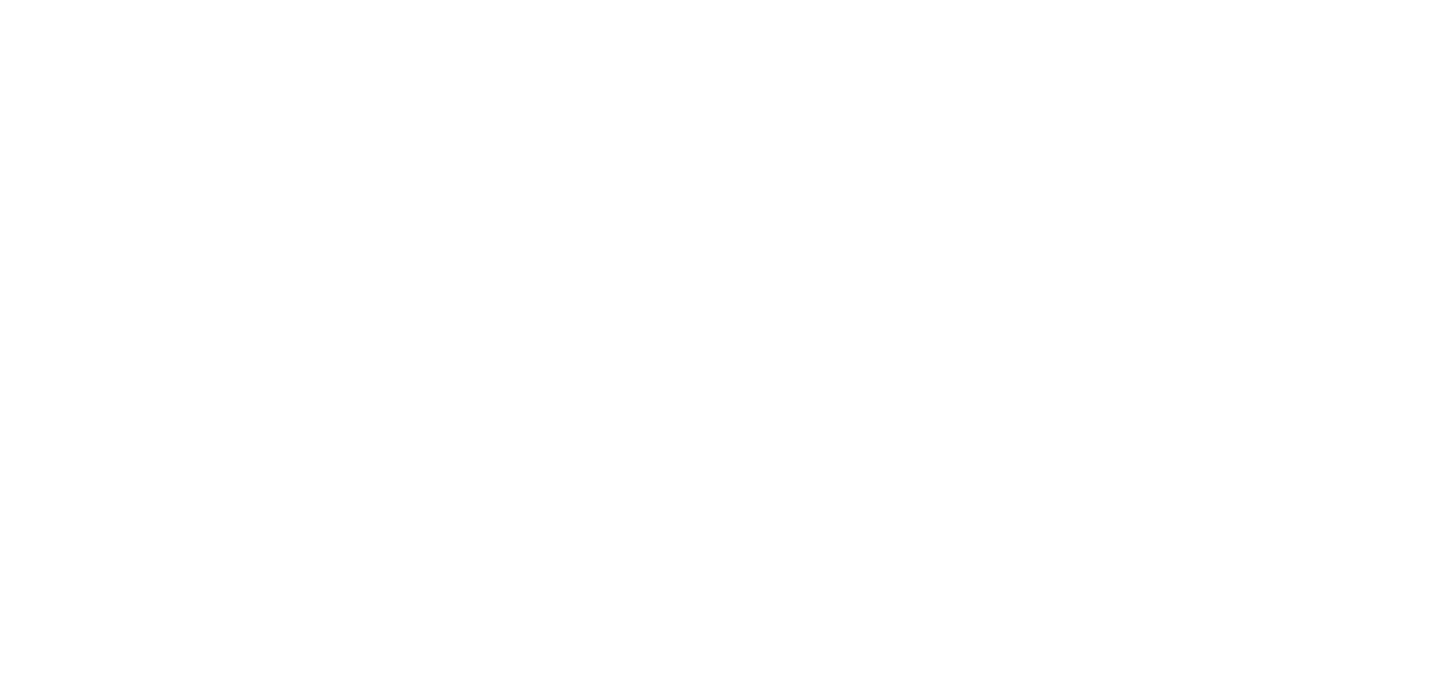 scroll, scrollTop: 0, scrollLeft: 0, axis: both 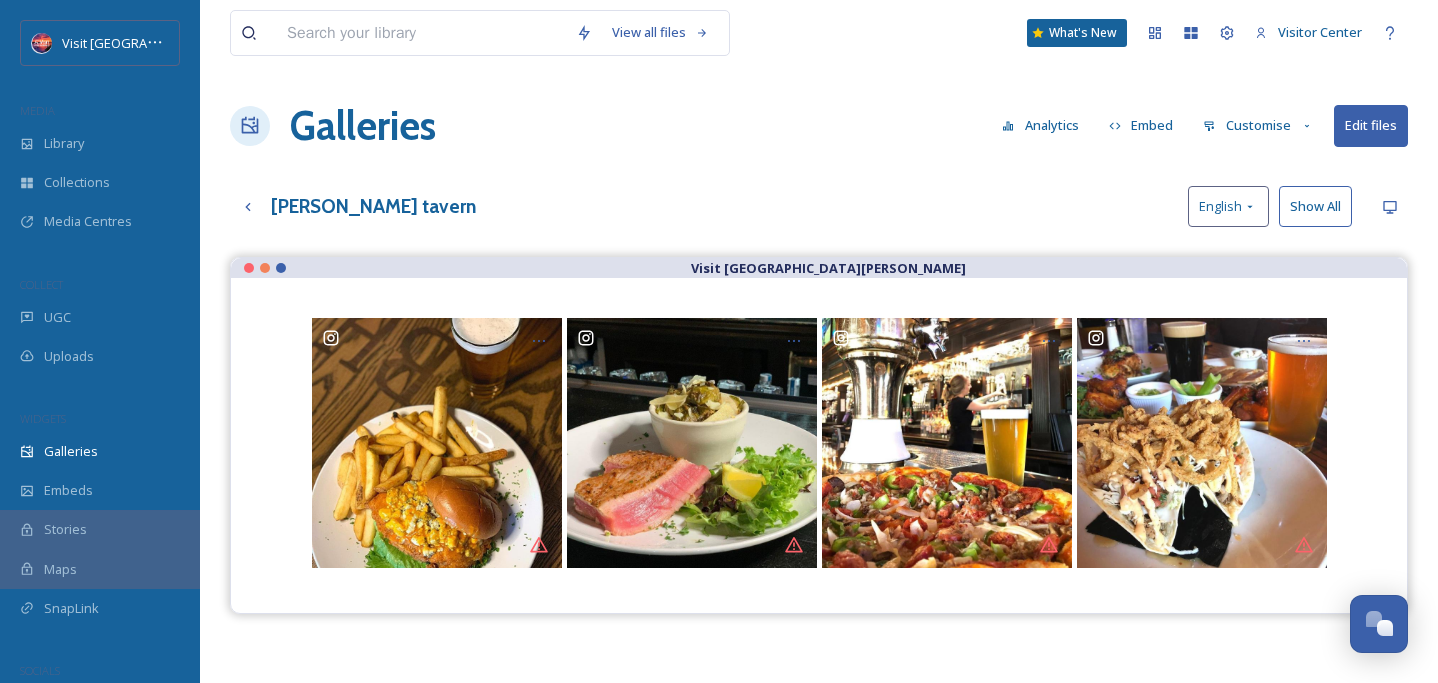 click at bounding box center [421, 33] 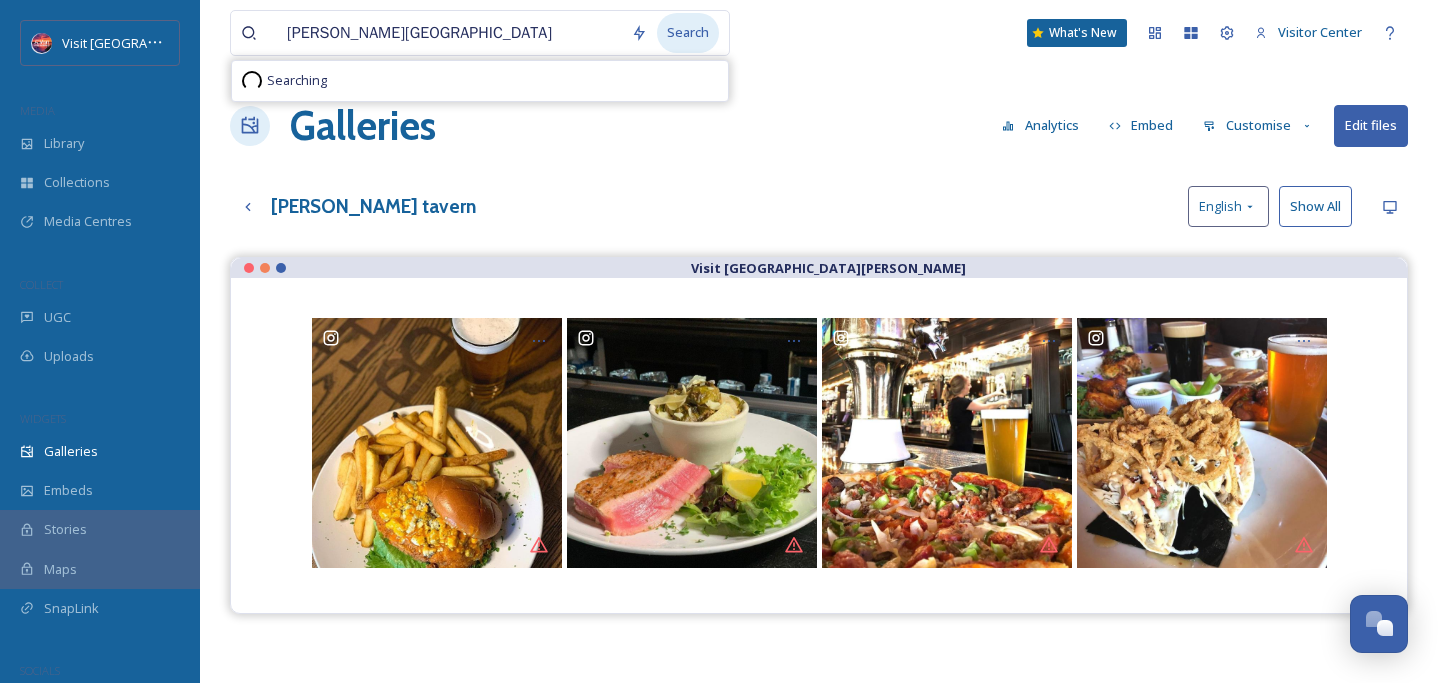 type on "[PERSON_NAME][GEOGRAPHIC_DATA]" 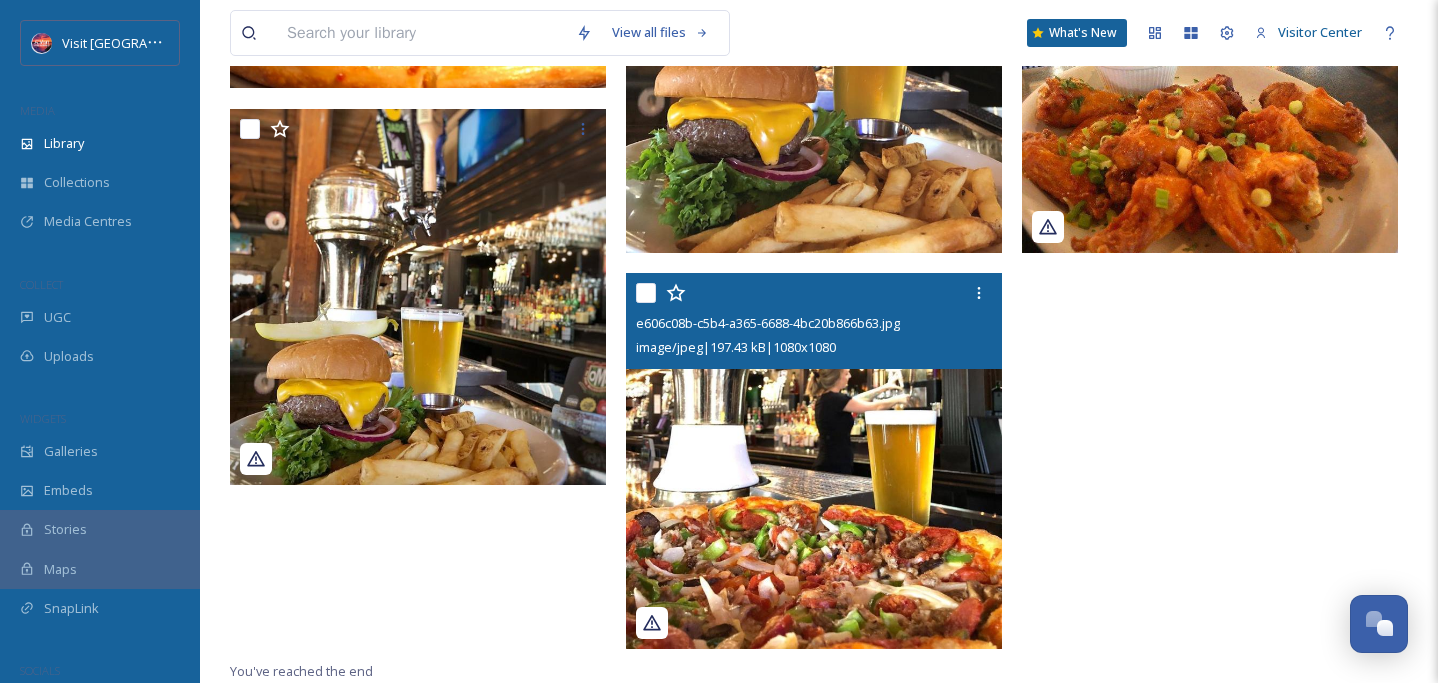 scroll, scrollTop: 0, scrollLeft: 0, axis: both 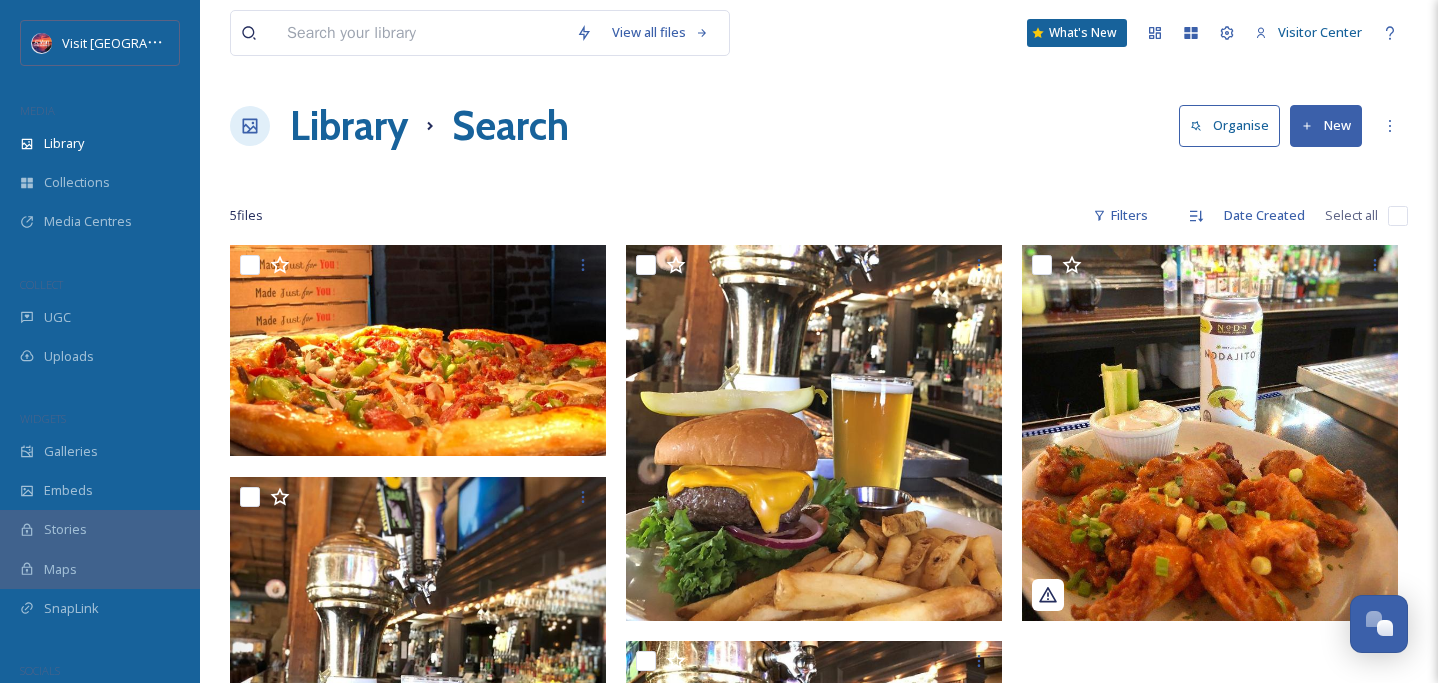 click at bounding box center [421, 33] 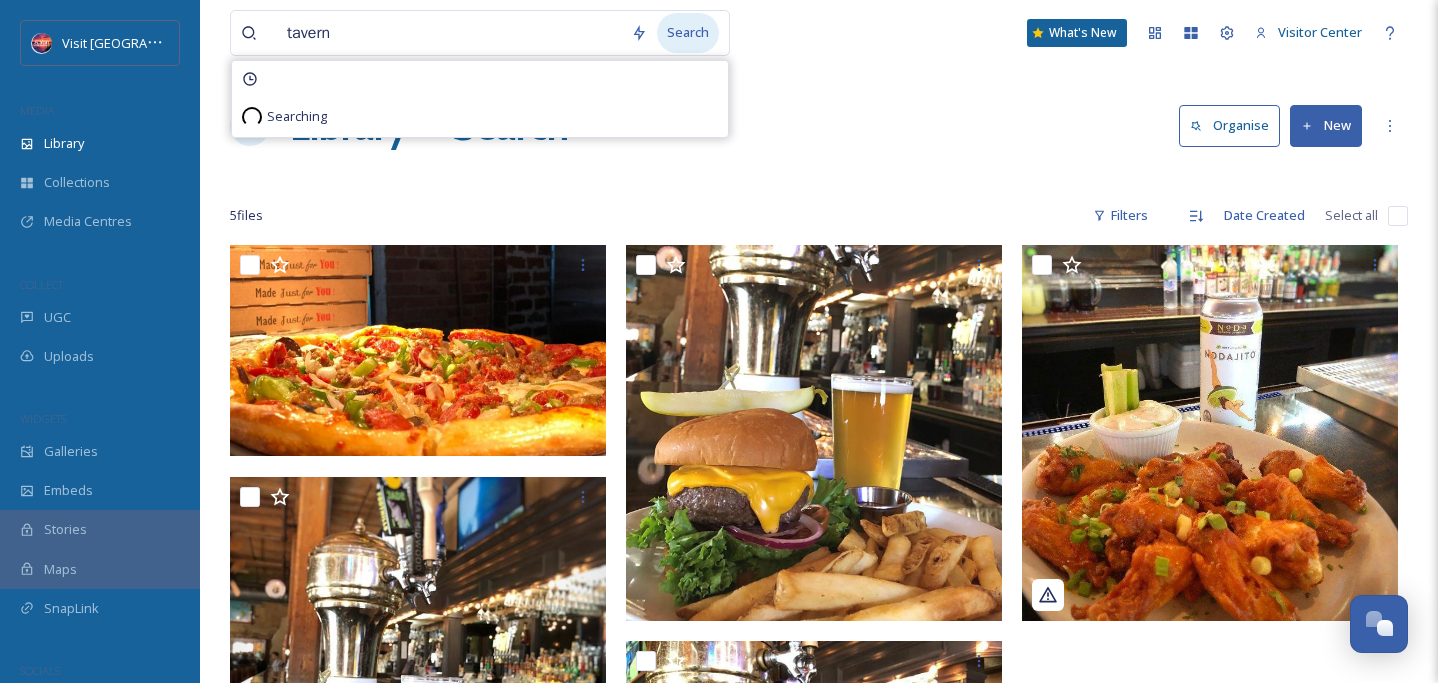 click on "Search" at bounding box center (688, 32) 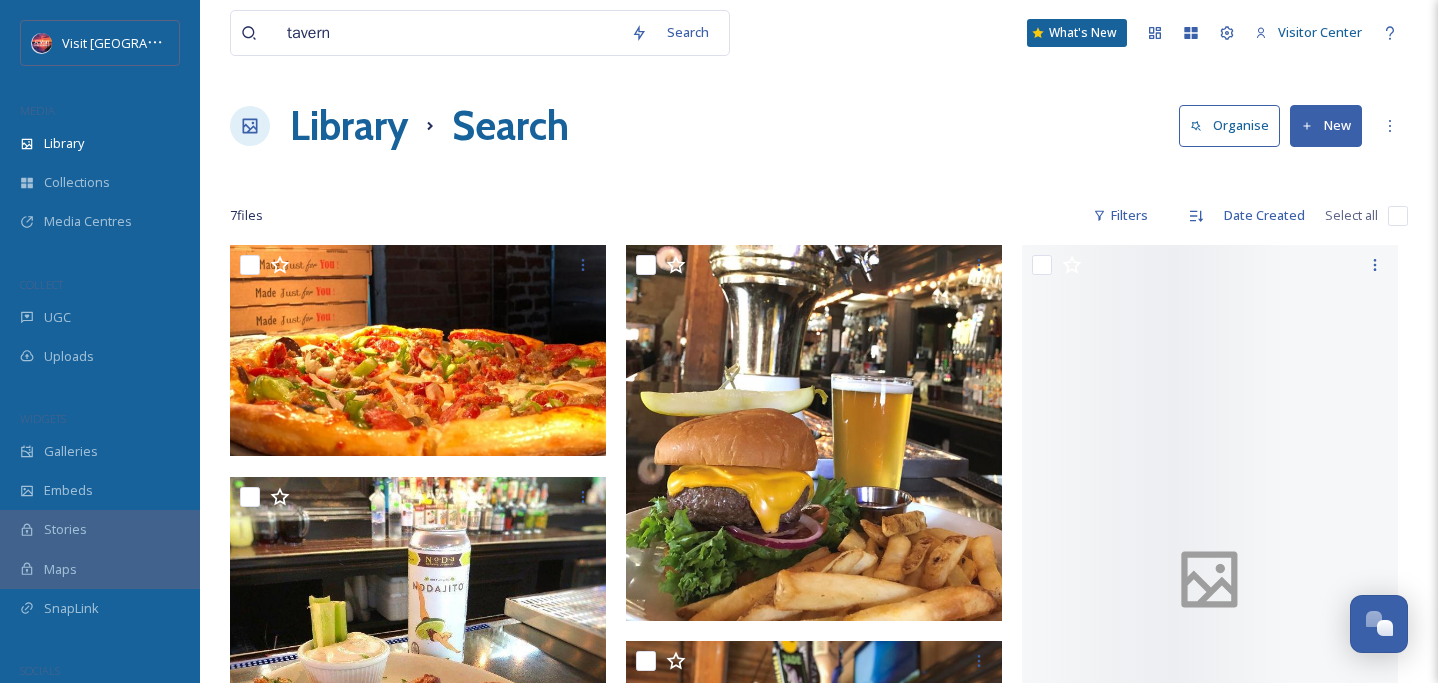click on "tavern Search What's New Visitor Center" at bounding box center [819, 33] 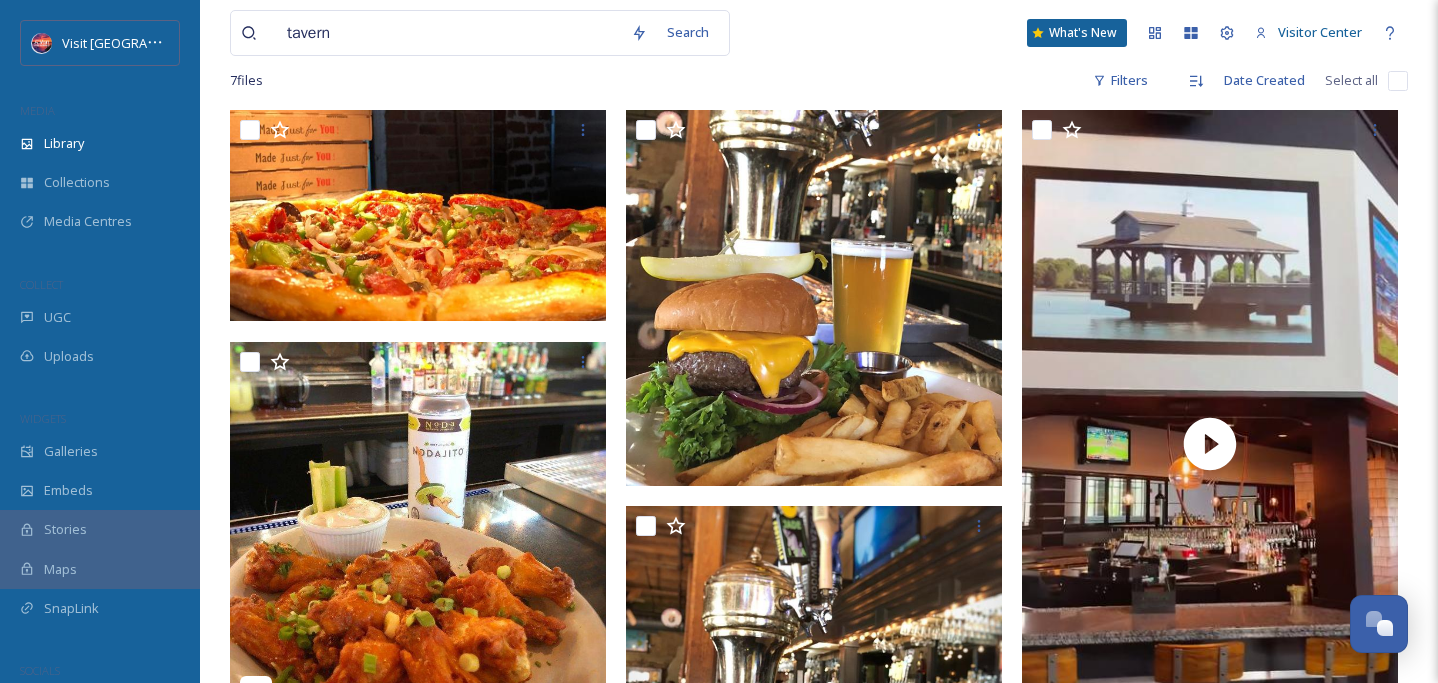 scroll, scrollTop: 131, scrollLeft: 0, axis: vertical 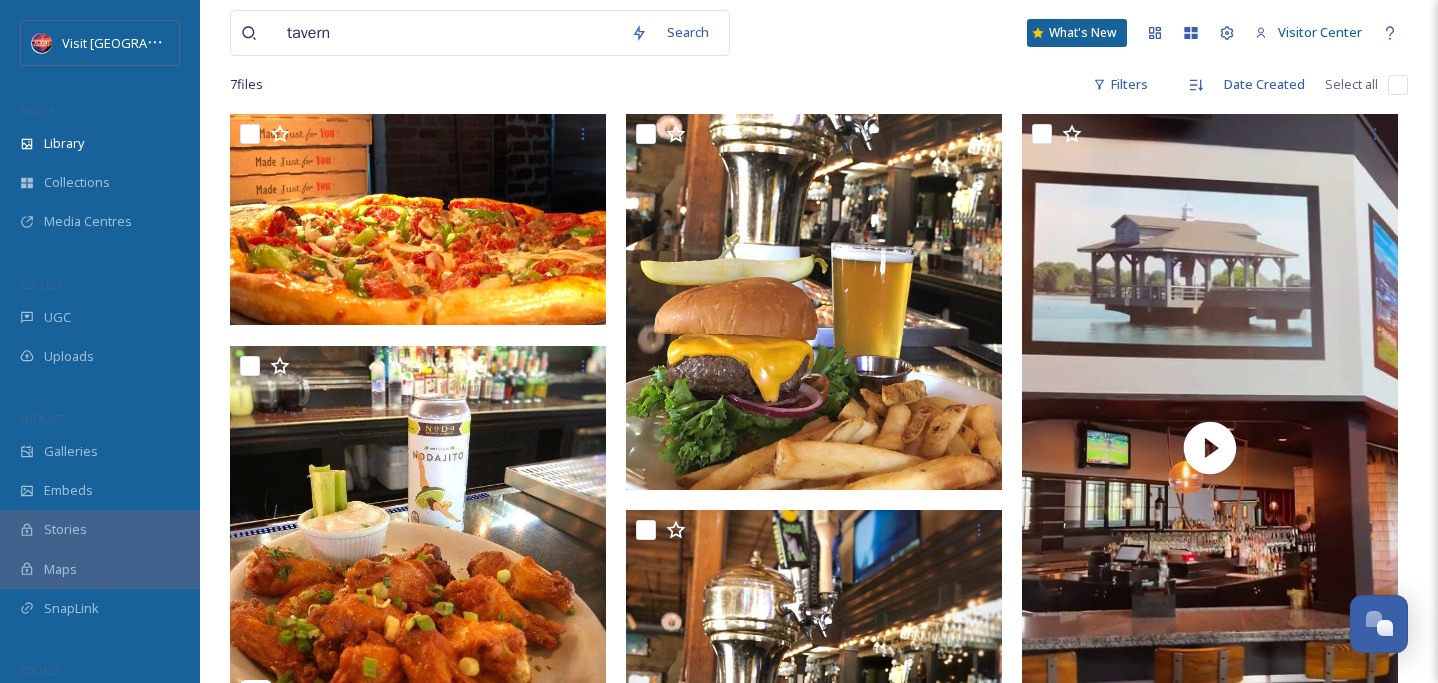 click on "tavern" at bounding box center (449, 33) 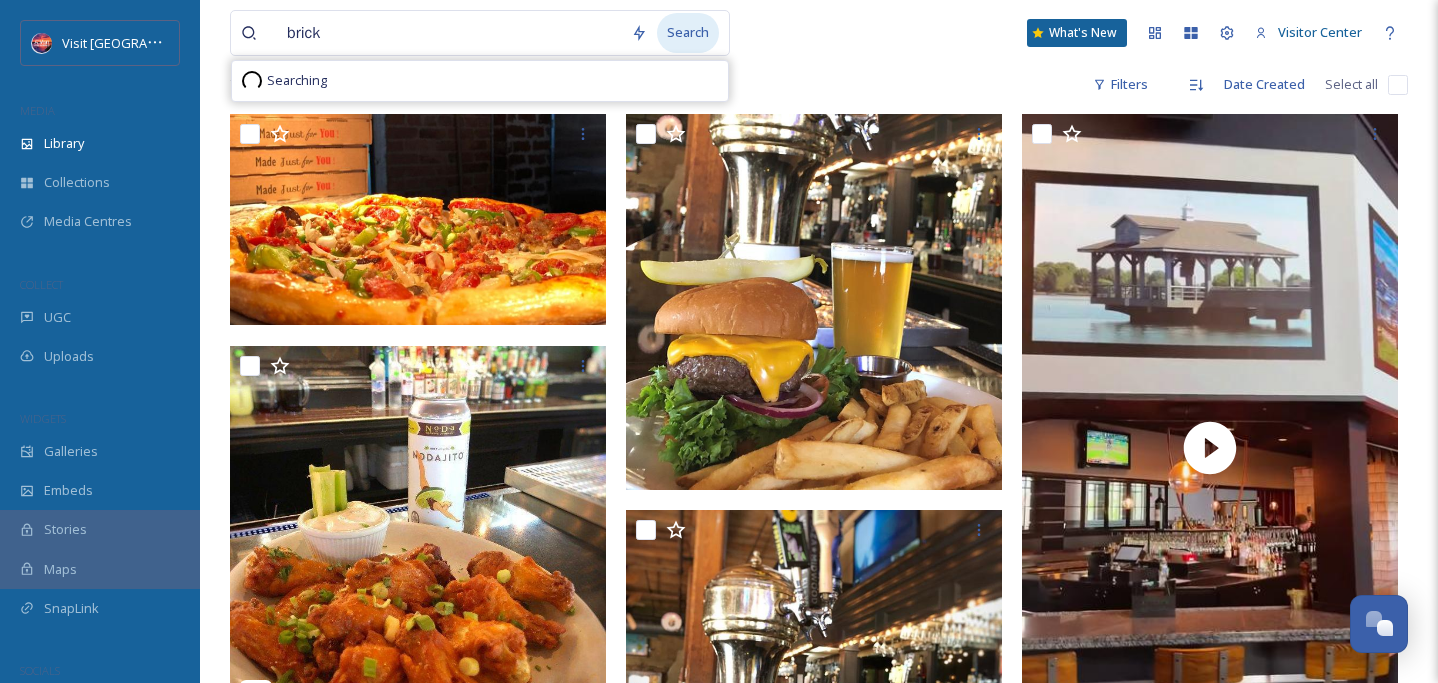 click on "Search" at bounding box center [688, 32] 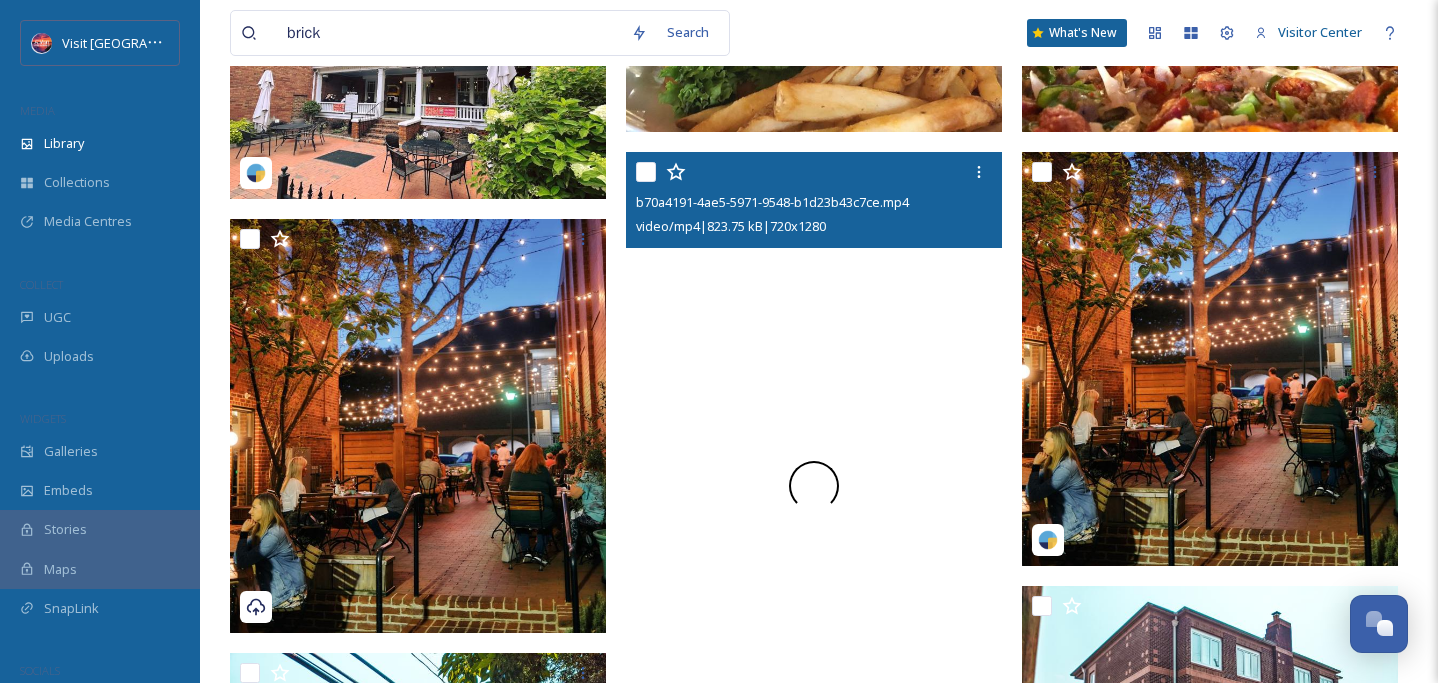 scroll, scrollTop: 509, scrollLeft: 0, axis: vertical 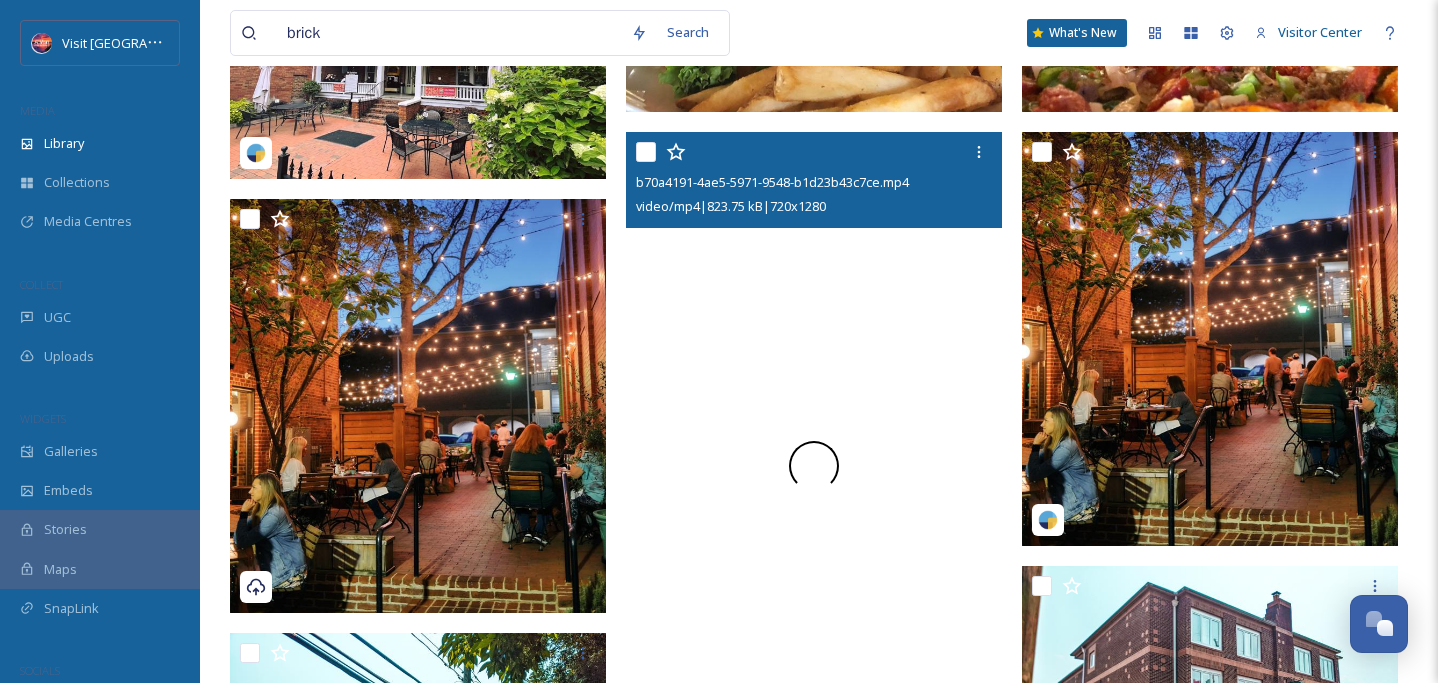 click at bounding box center (814, 466) 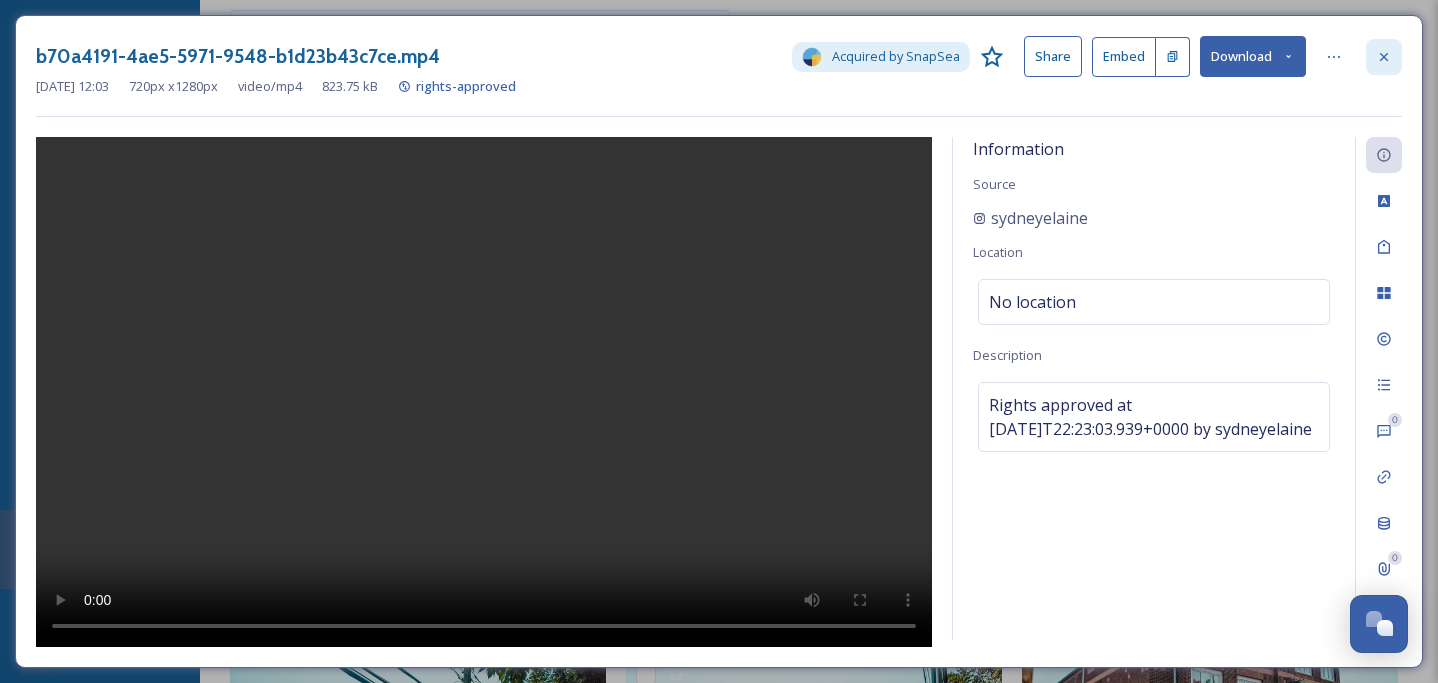 click 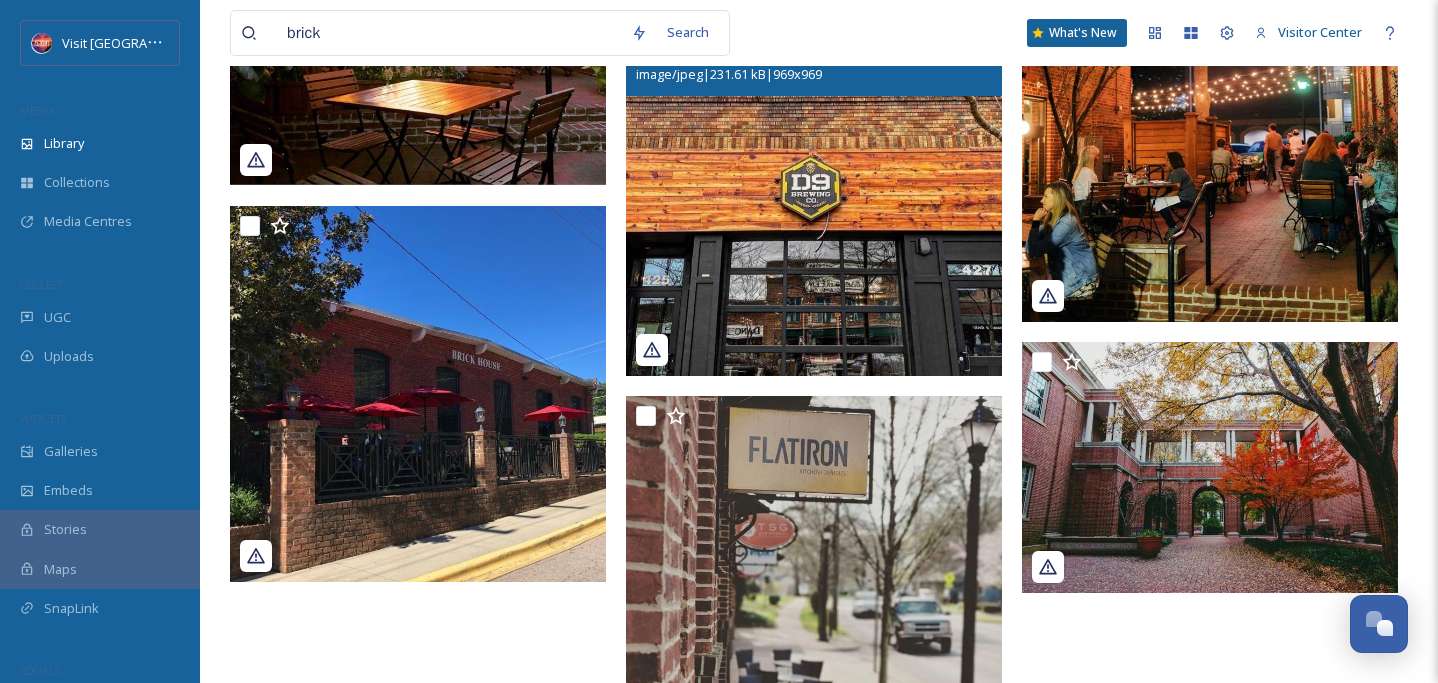 scroll, scrollTop: 2546, scrollLeft: 0, axis: vertical 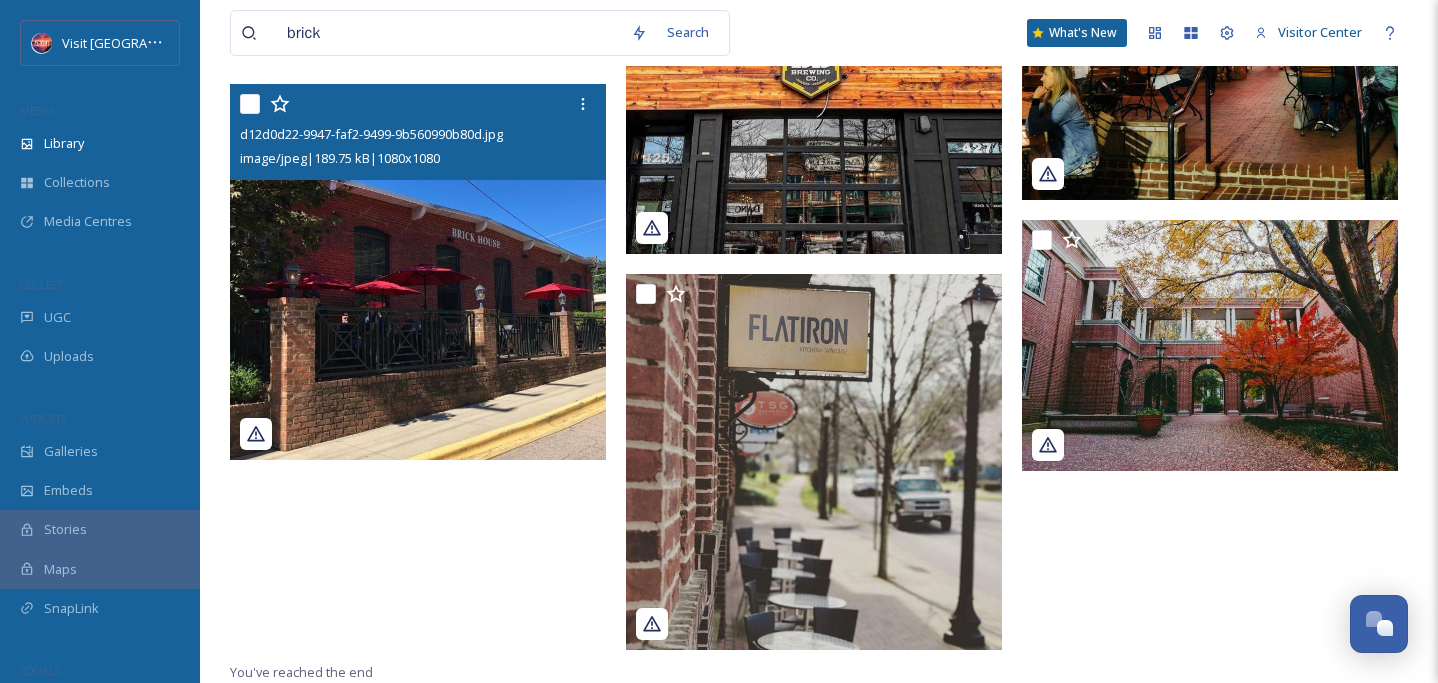 click at bounding box center [418, 272] 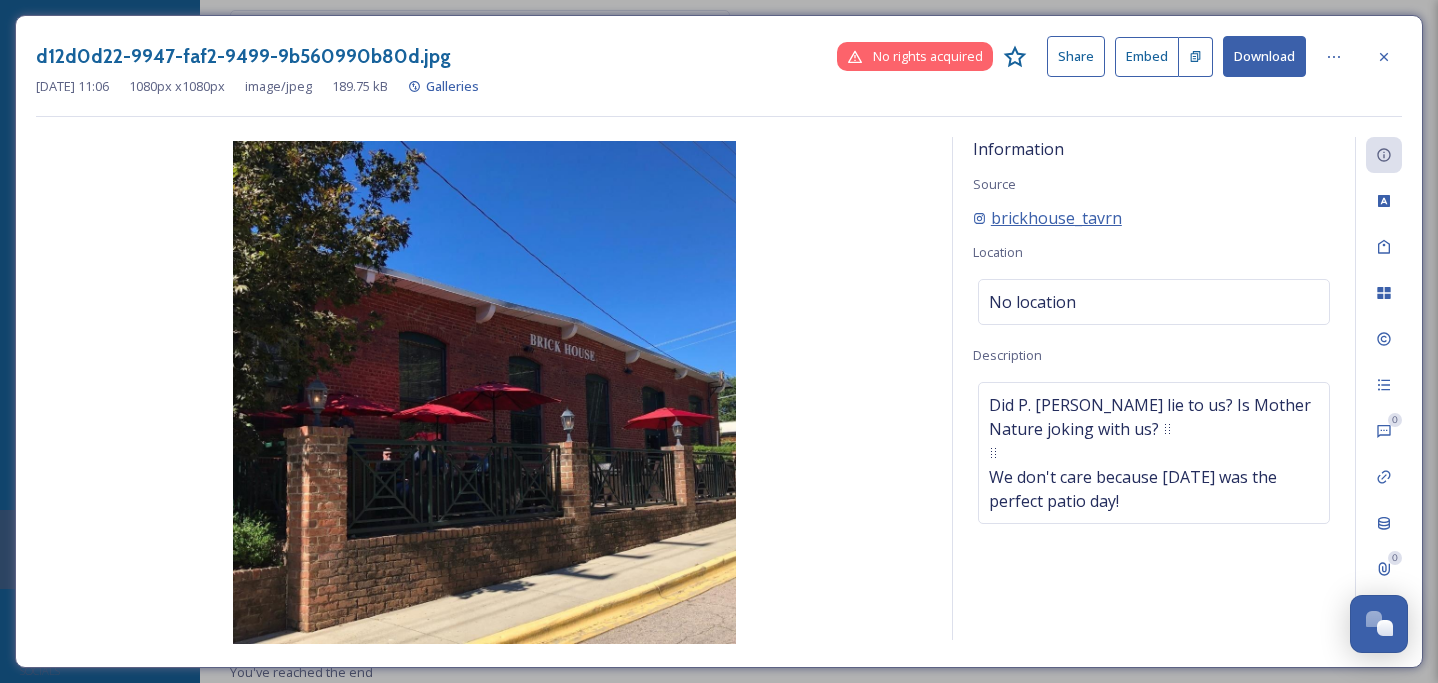 click on "brickhouse_tavrn" at bounding box center [1056, 218] 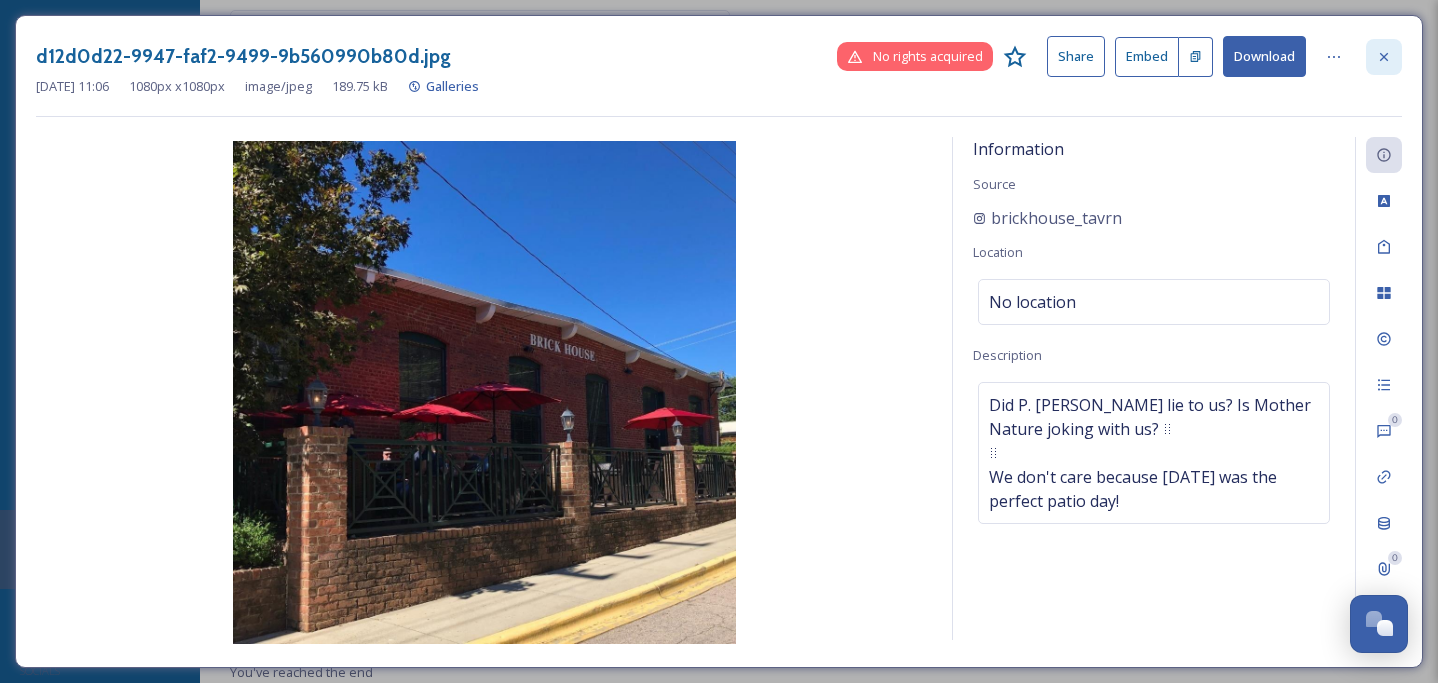 click at bounding box center (1384, 57) 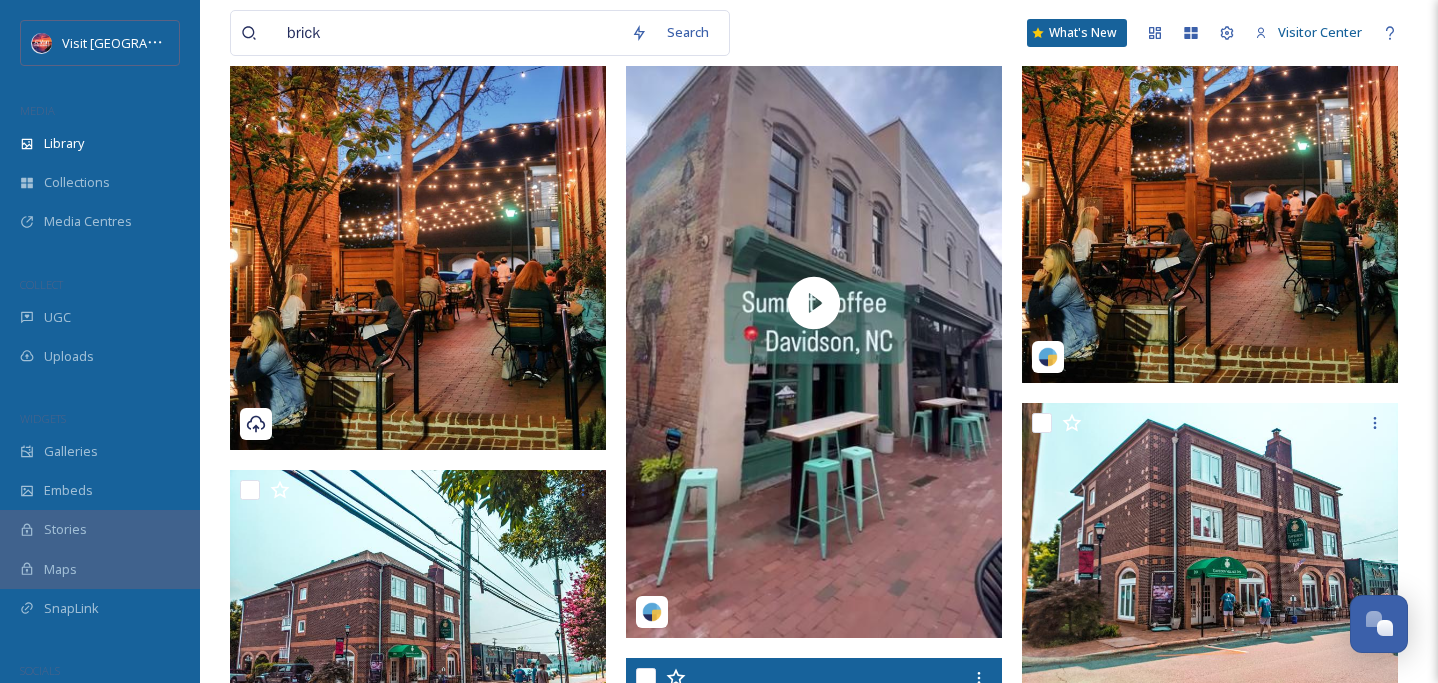 scroll, scrollTop: 0, scrollLeft: 0, axis: both 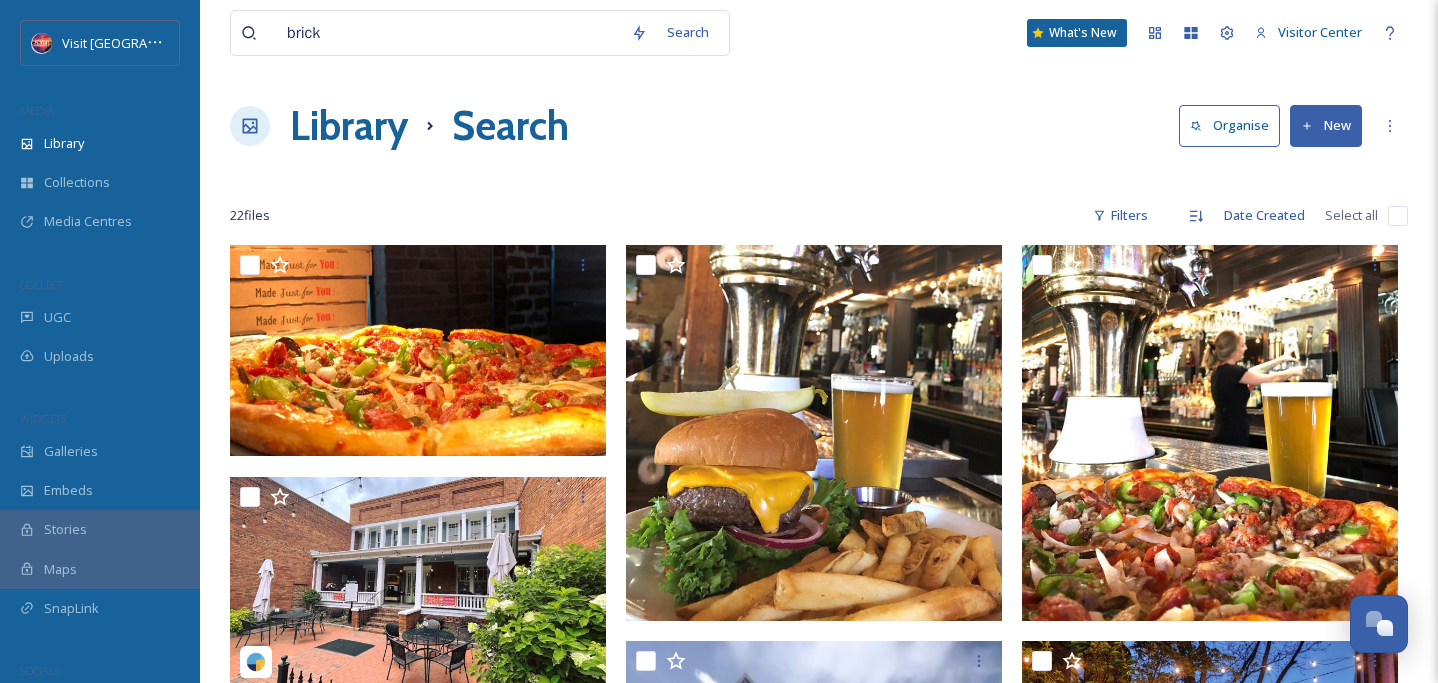 click on "brick" at bounding box center [449, 33] 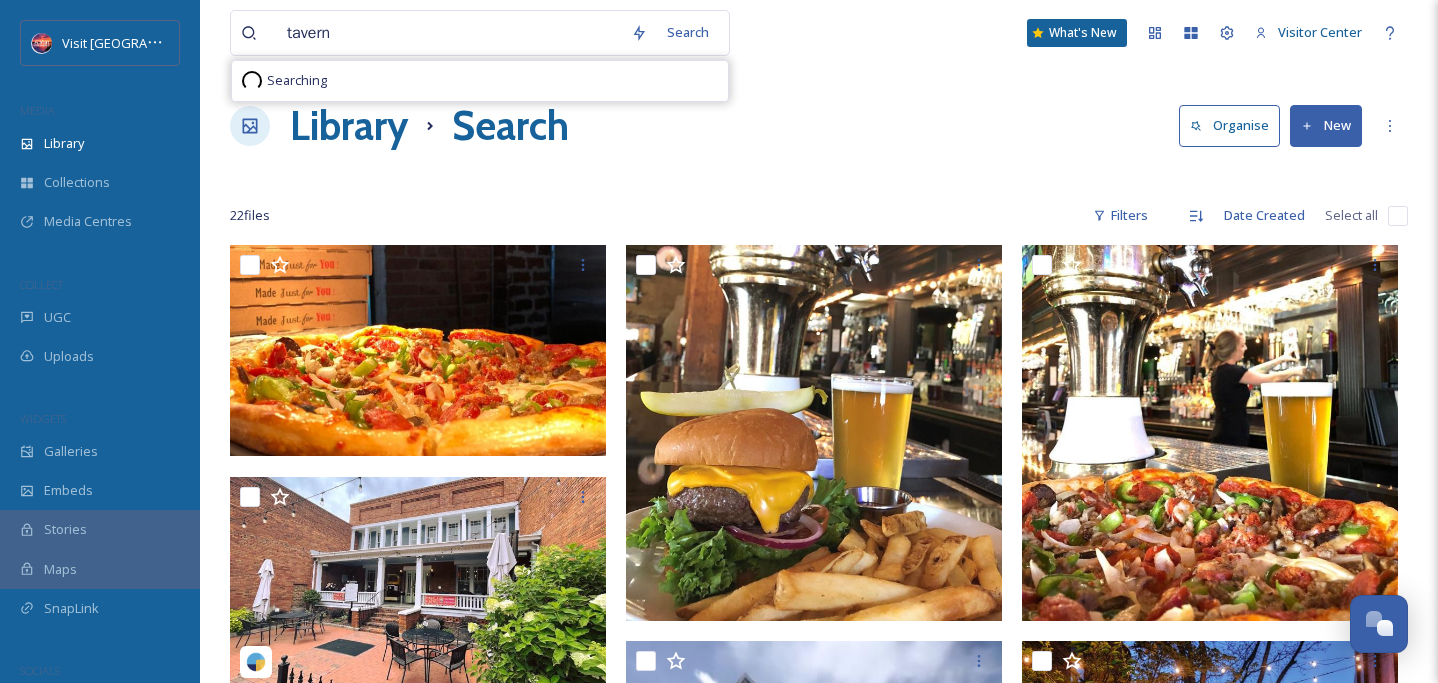 click on "tavern Search Searching" at bounding box center [480, 33] 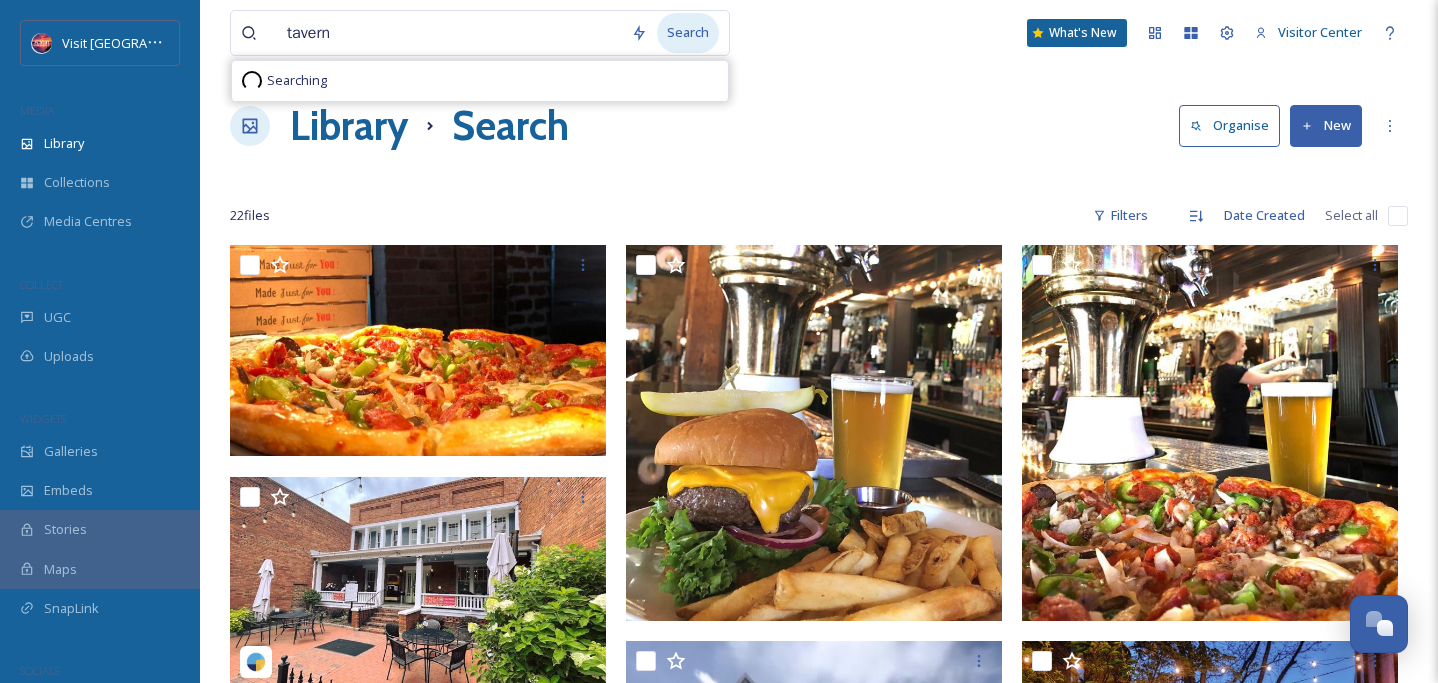 click on "Search" at bounding box center [688, 32] 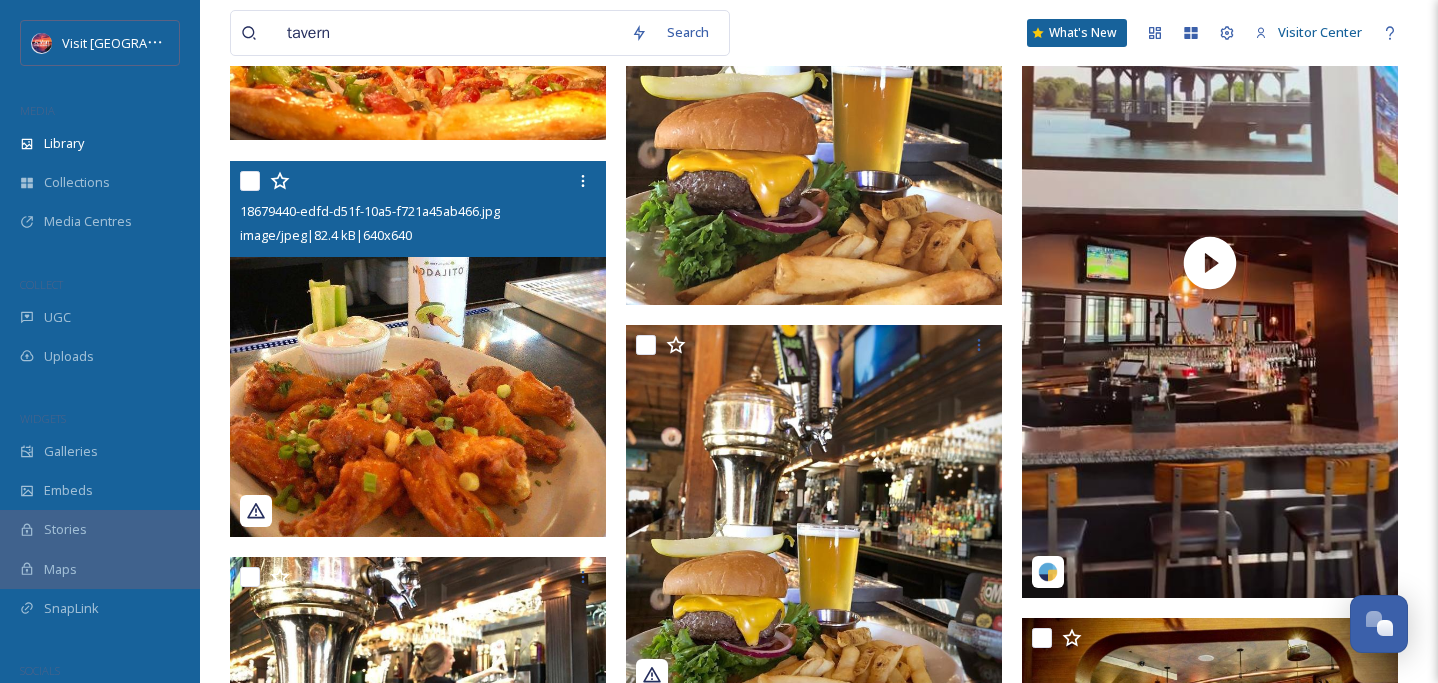 scroll, scrollTop: 0, scrollLeft: 0, axis: both 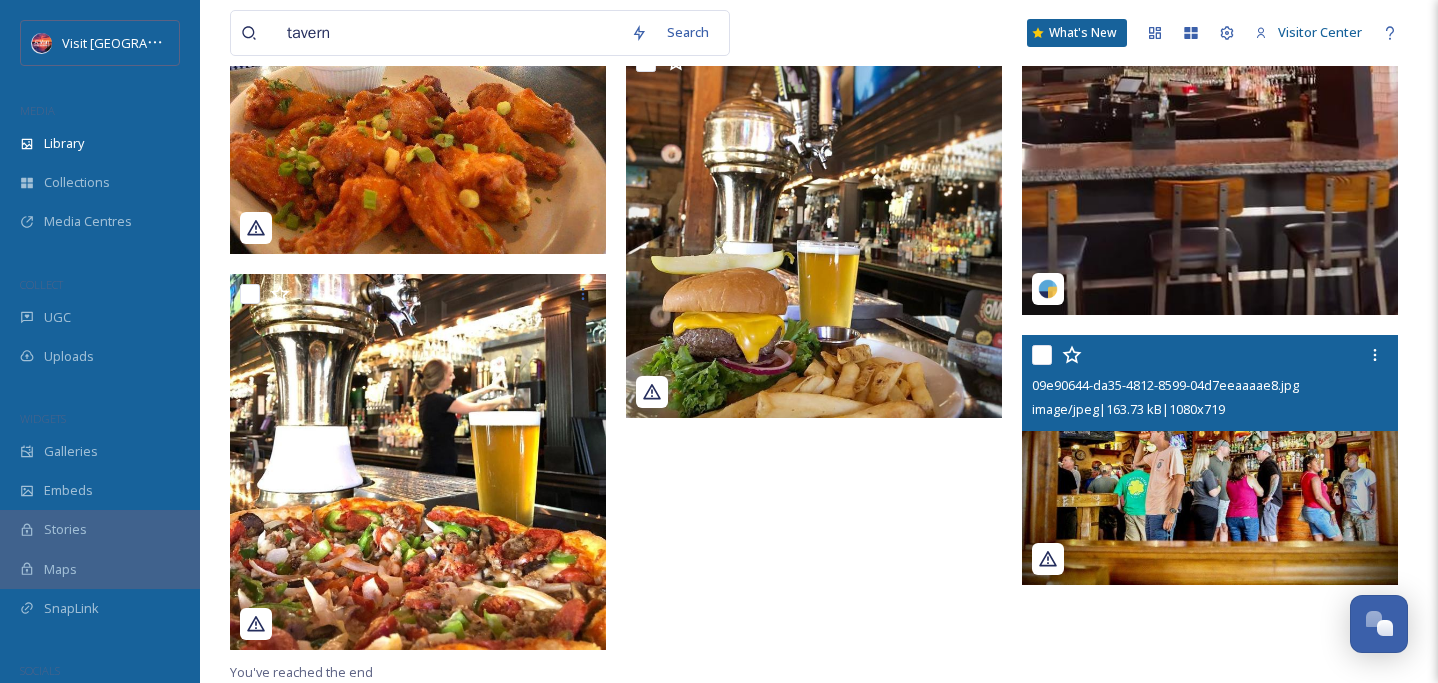 click on "image/jpeg  |  163.73 kB  |  1080  x  719" at bounding box center (1212, 409) 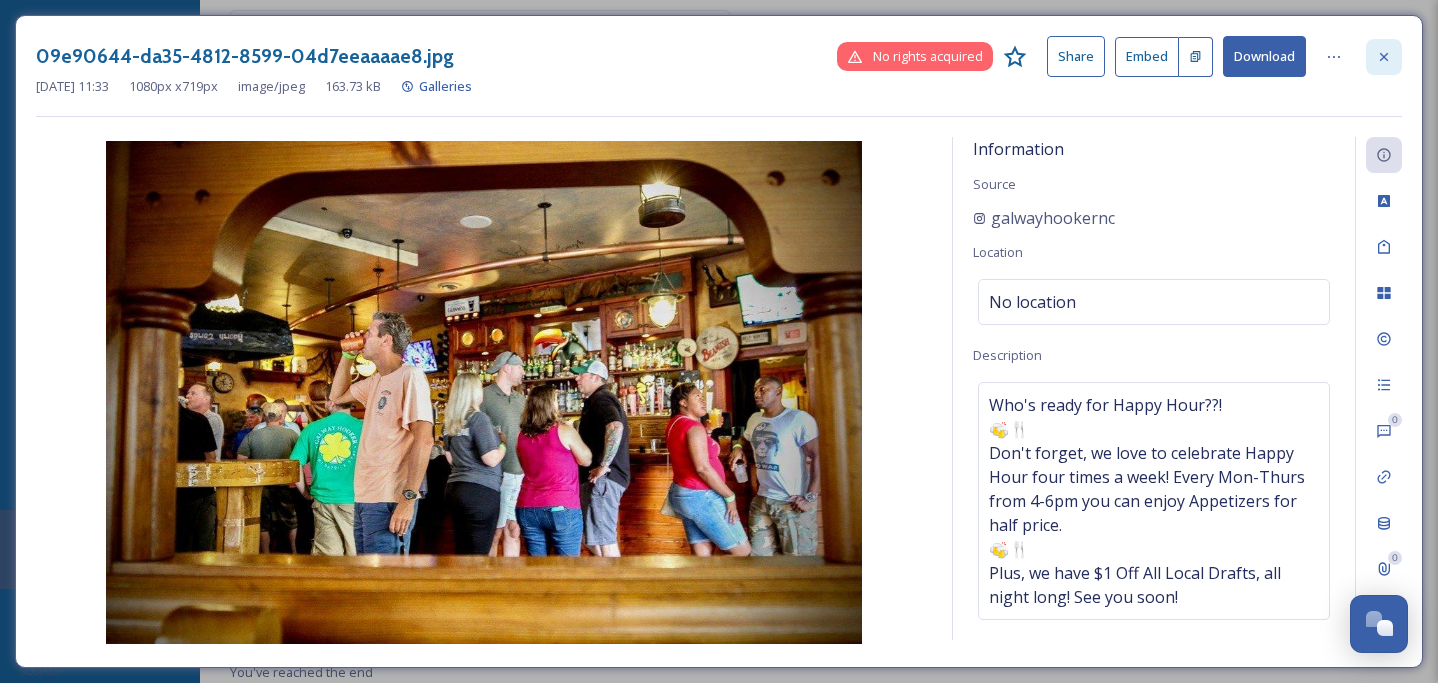 click at bounding box center [1384, 57] 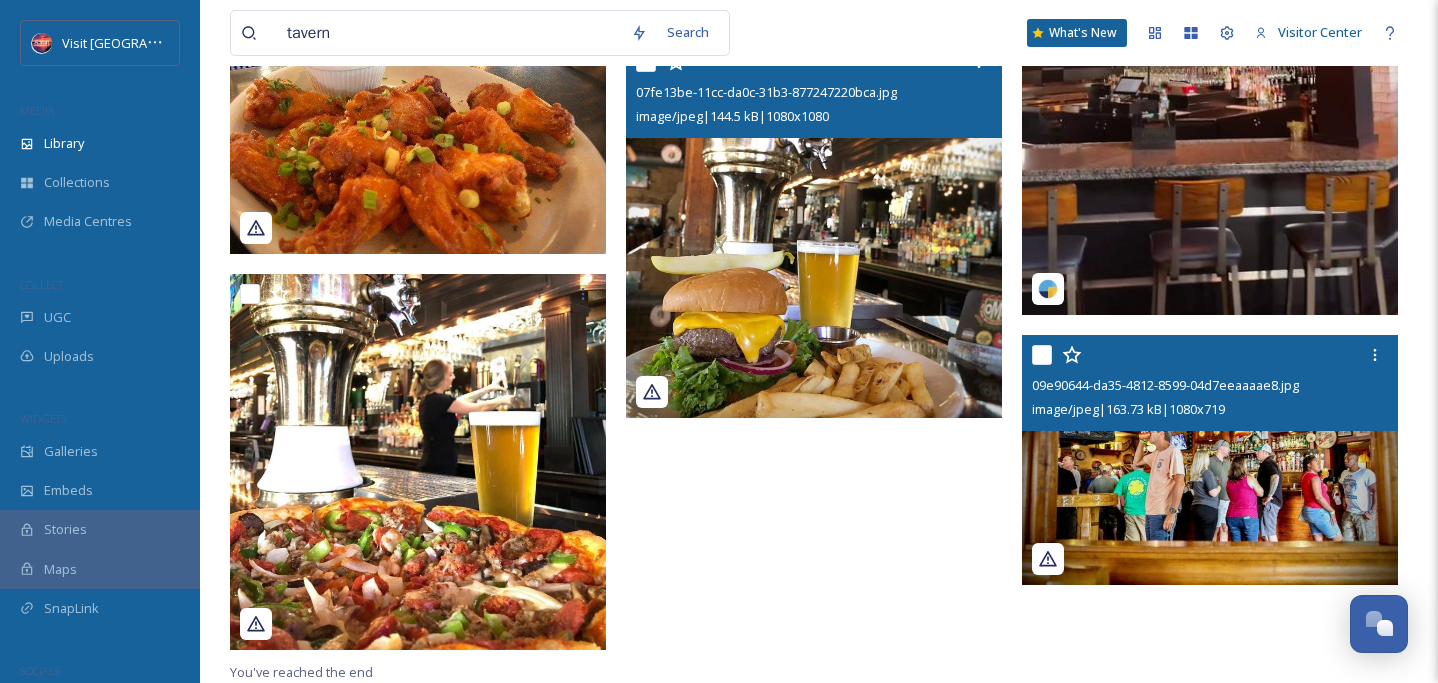 scroll, scrollTop: 0, scrollLeft: 0, axis: both 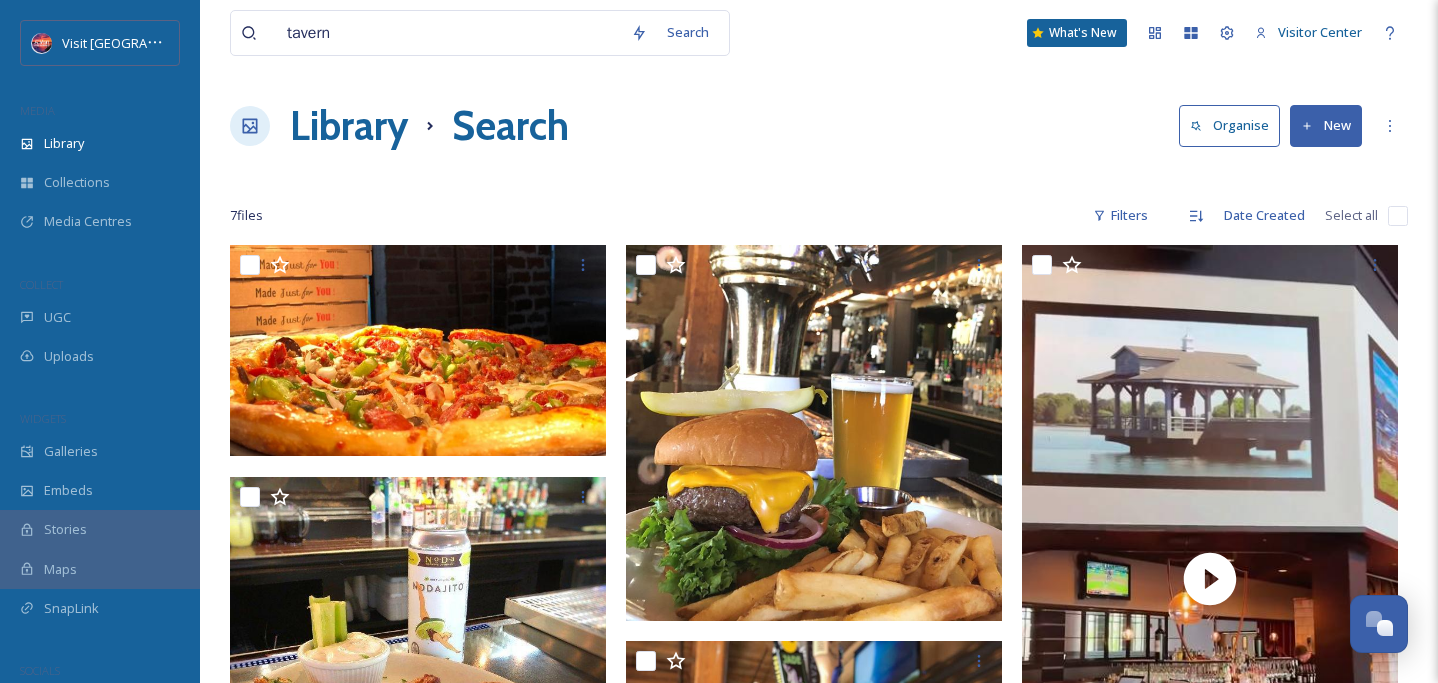 click on "tavern" at bounding box center [449, 33] 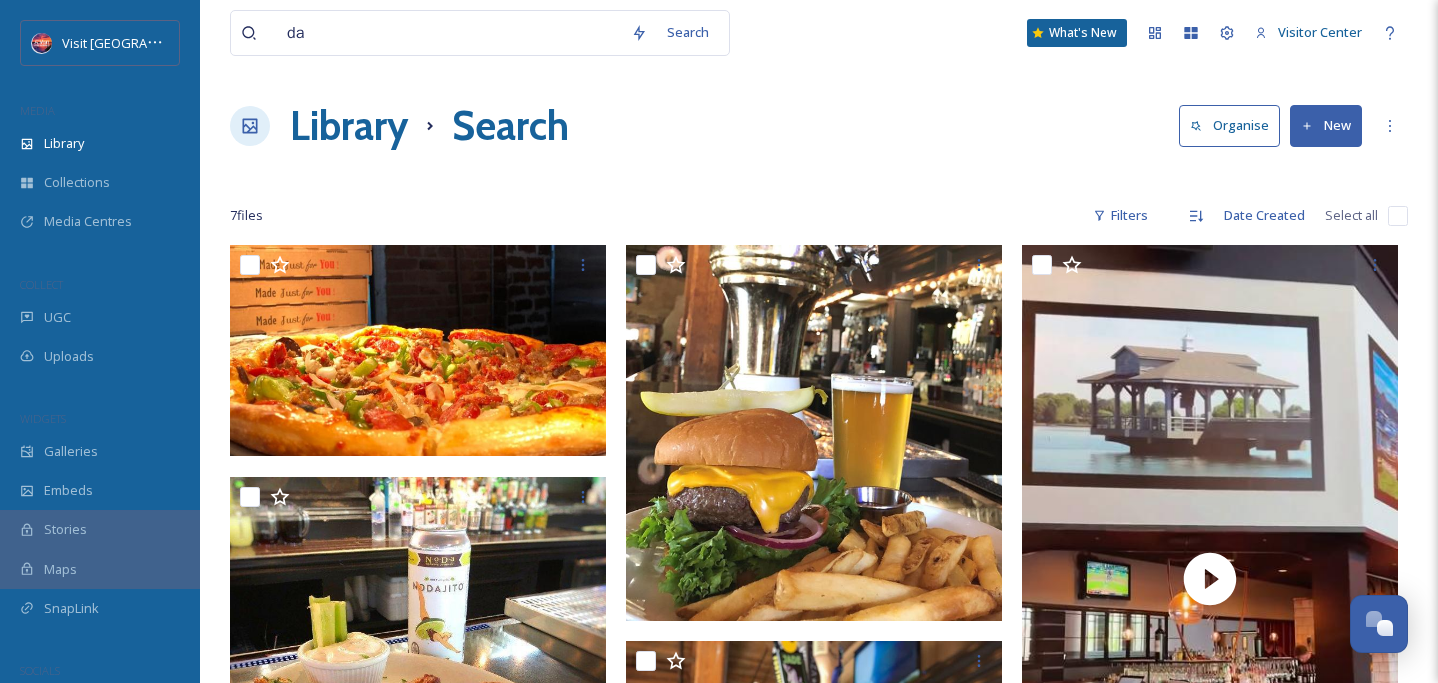 type on "d" 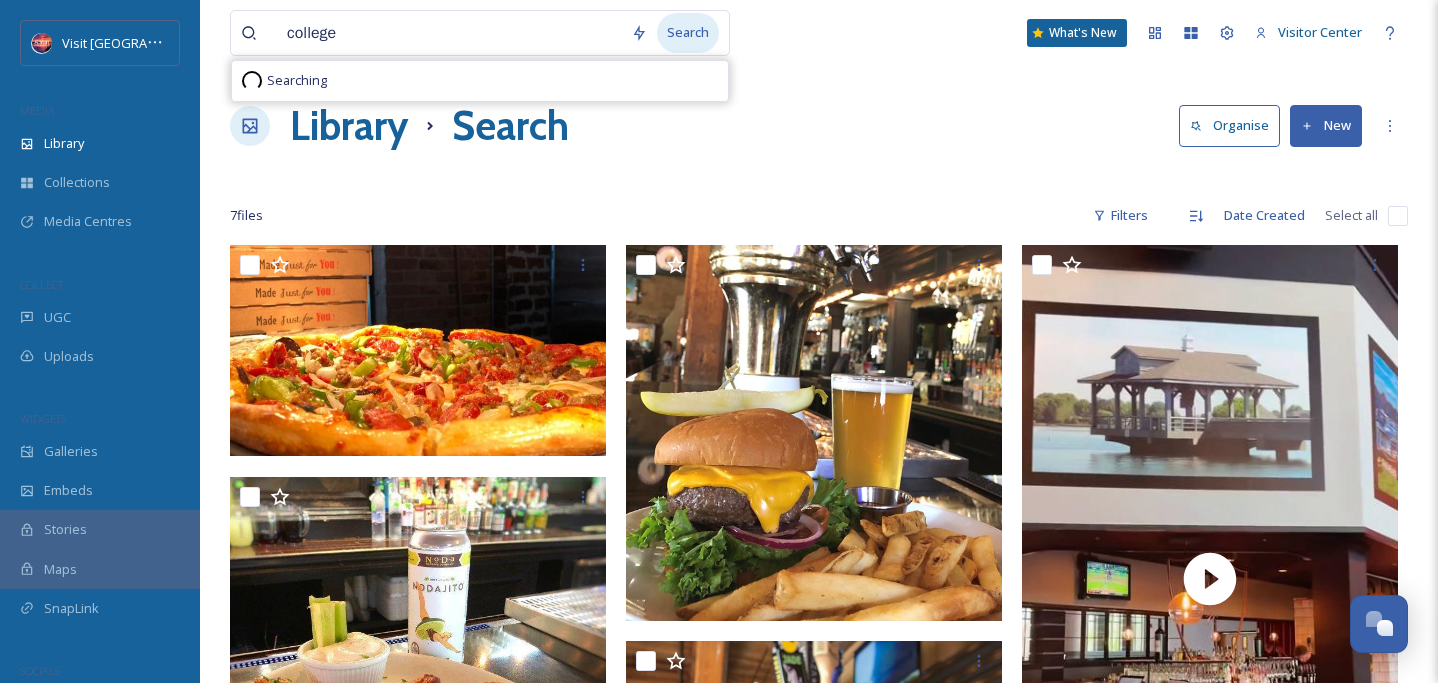 click on "Search" at bounding box center (688, 32) 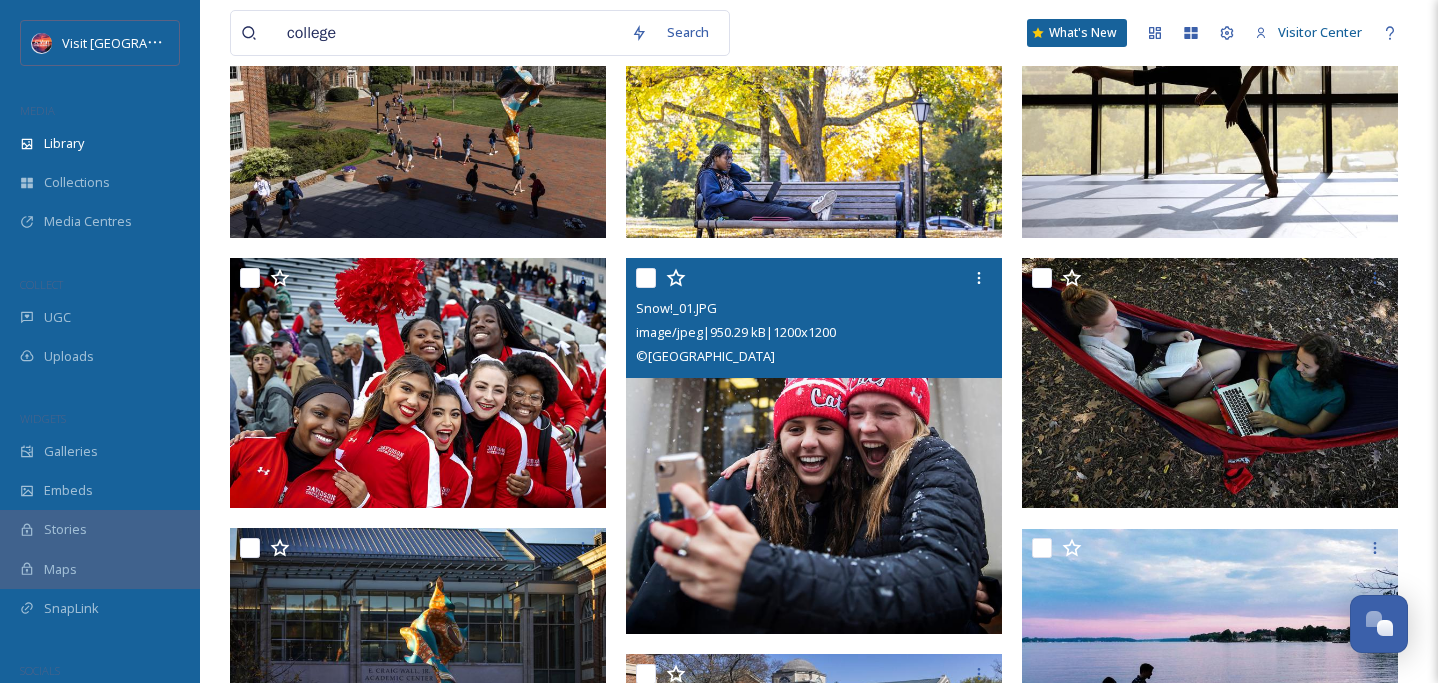 scroll, scrollTop: 249, scrollLeft: 0, axis: vertical 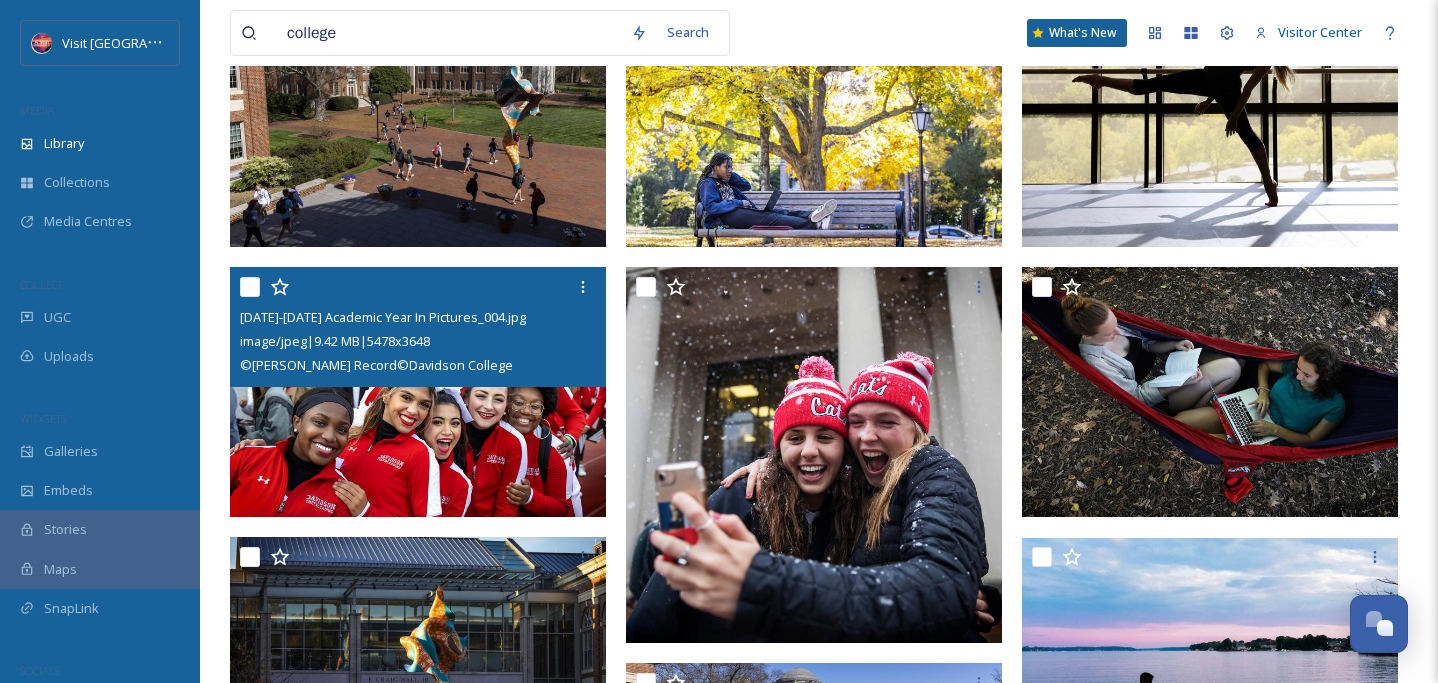 click at bounding box center [418, 392] 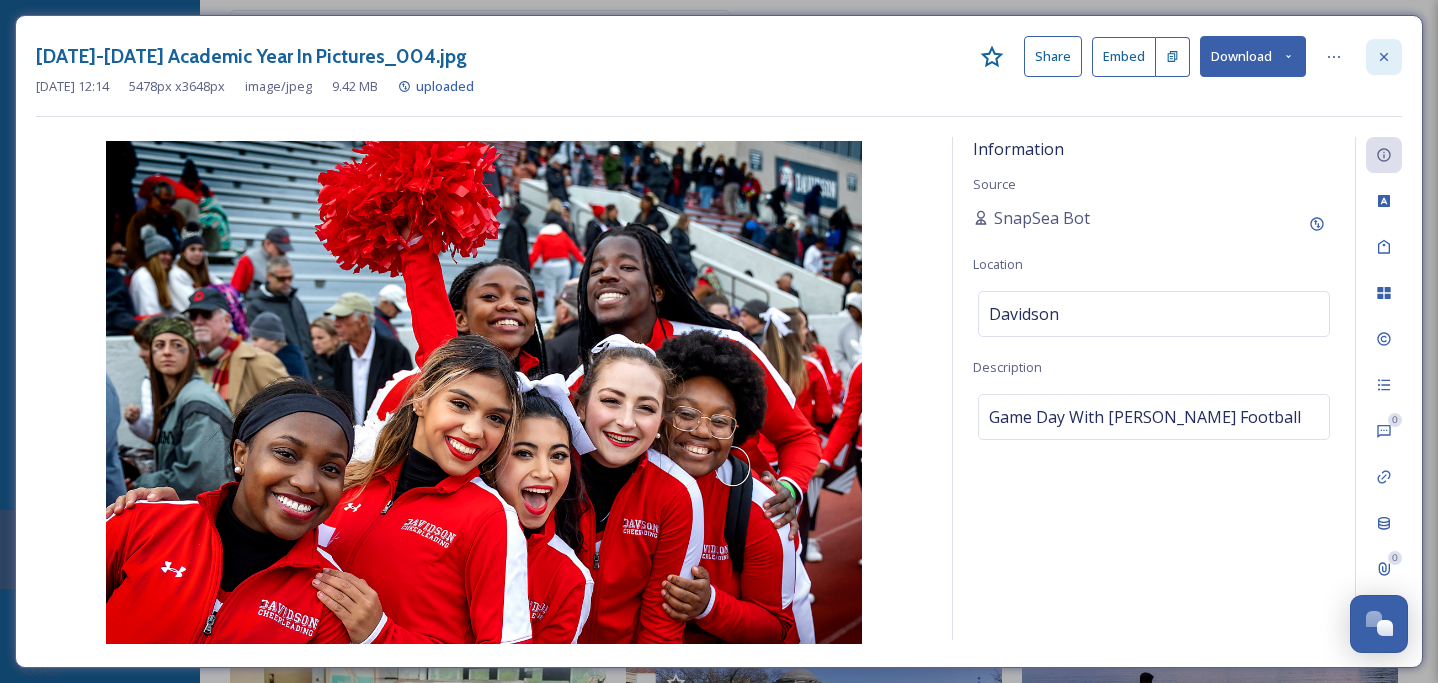 click at bounding box center (1384, 57) 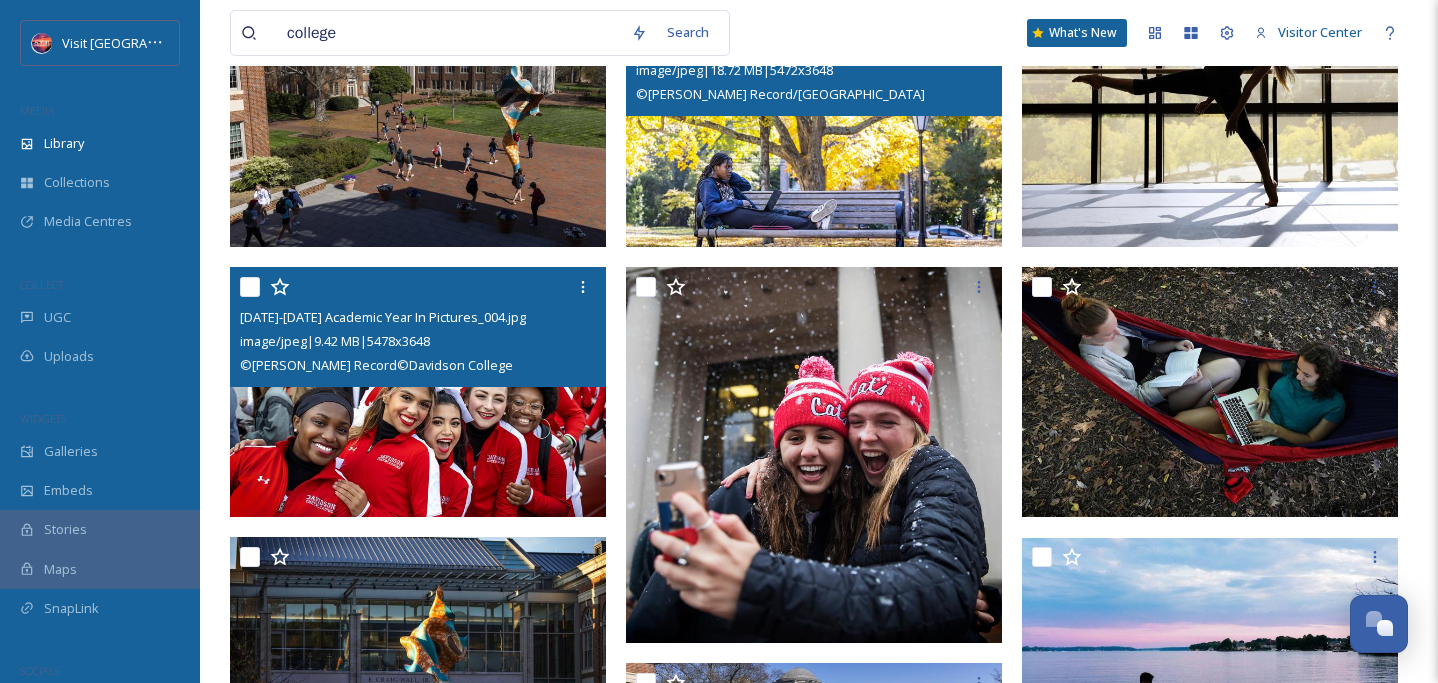 scroll, scrollTop: 0, scrollLeft: 0, axis: both 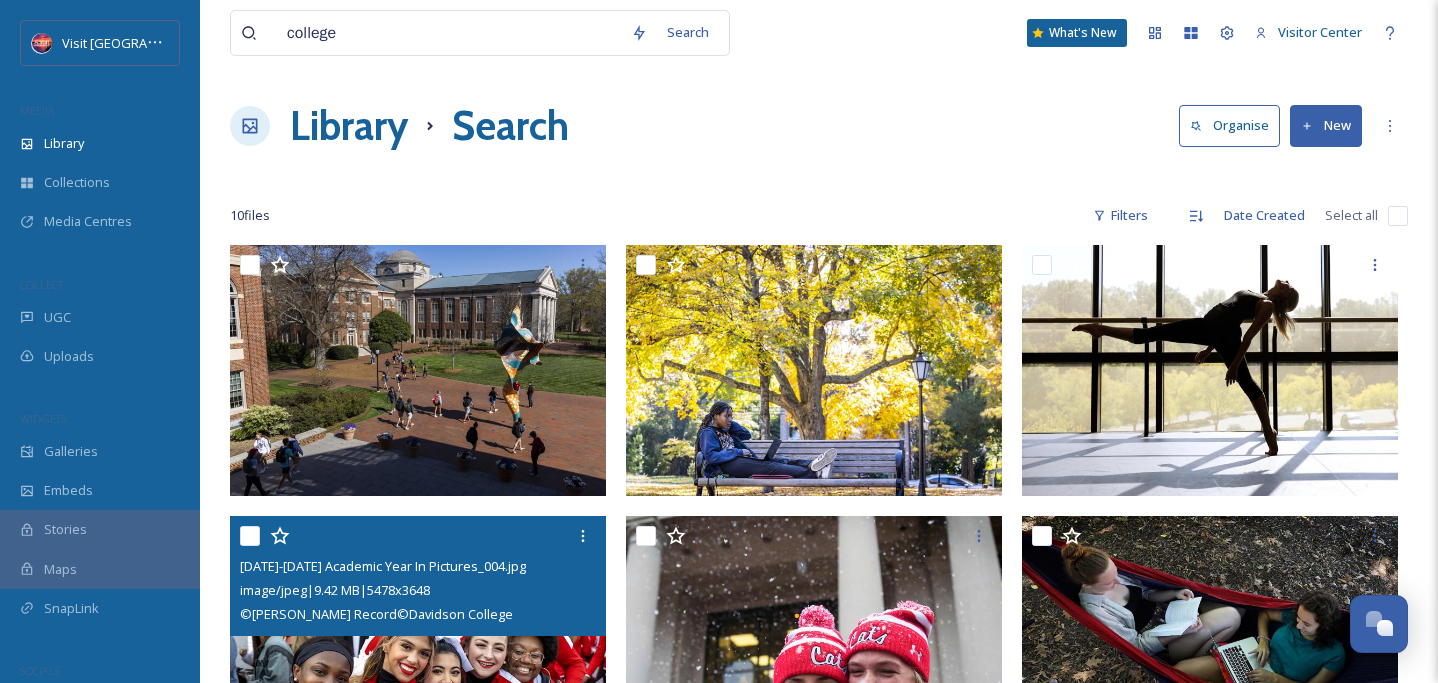 click on "college" at bounding box center (449, 33) 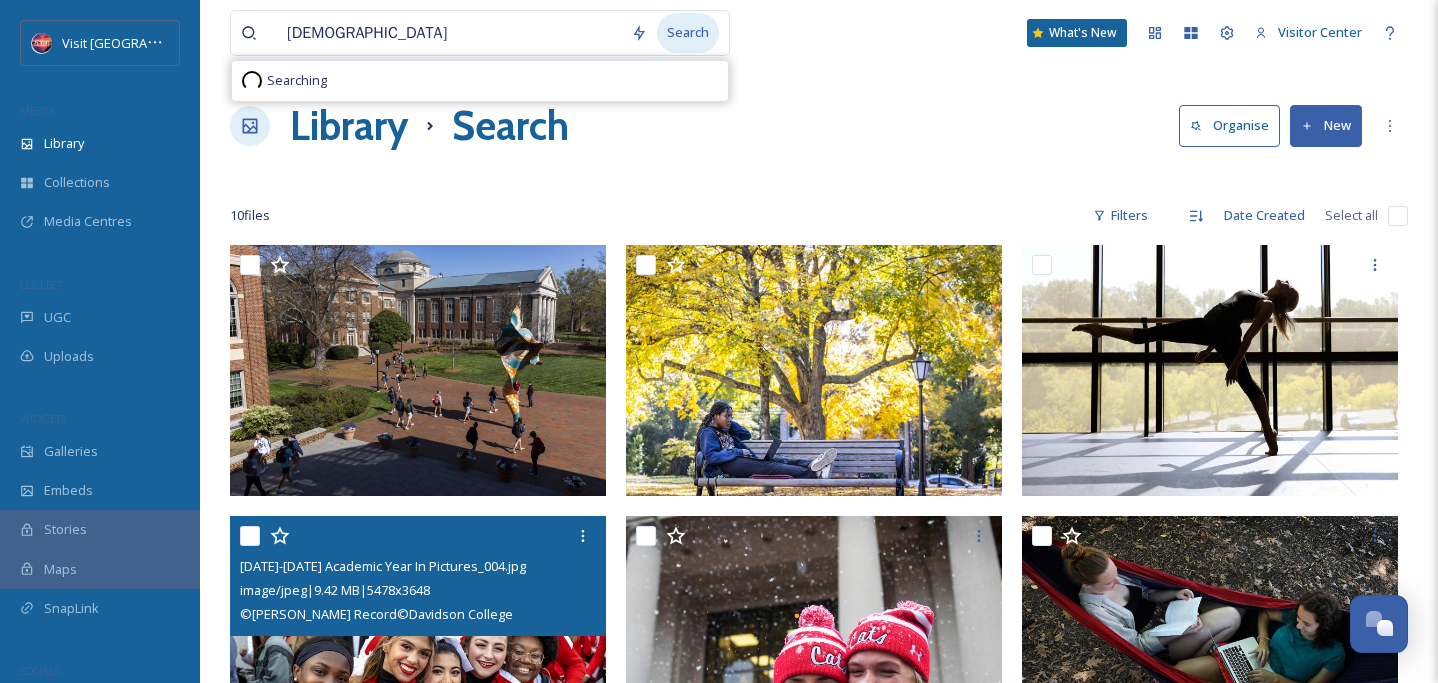 click on "Search" at bounding box center [688, 32] 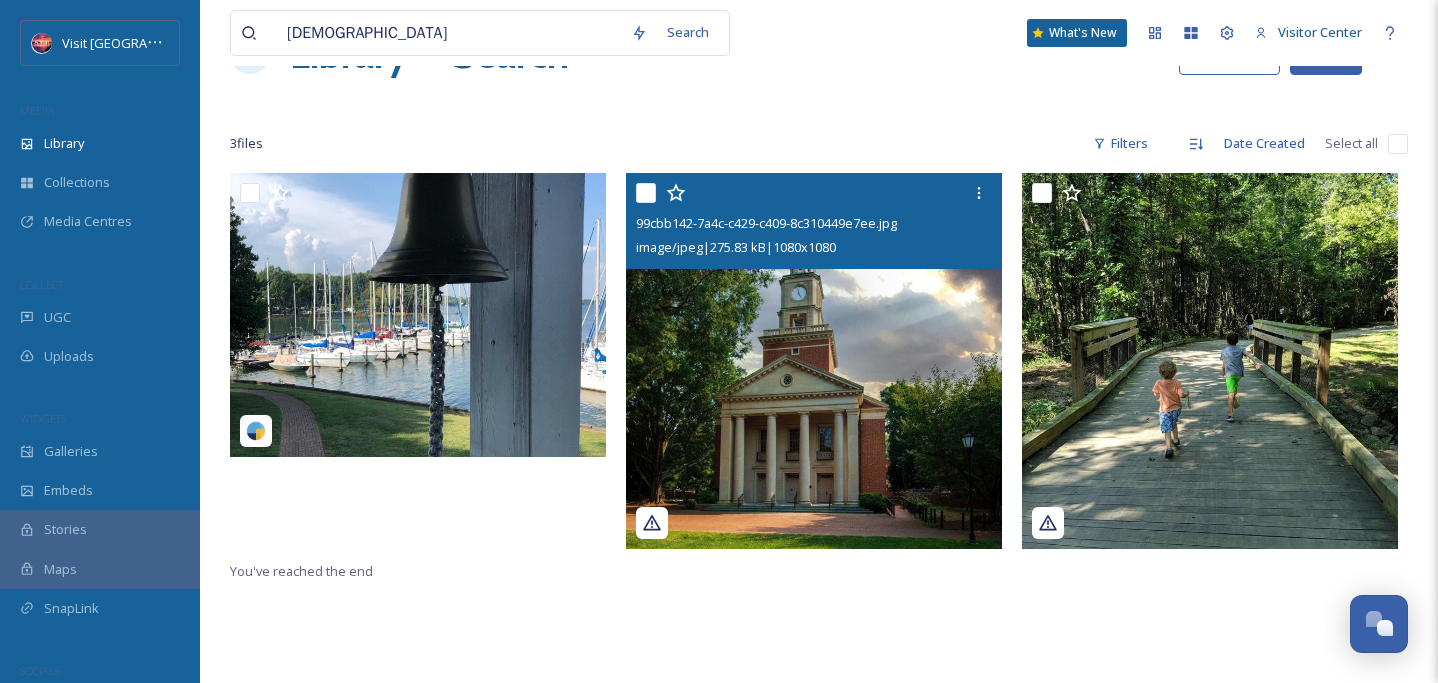 scroll, scrollTop: 85, scrollLeft: 0, axis: vertical 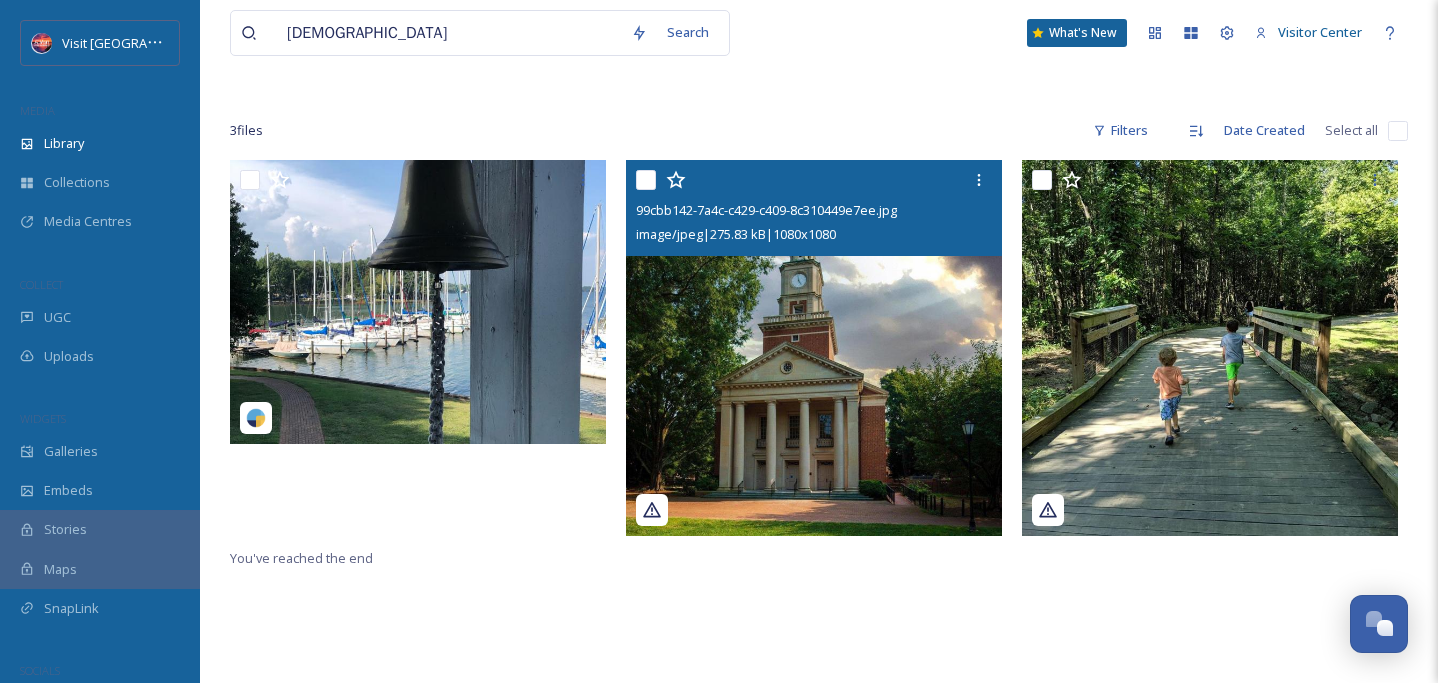 click at bounding box center (814, 348) 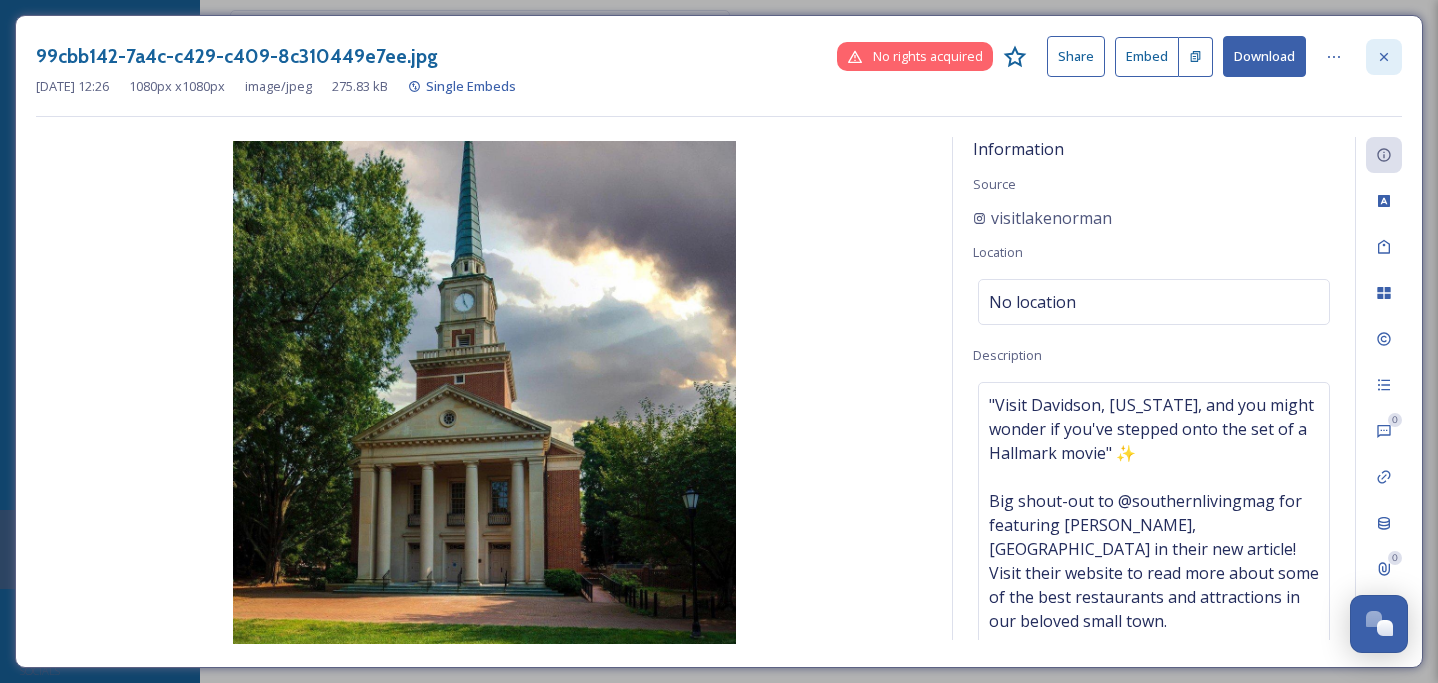 click 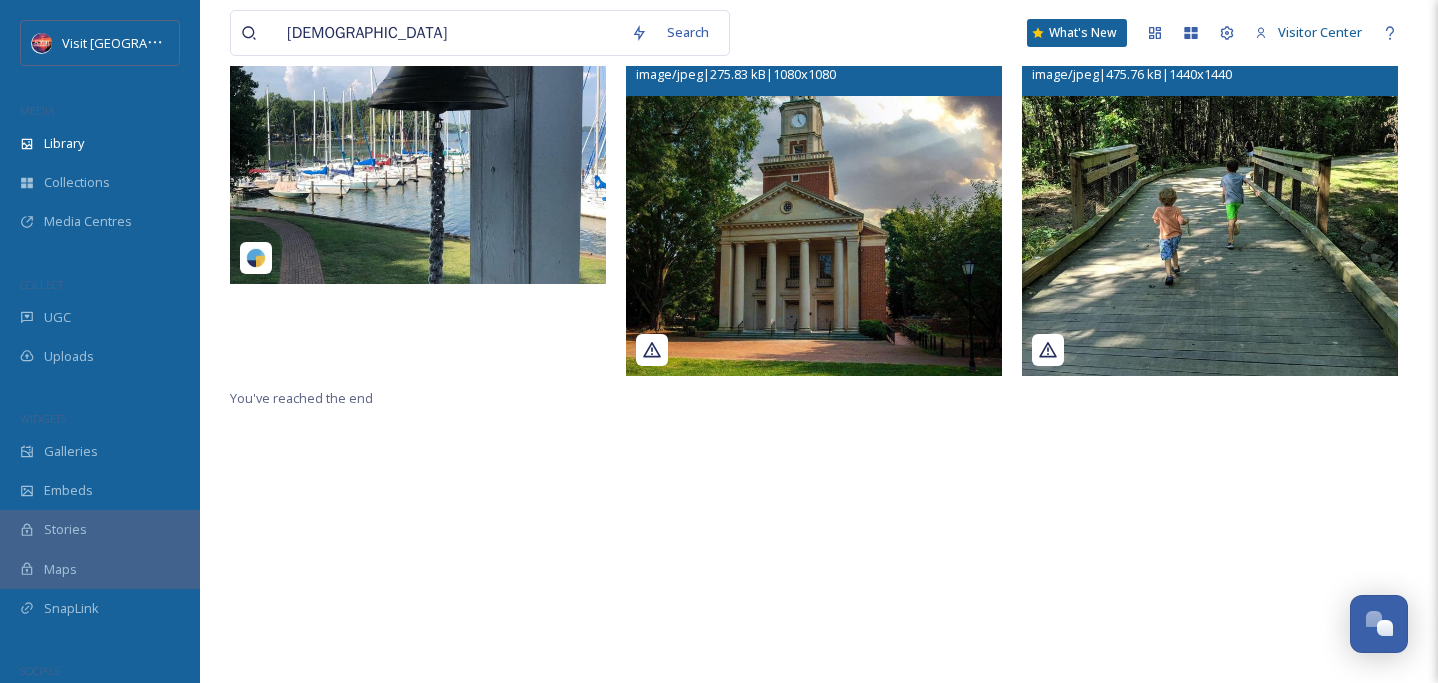 scroll, scrollTop: 0, scrollLeft: 0, axis: both 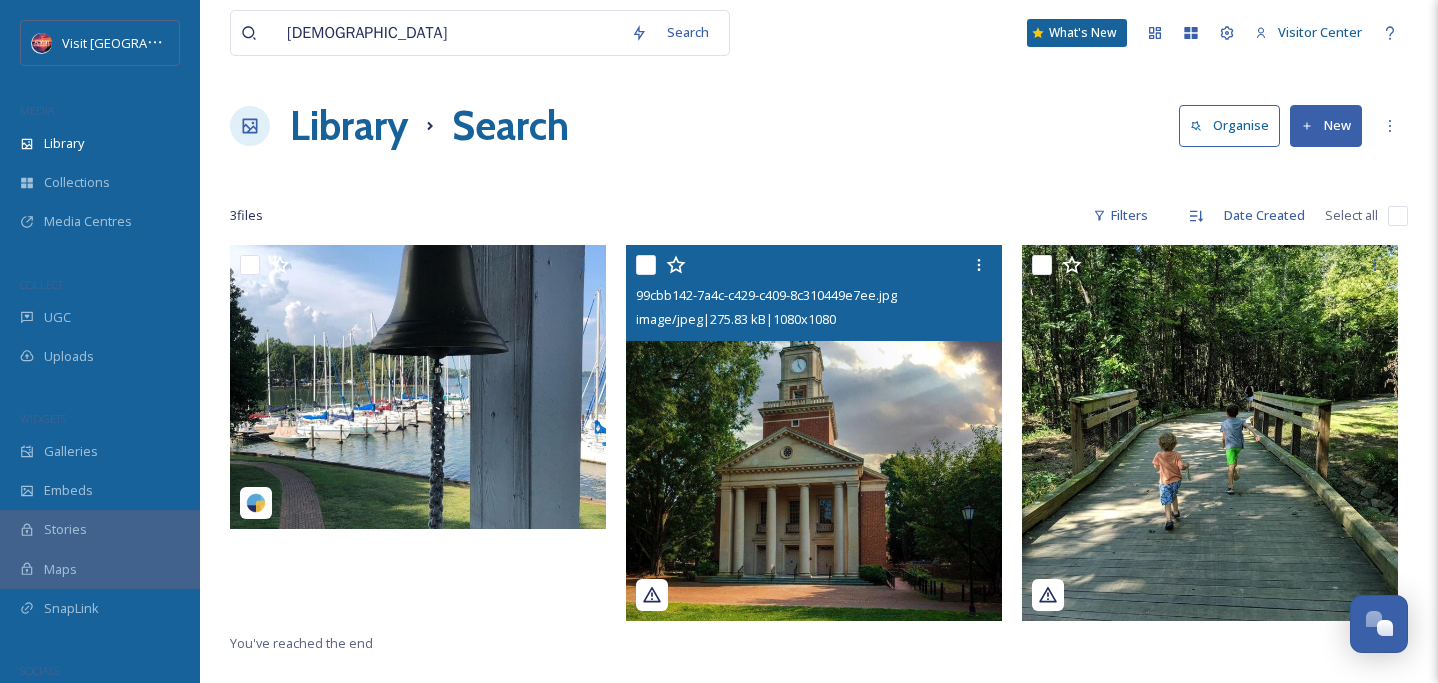 click on "[DEMOGRAPHIC_DATA]" at bounding box center (449, 33) 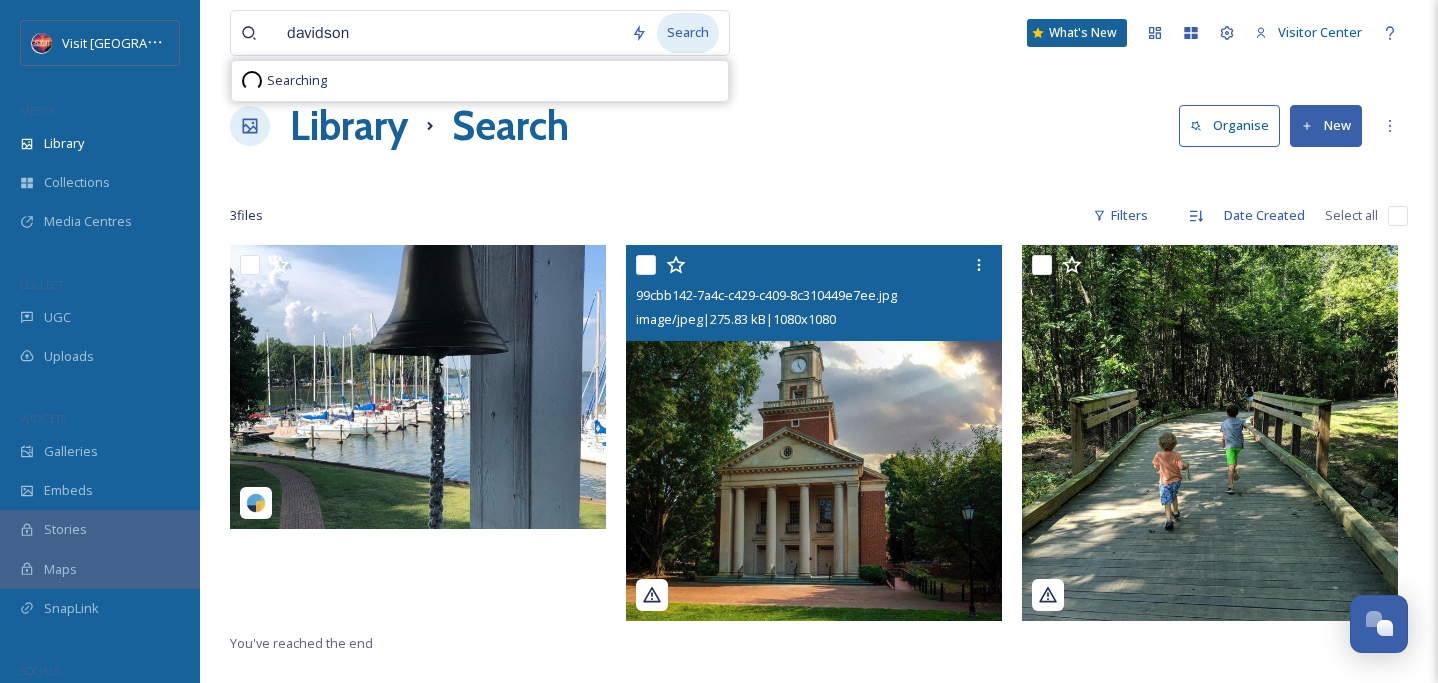 click on "Search" at bounding box center (688, 32) 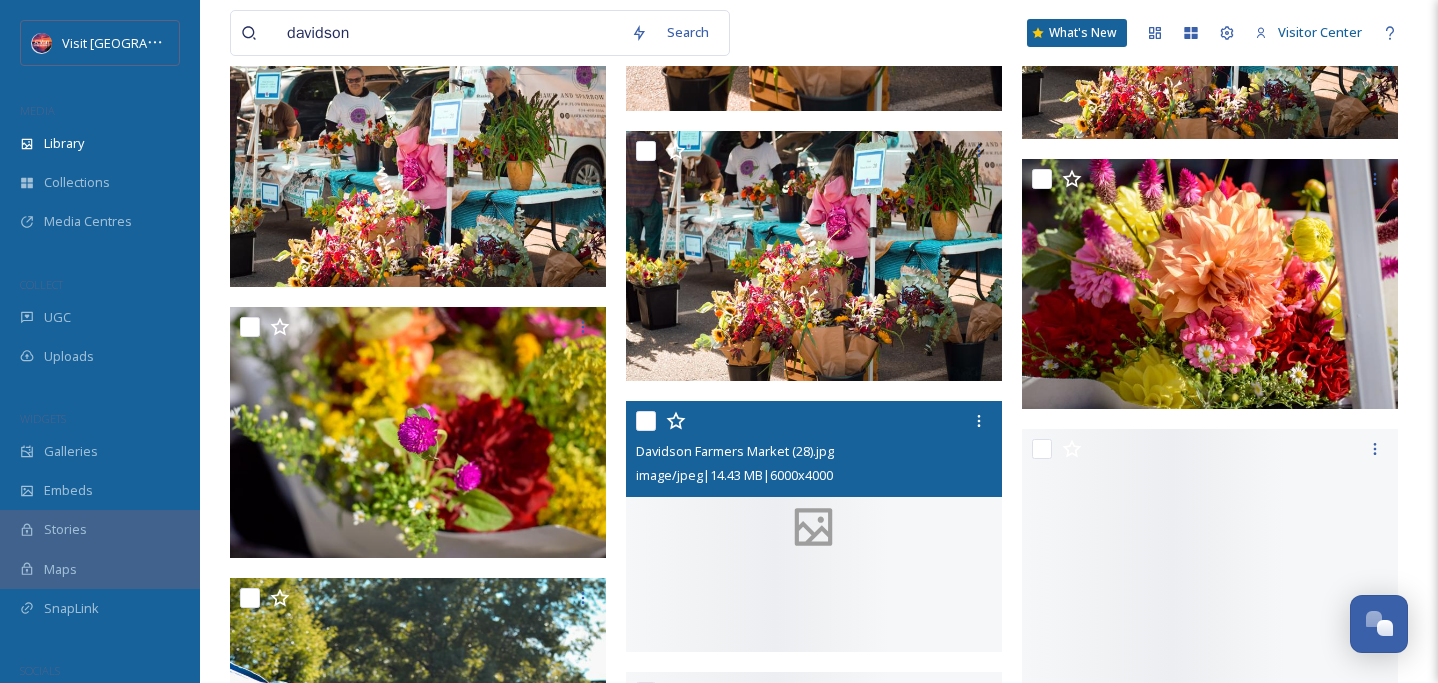 scroll, scrollTop: 3957, scrollLeft: 0, axis: vertical 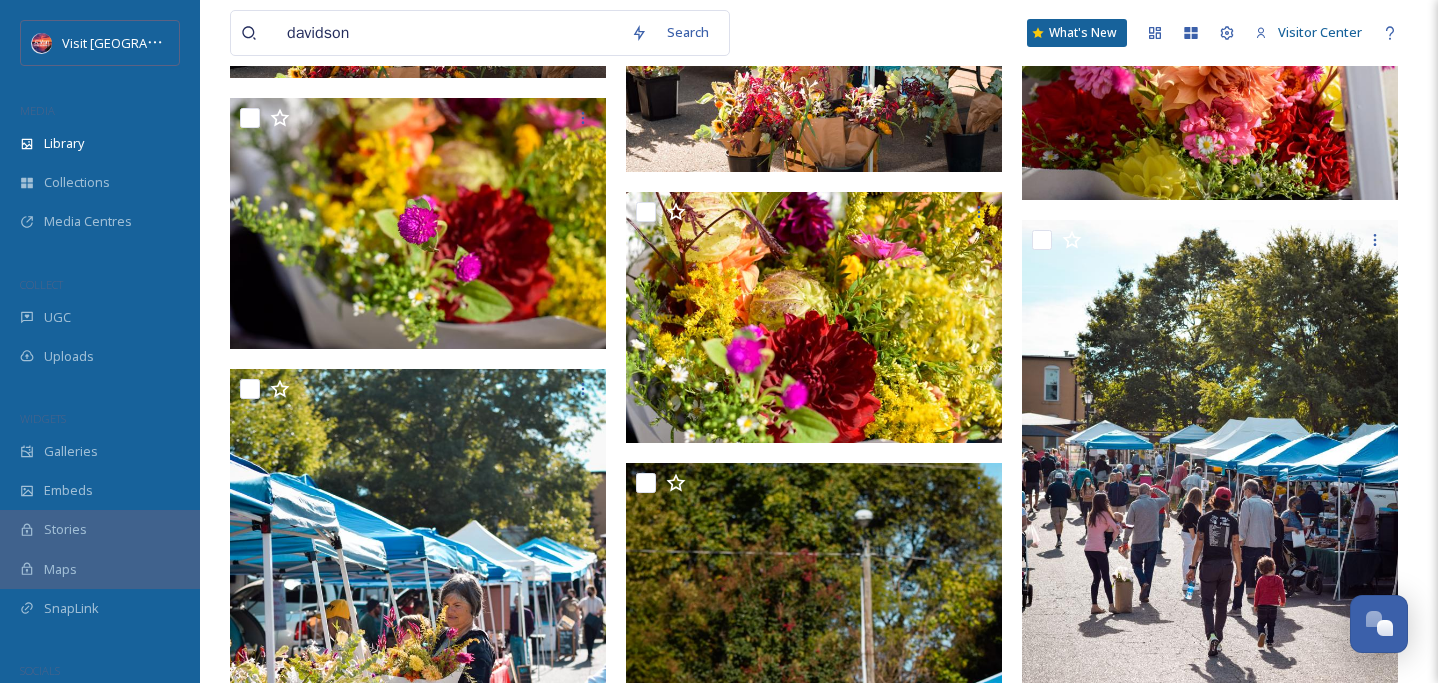 click on "davidson" at bounding box center (449, 33) 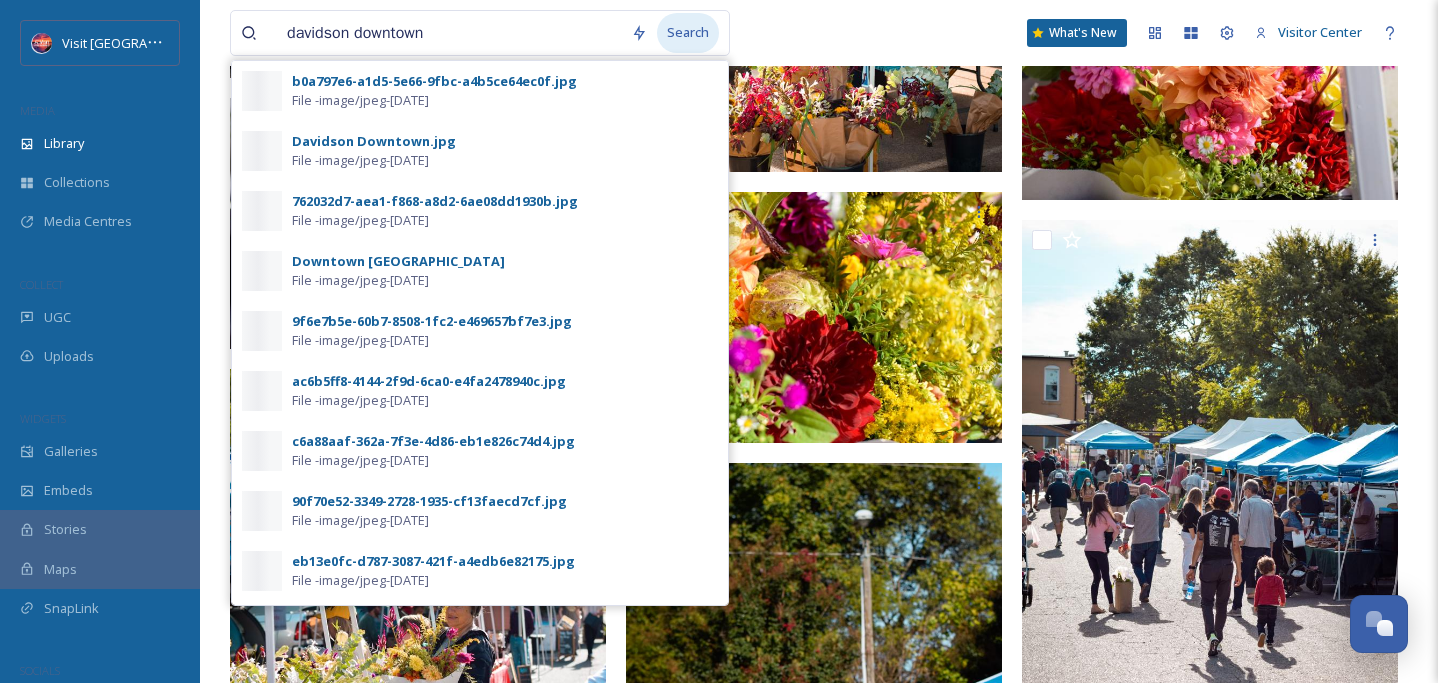 click on "Search" at bounding box center (688, 32) 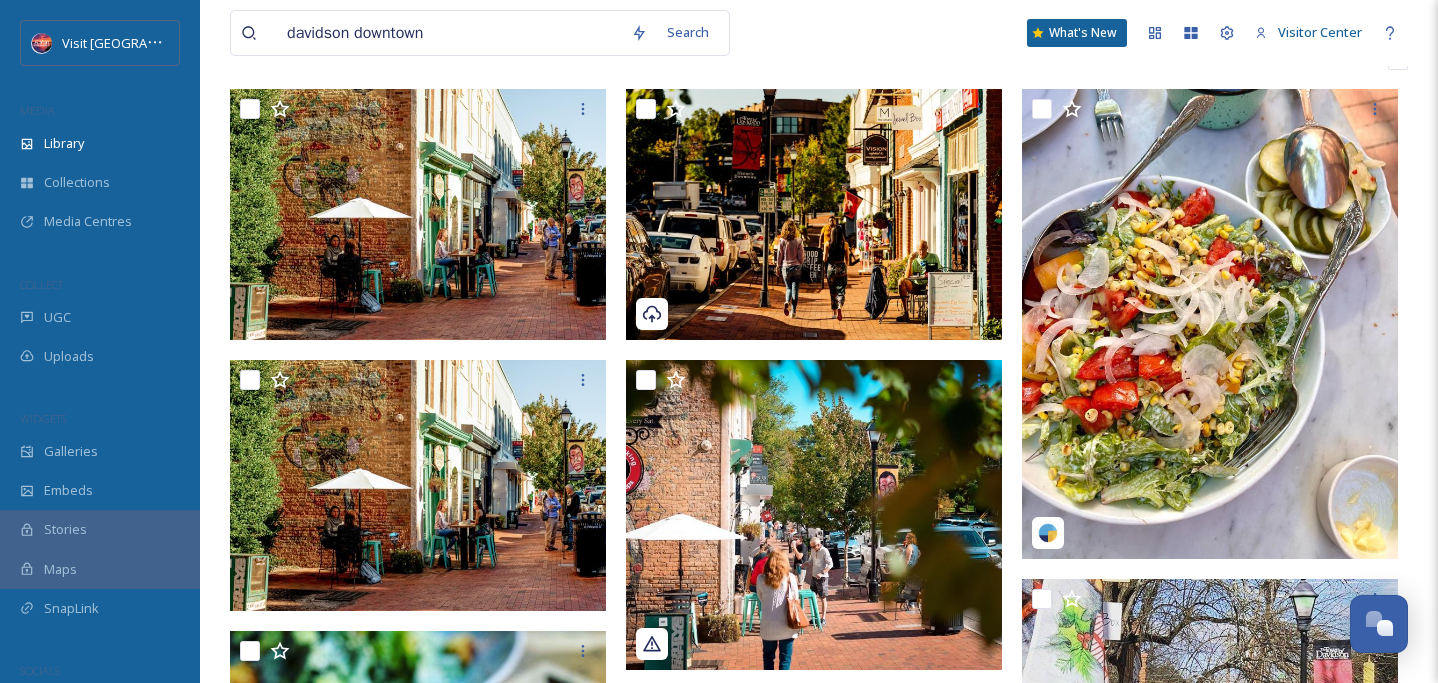 scroll, scrollTop: 144, scrollLeft: 0, axis: vertical 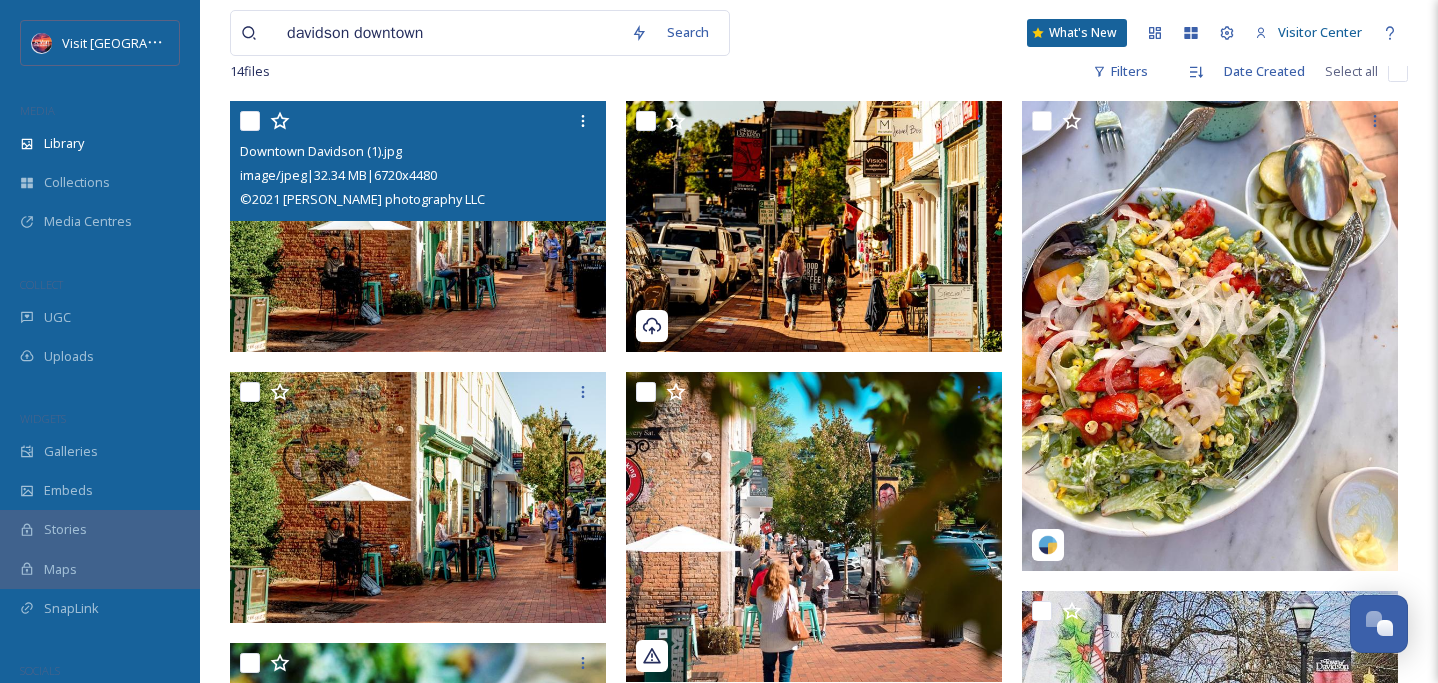 click at bounding box center [418, 226] 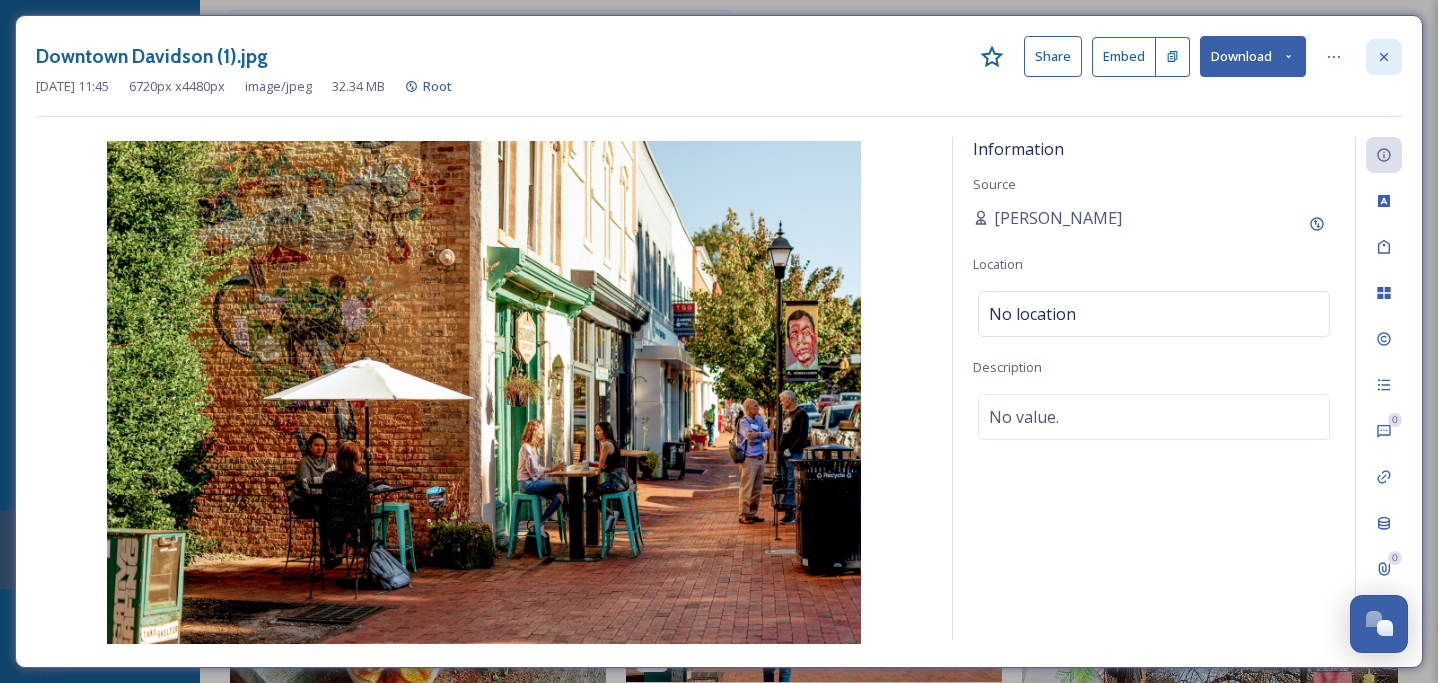 click at bounding box center [1384, 57] 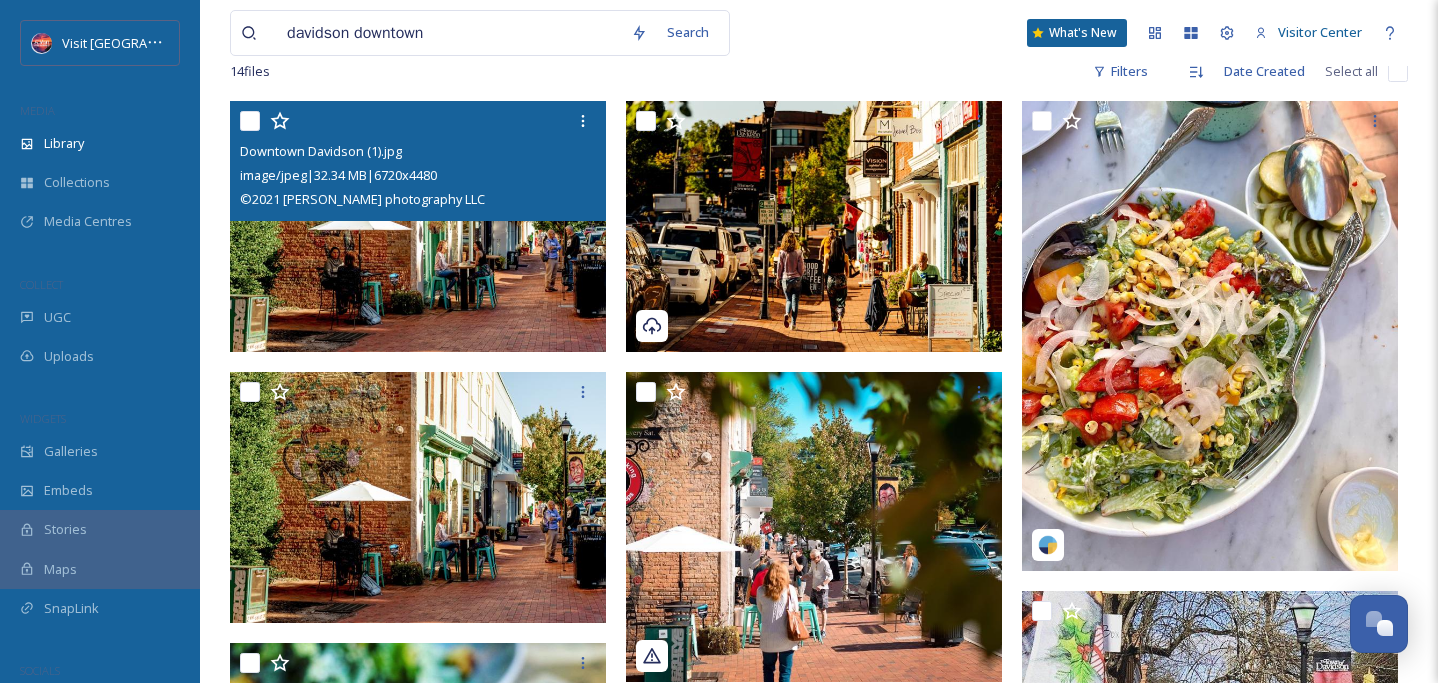 click on "davidson downtown" at bounding box center (449, 33) 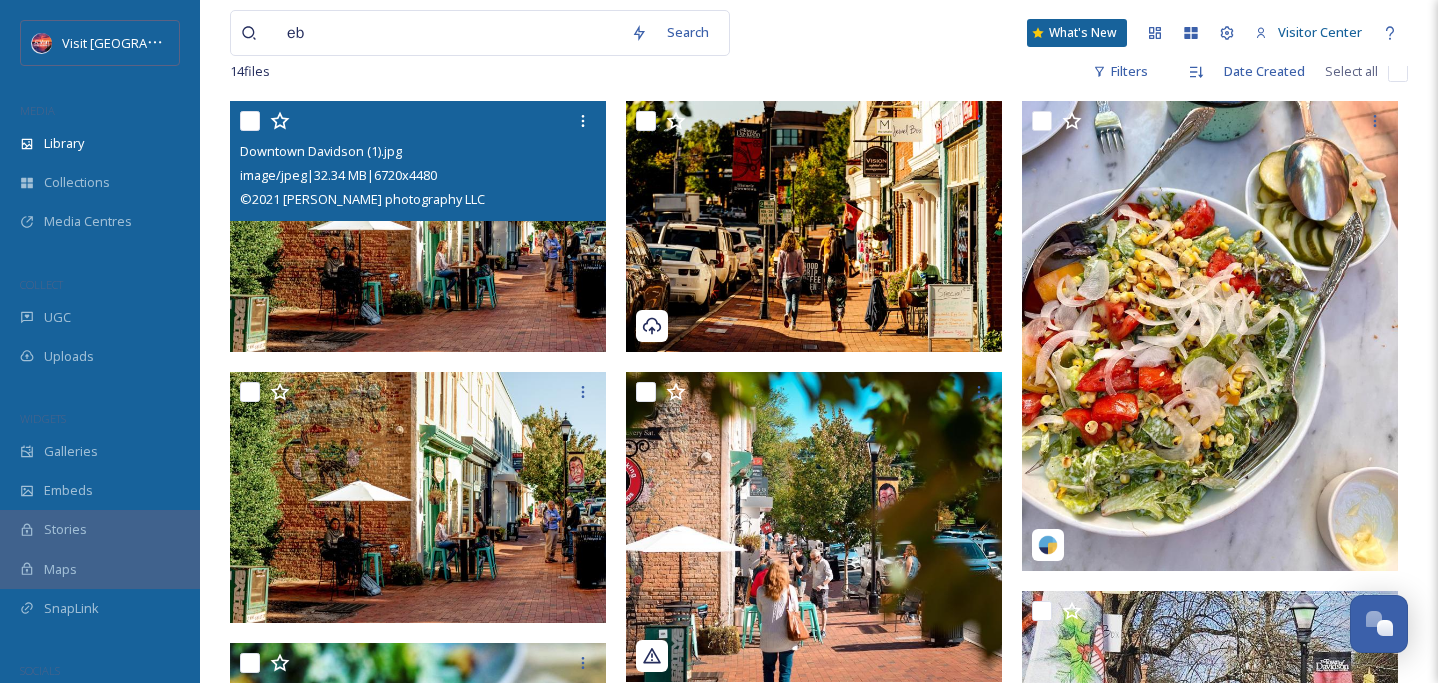 type on "e" 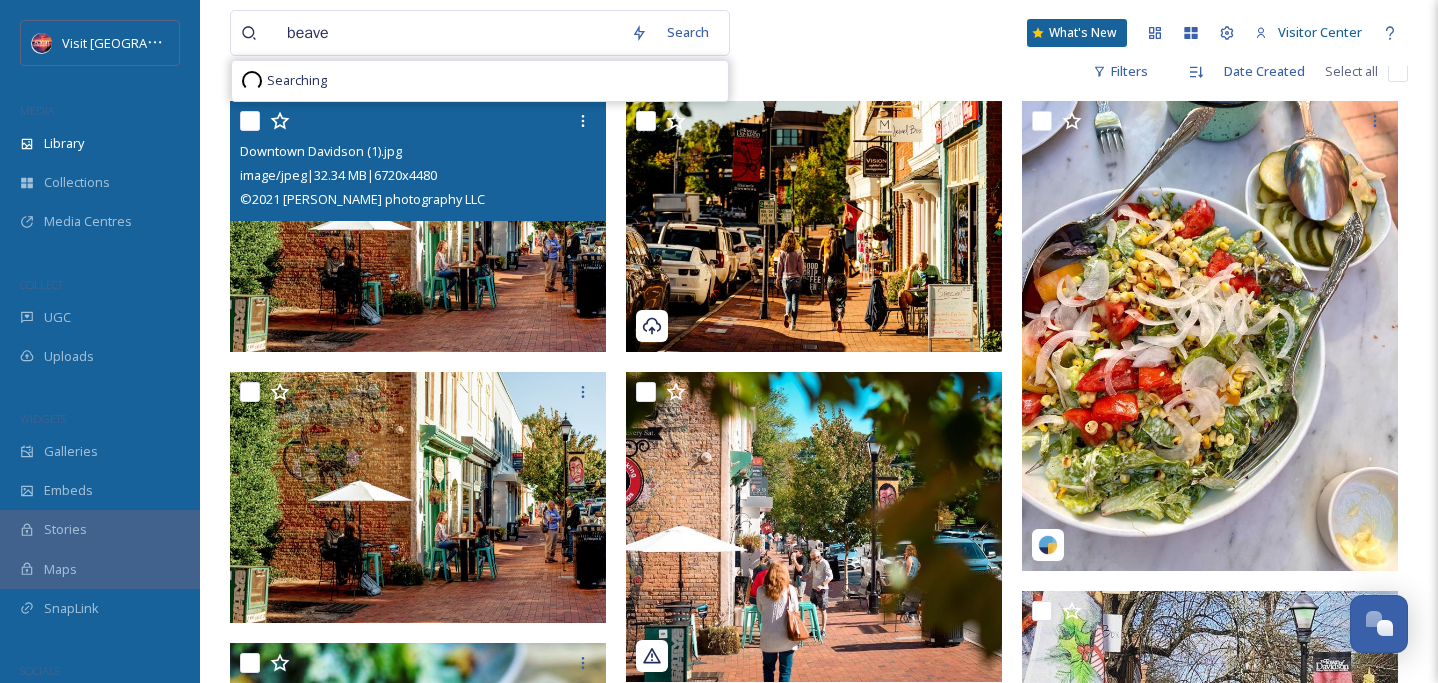 type on "beaver" 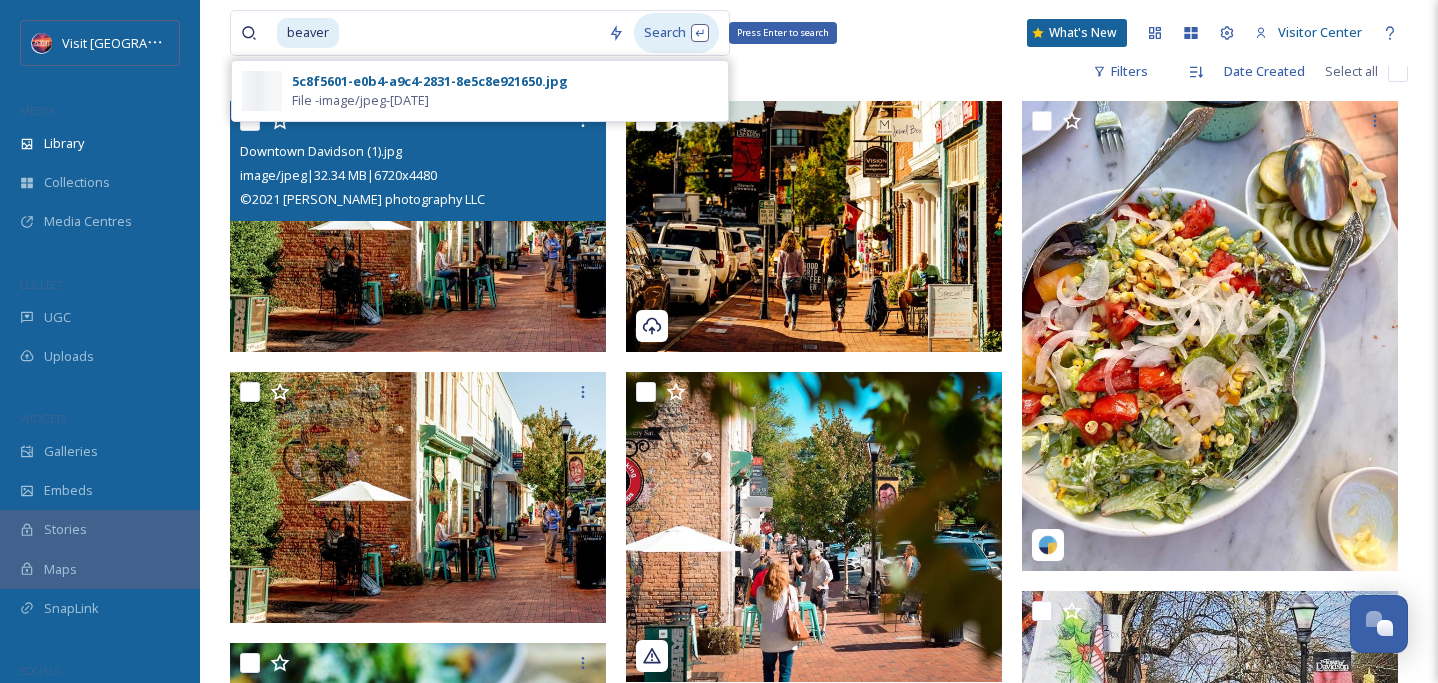 type 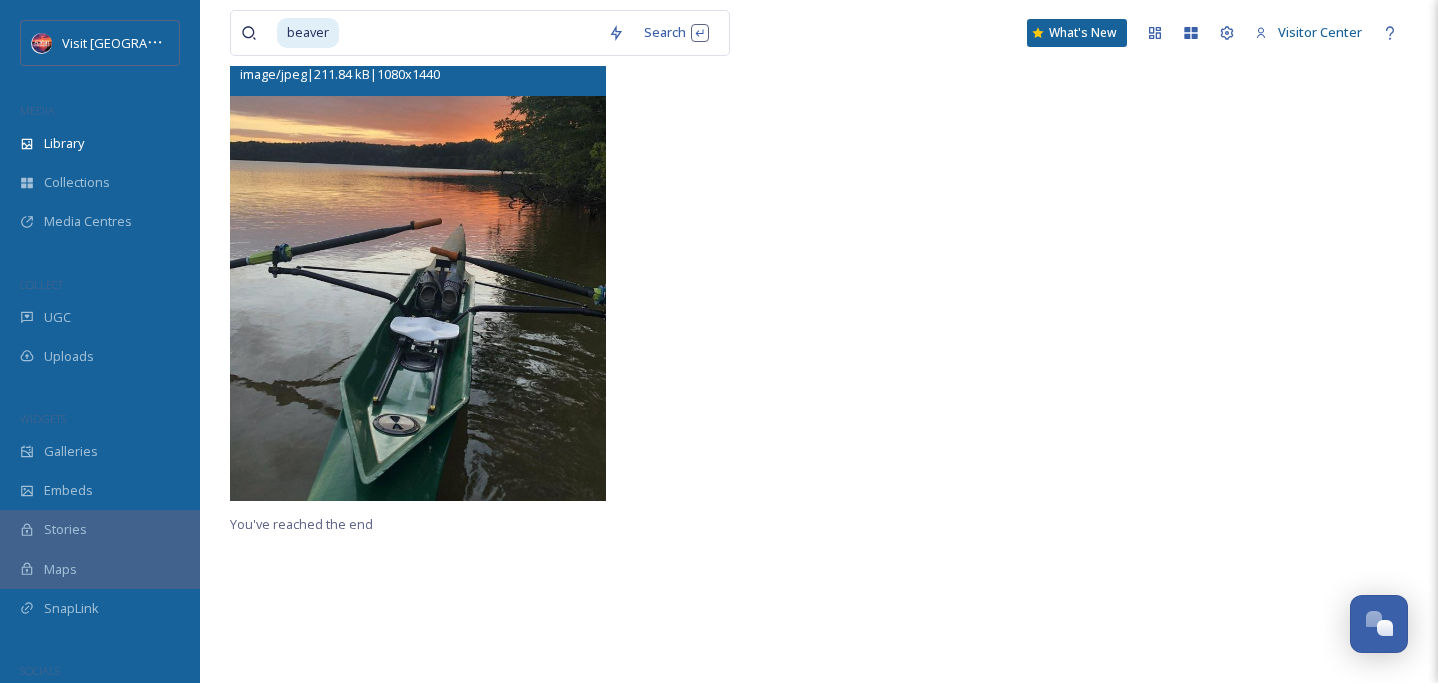 scroll, scrollTop: 0, scrollLeft: 0, axis: both 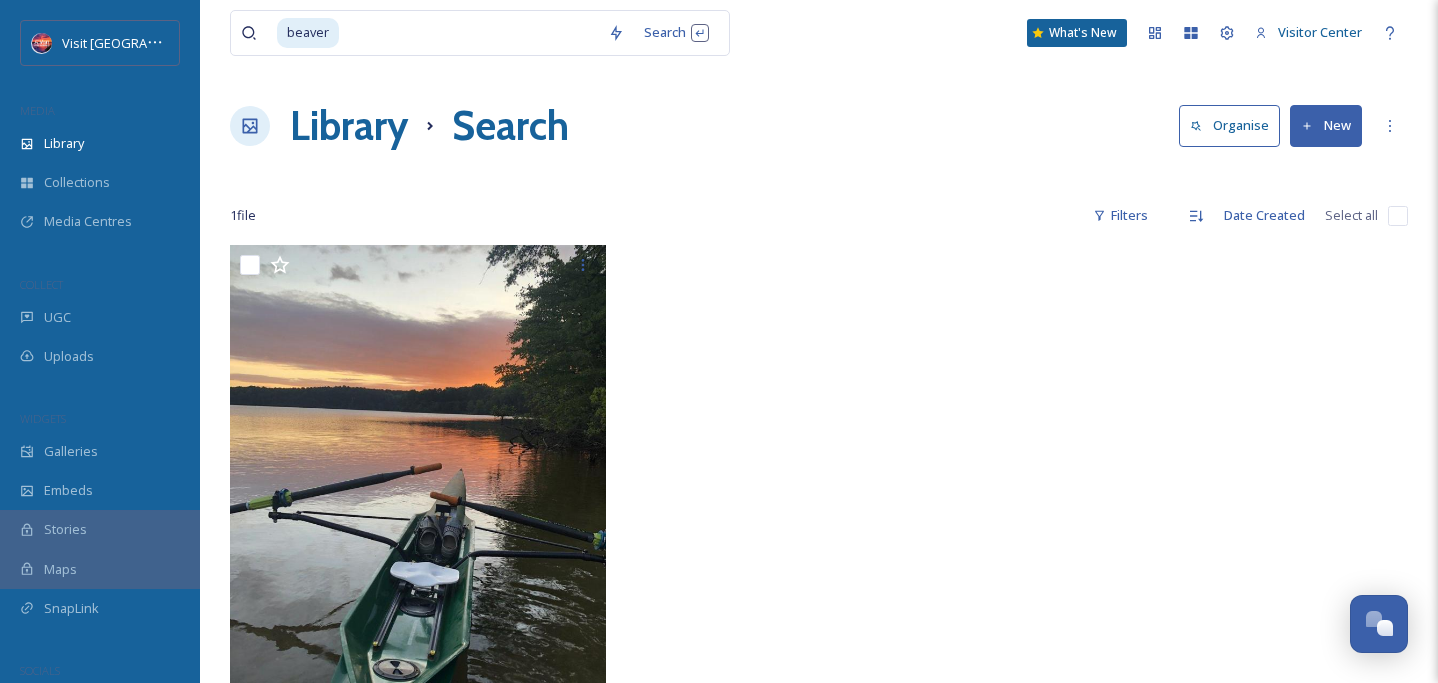 click at bounding box center [469, 33] 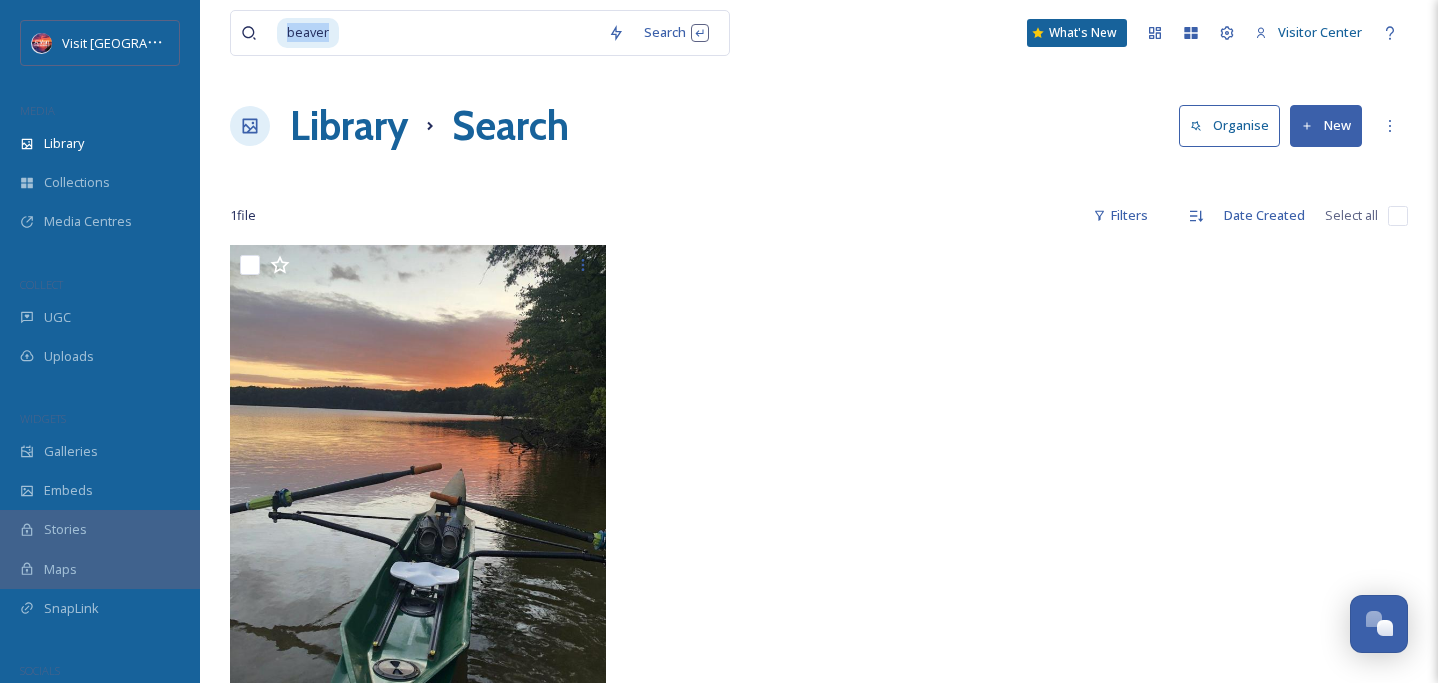 click on "beaver" at bounding box center [308, 32] 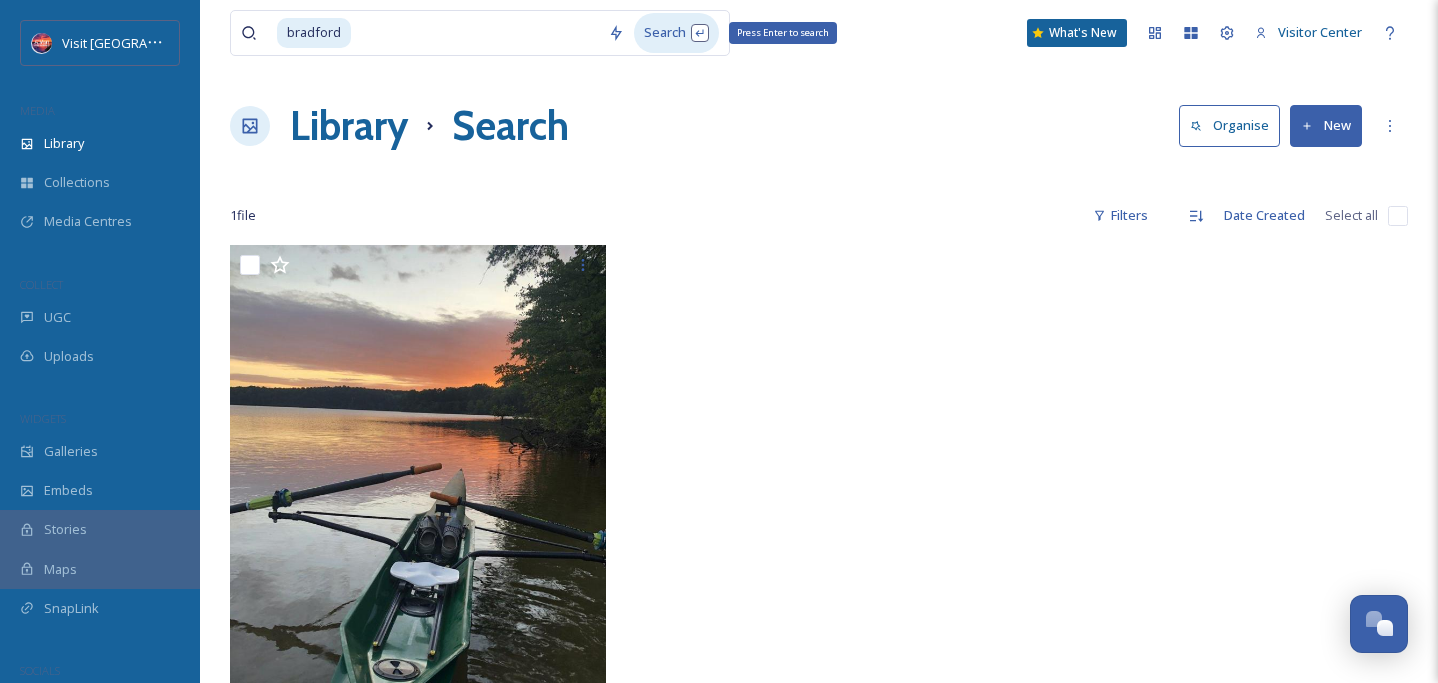 click on "Search Press Enter to search" at bounding box center [676, 32] 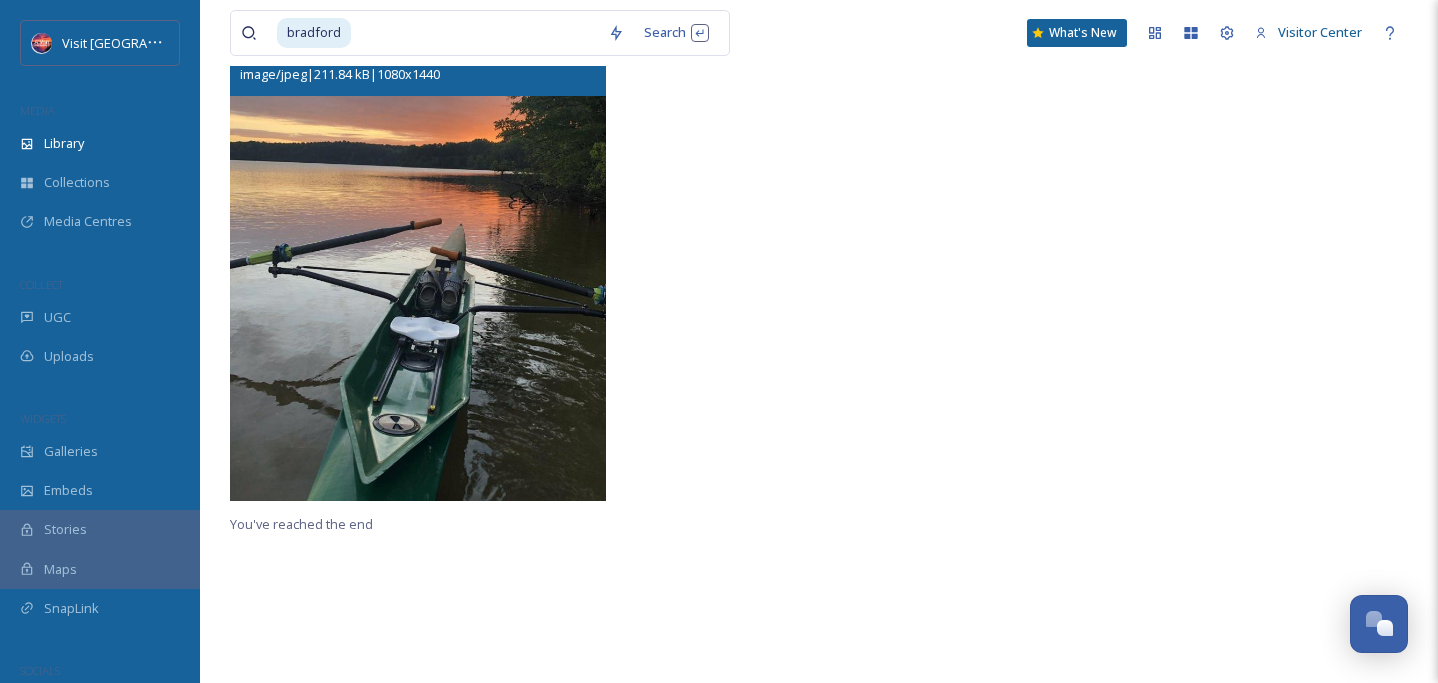 scroll, scrollTop: 0, scrollLeft: 0, axis: both 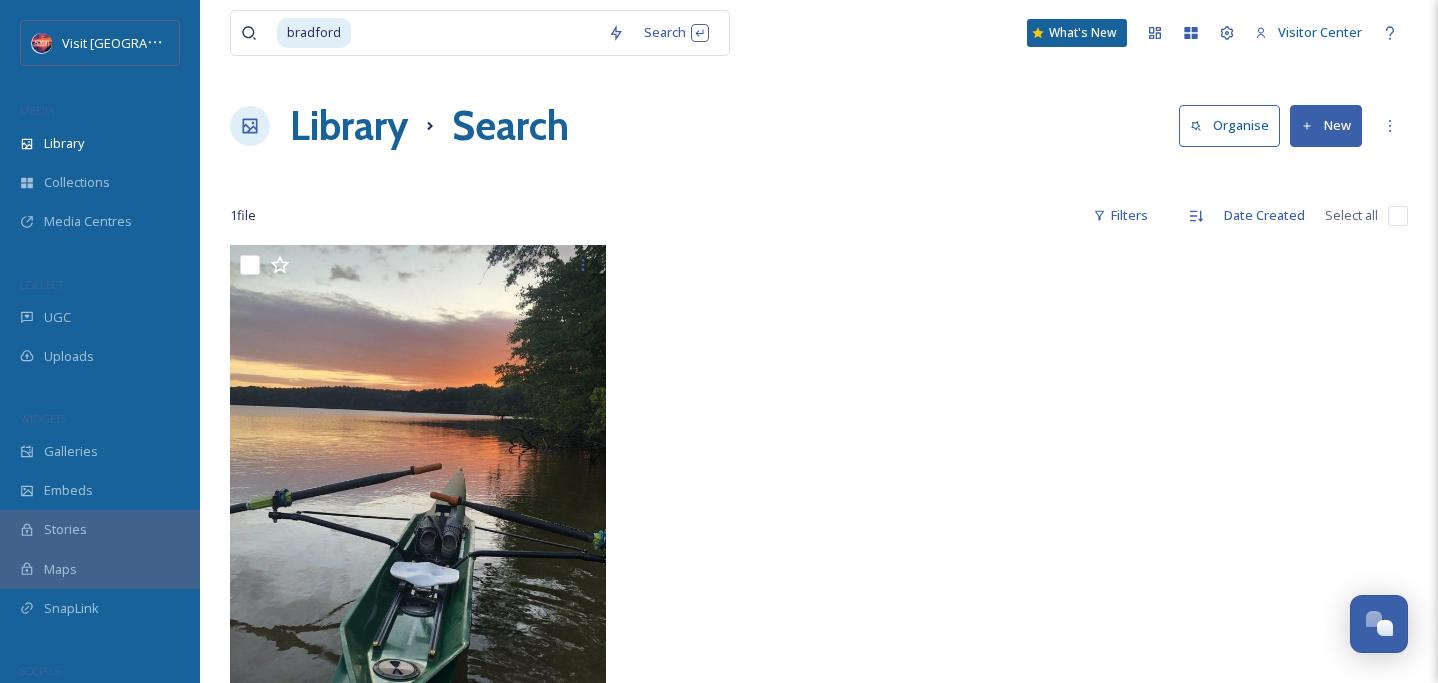 click at bounding box center [475, 33] 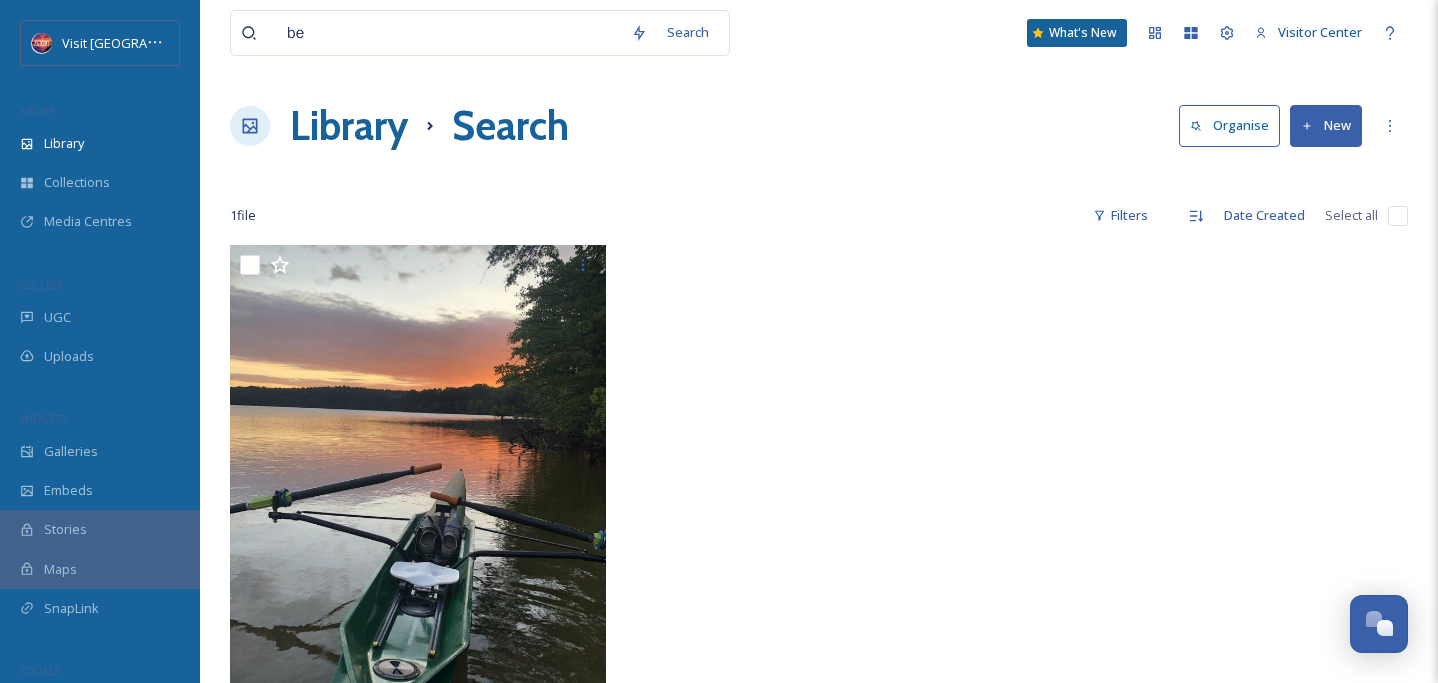 type on "b" 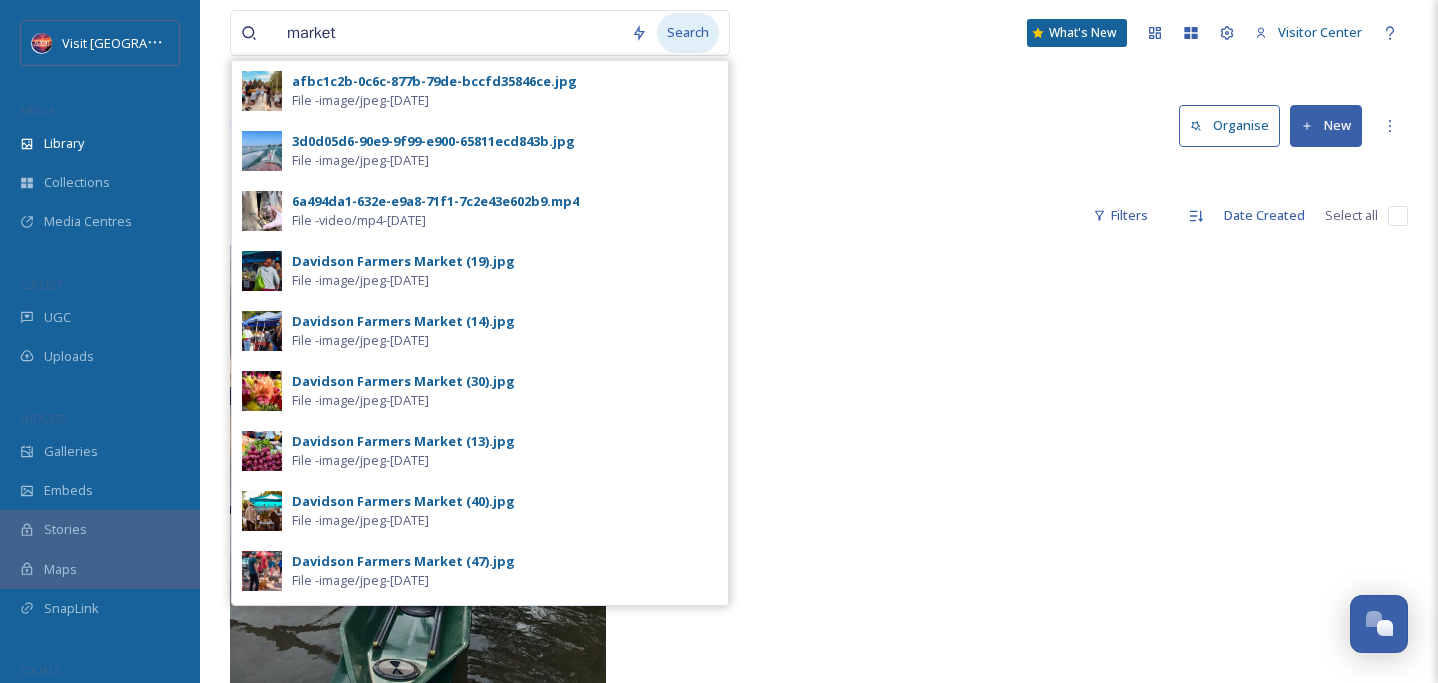 type on "market" 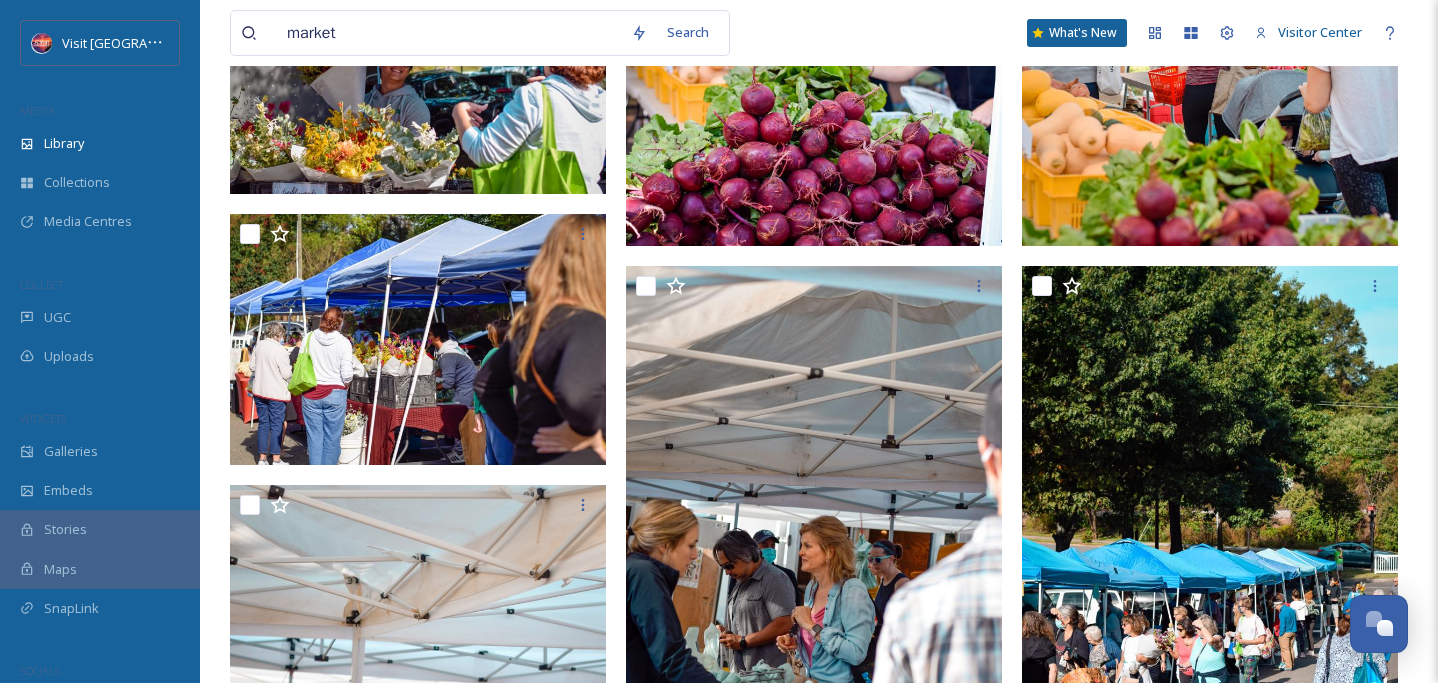 scroll, scrollTop: 3662, scrollLeft: 0, axis: vertical 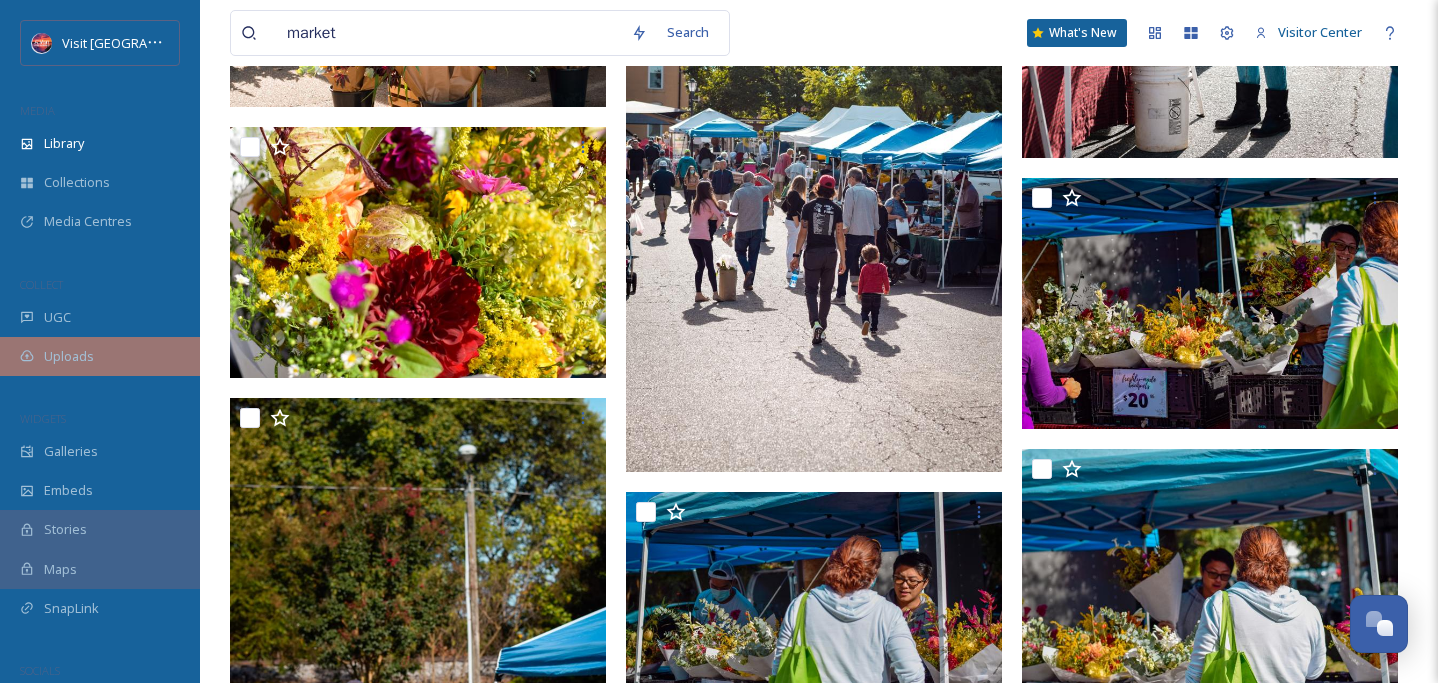 click on "Uploads" at bounding box center (69, 356) 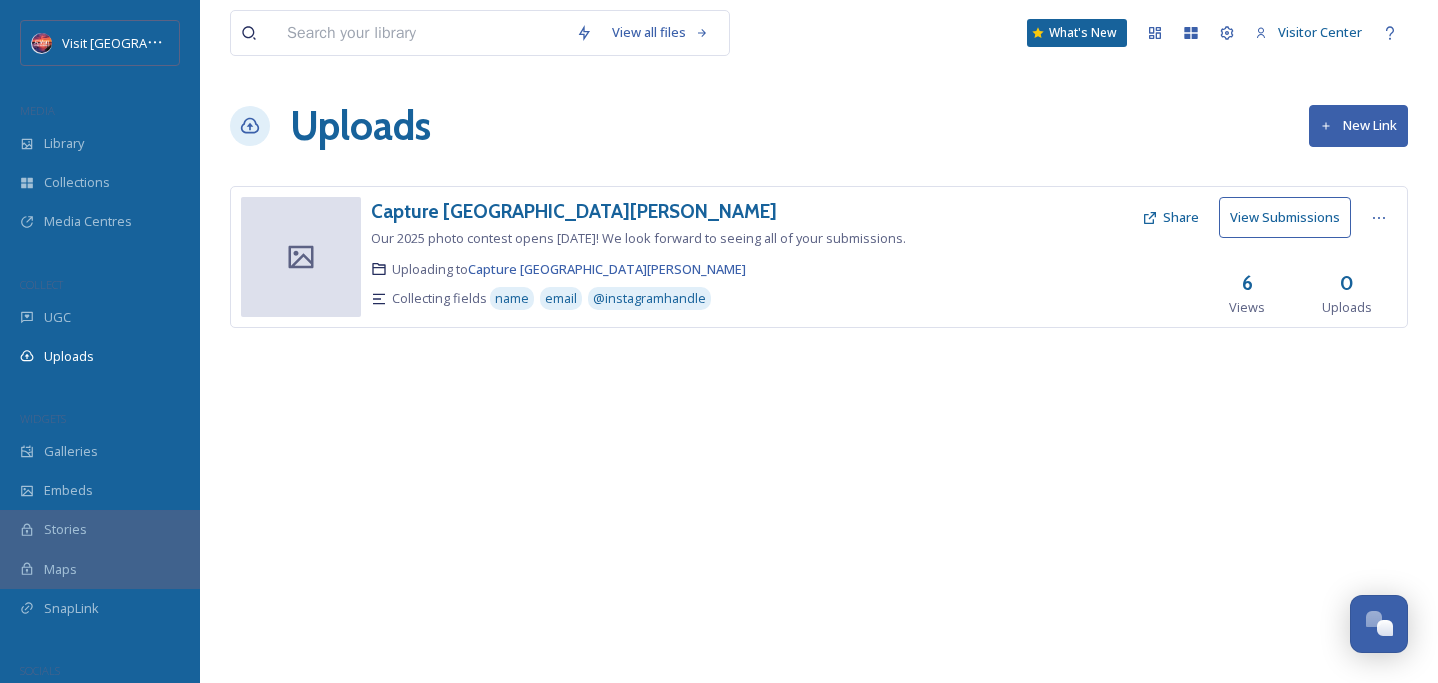 scroll, scrollTop: 2, scrollLeft: 0, axis: vertical 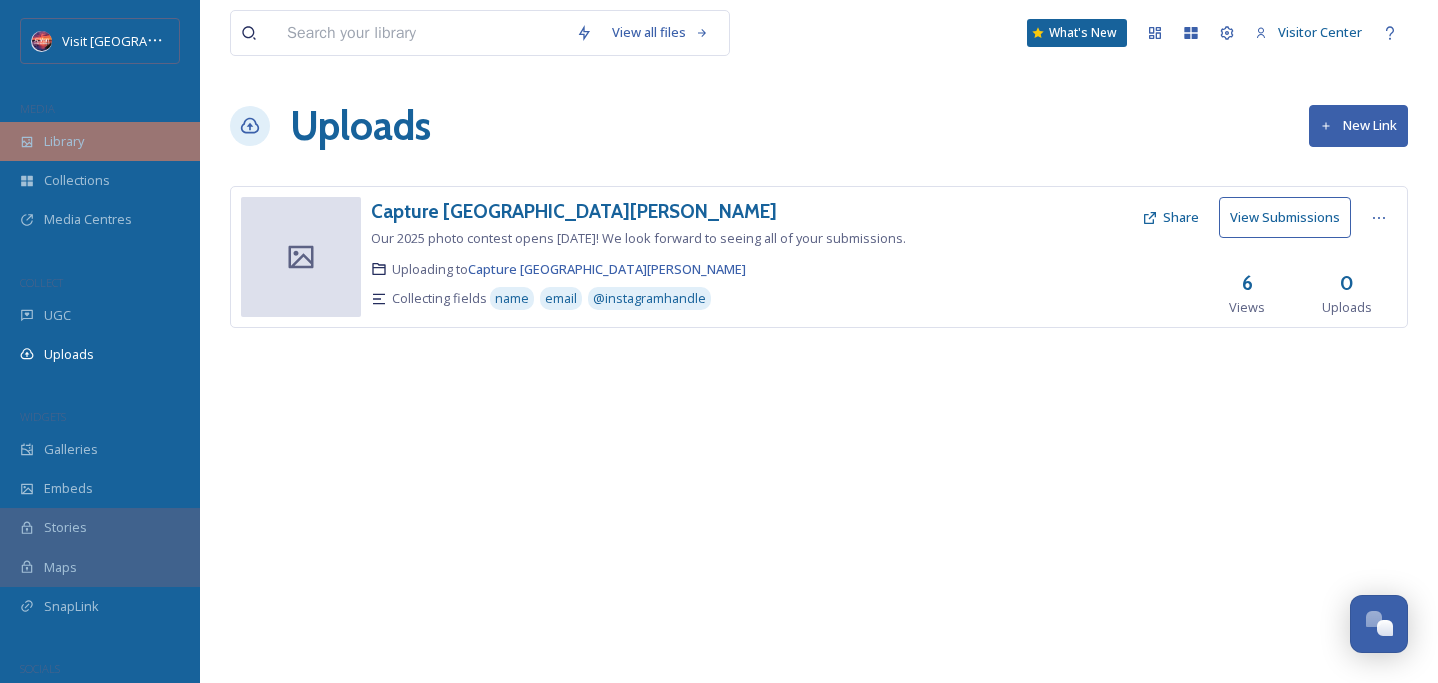 click on "Library" at bounding box center [100, 141] 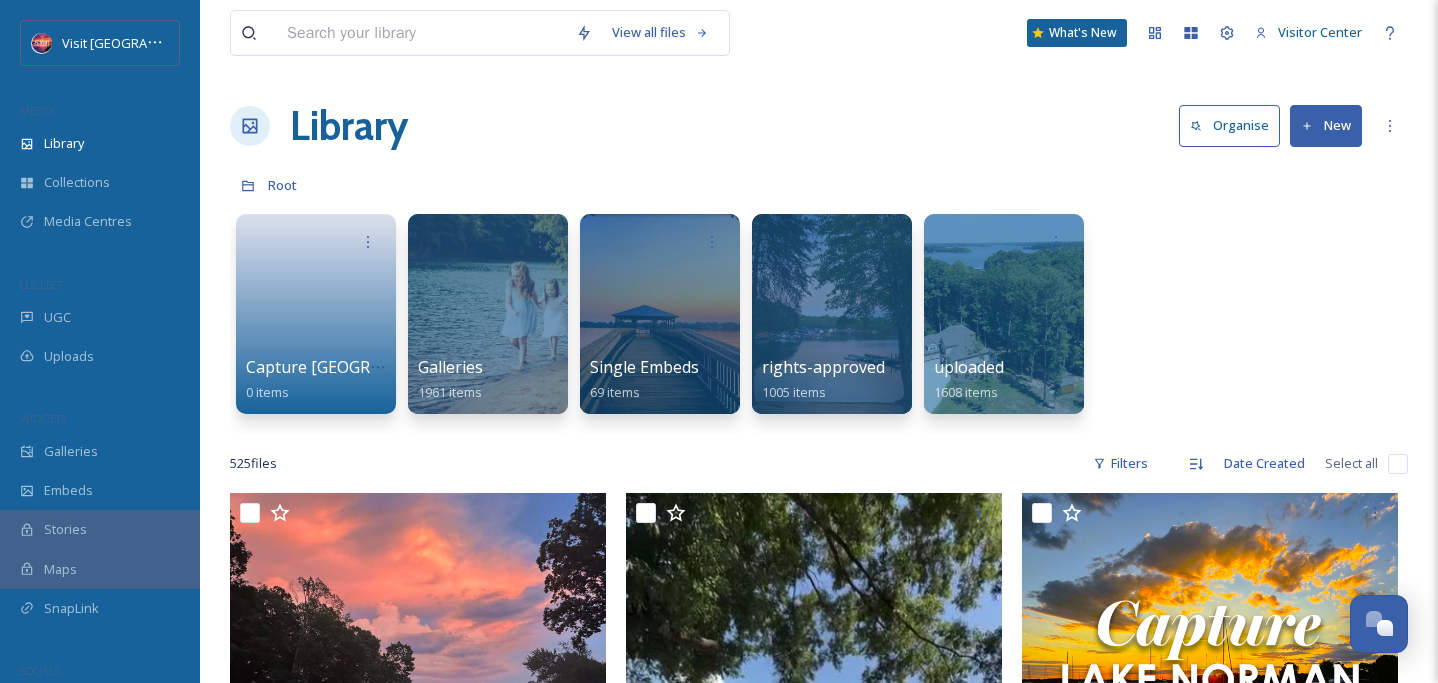 click on "New" at bounding box center [1326, 125] 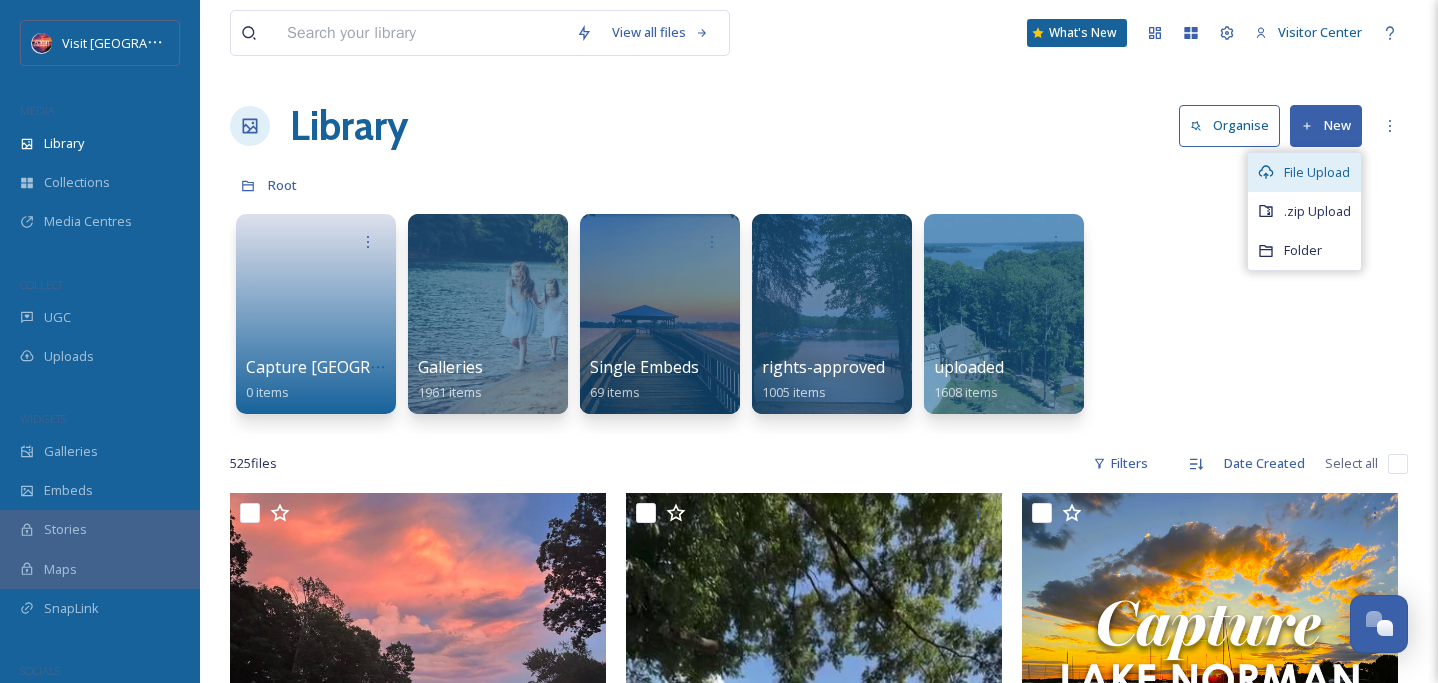 click on "File Upload" at bounding box center (1317, 172) 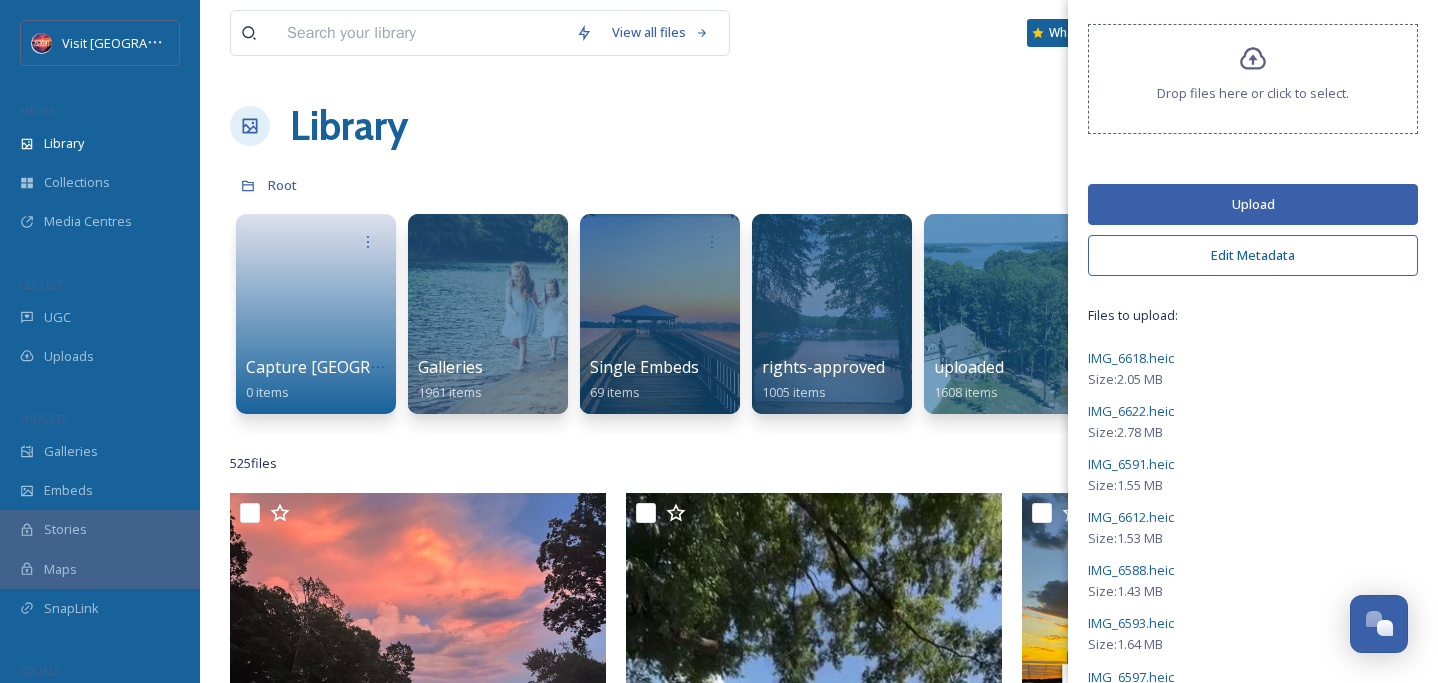 scroll, scrollTop: 0, scrollLeft: 0, axis: both 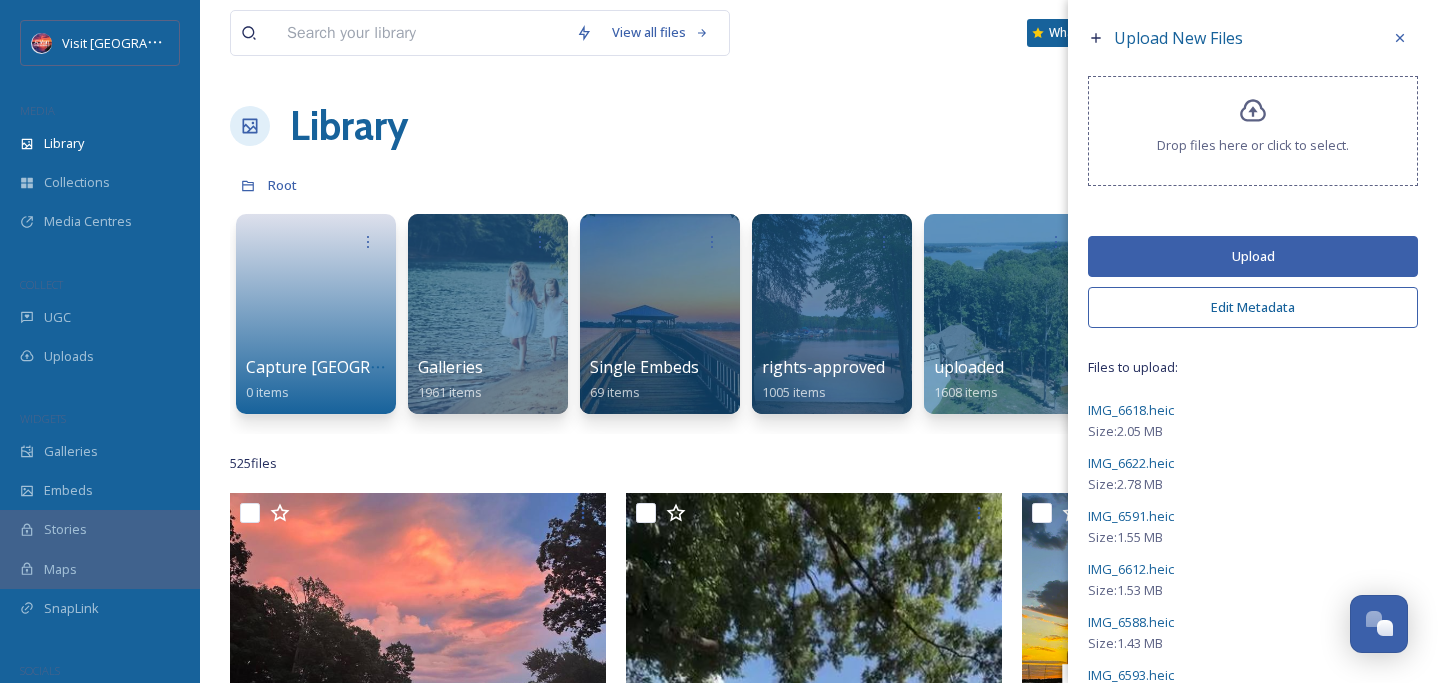 click on "Upload" at bounding box center [1253, 256] 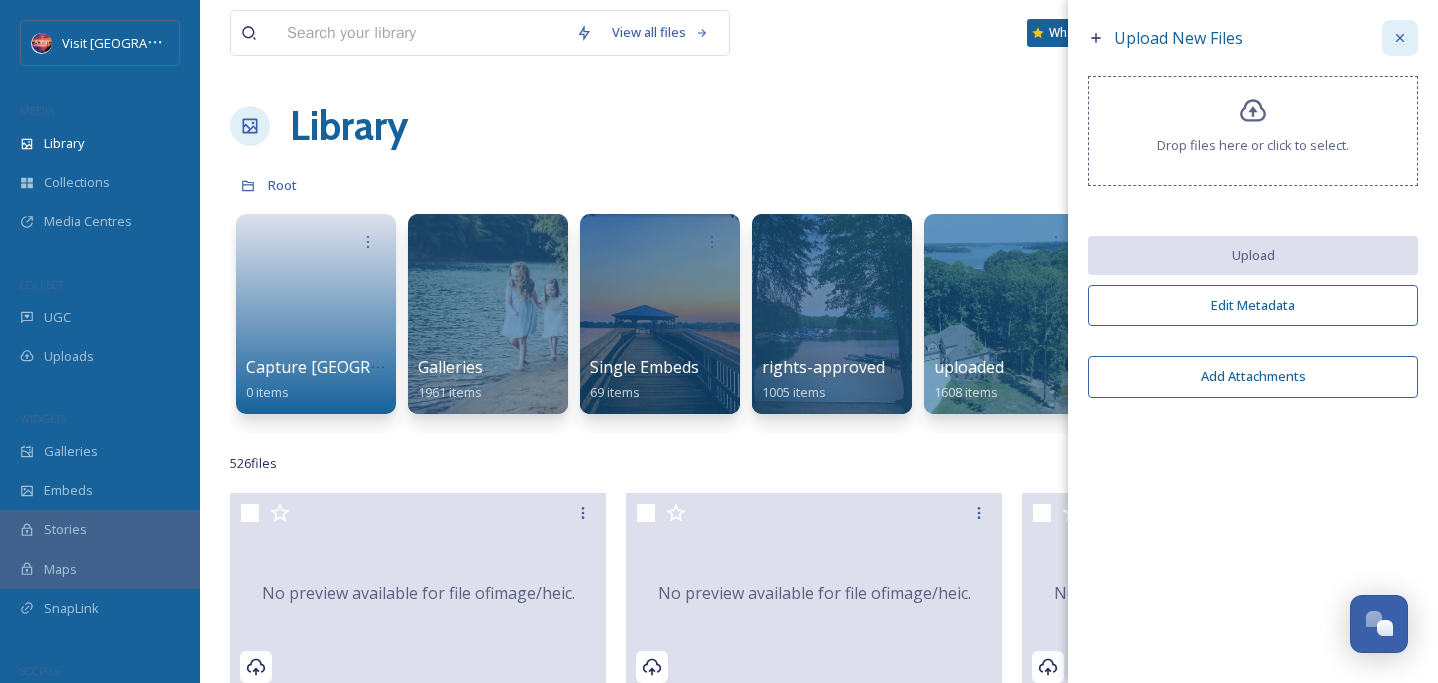 click at bounding box center (1400, 38) 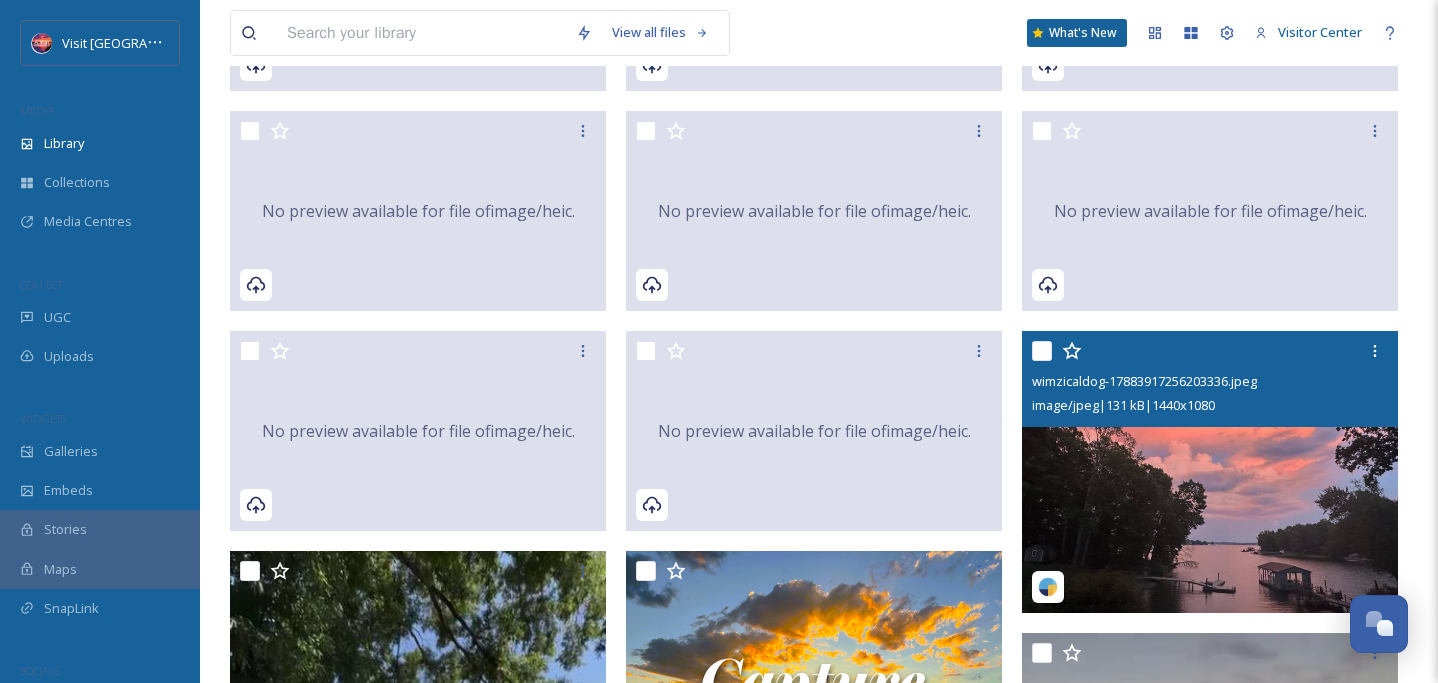 scroll, scrollTop: 566, scrollLeft: 0, axis: vertical 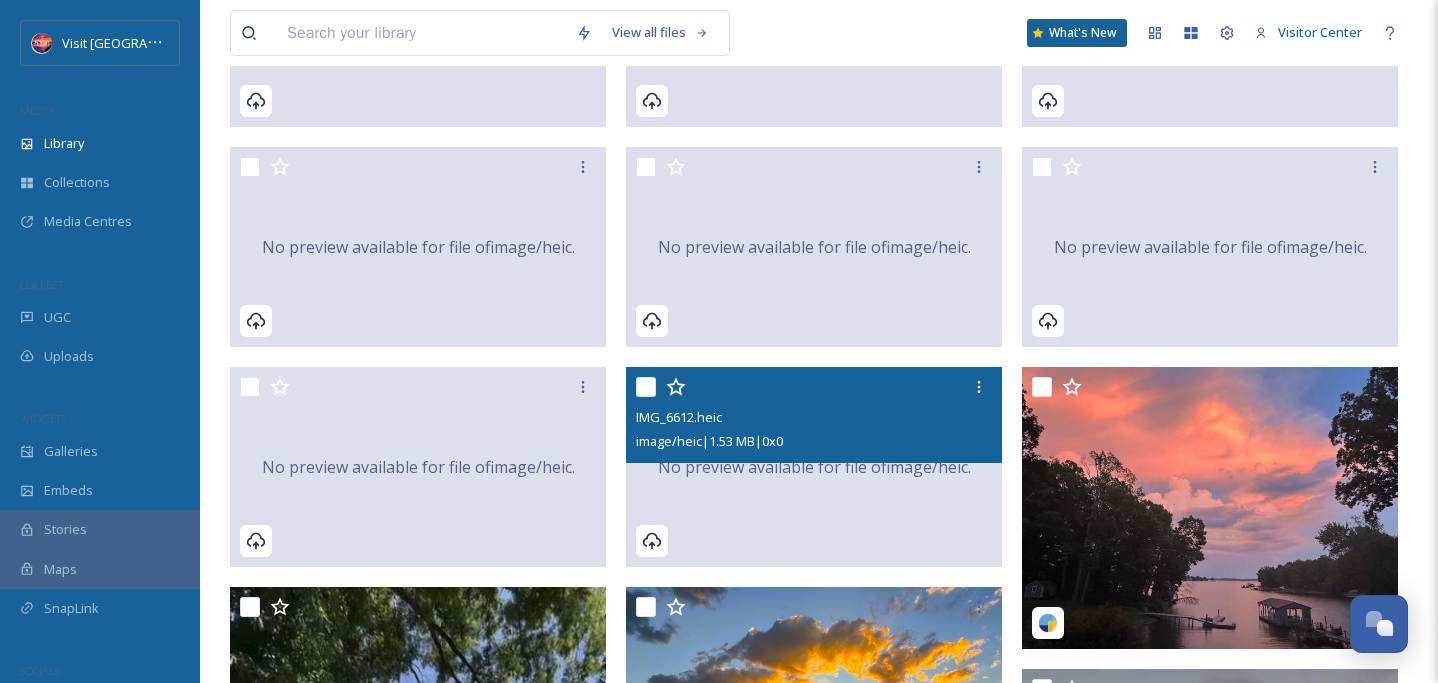click on "No preview available for file of  image/heic ." at bounding box center [814, 467] 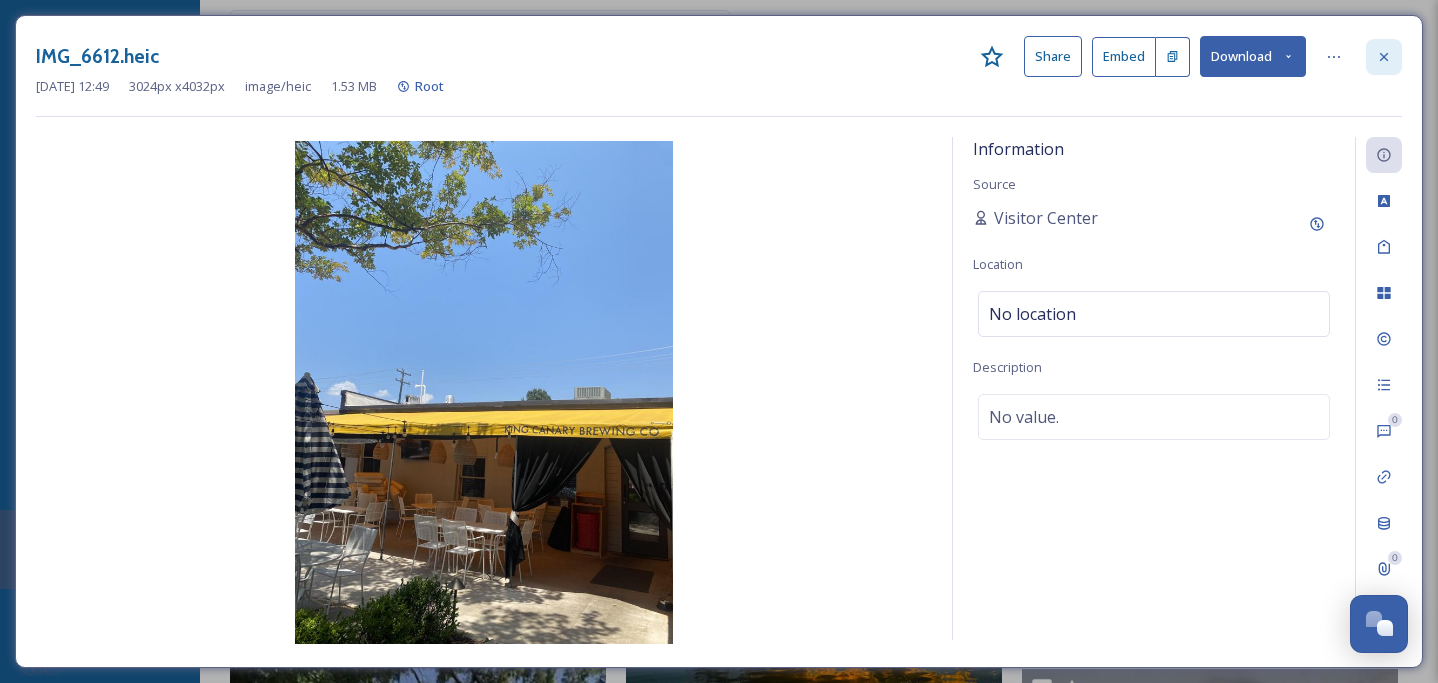 click 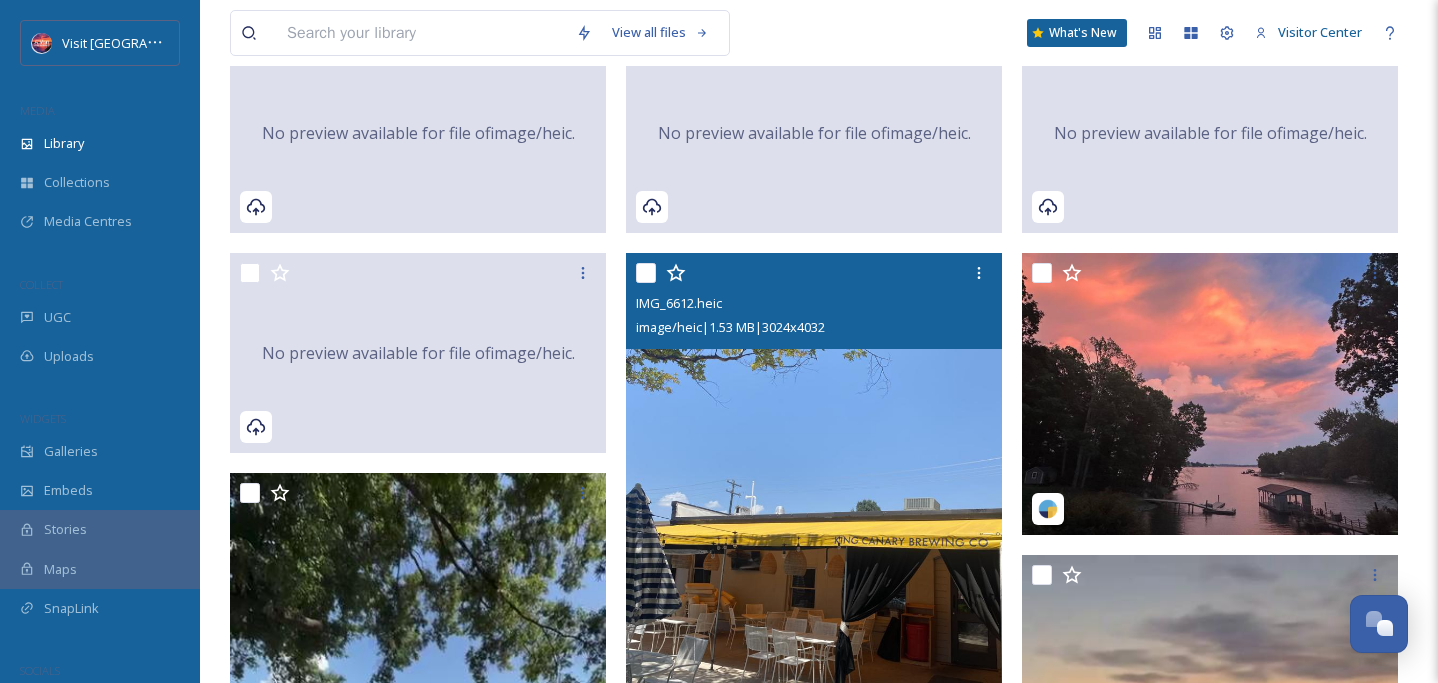 scroll, scrollTop: 701, scrollLeft: 0, axis: vertical 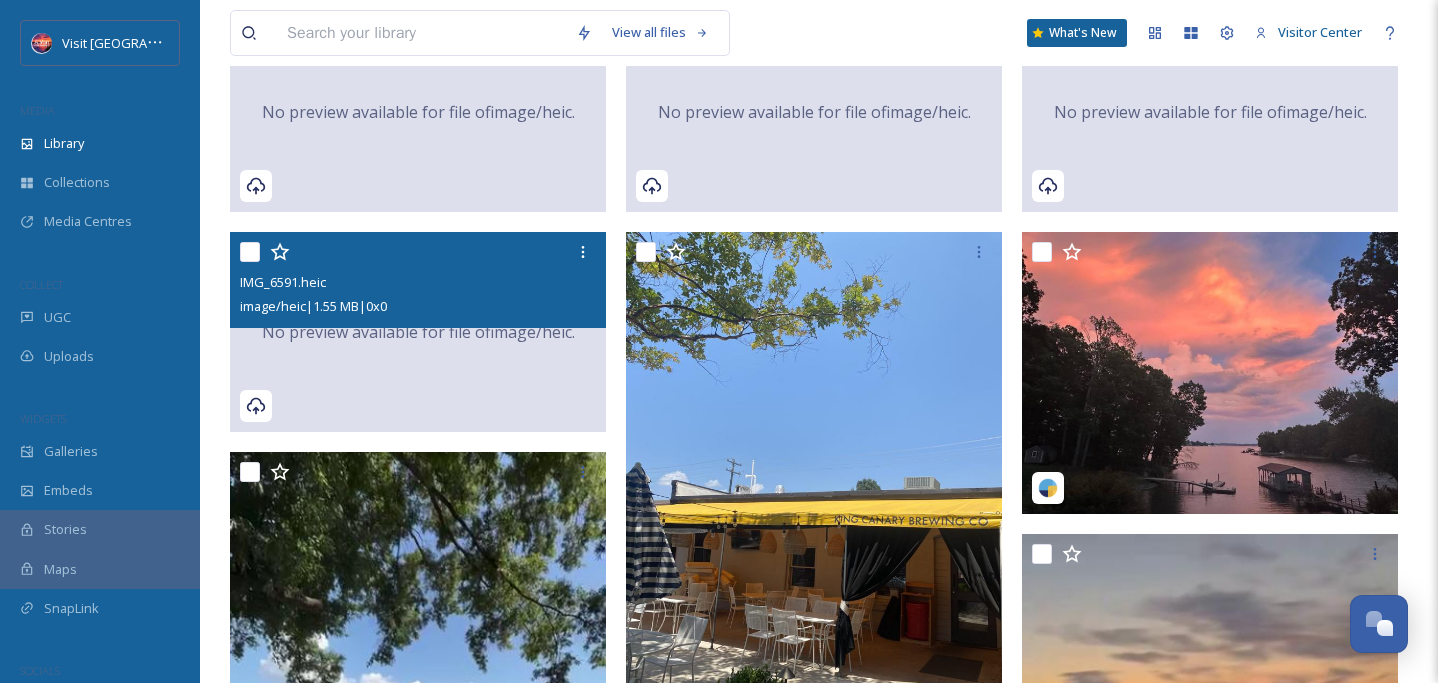 click on "No preview available for file of  image/heic ." at bounding box center [418, 332] 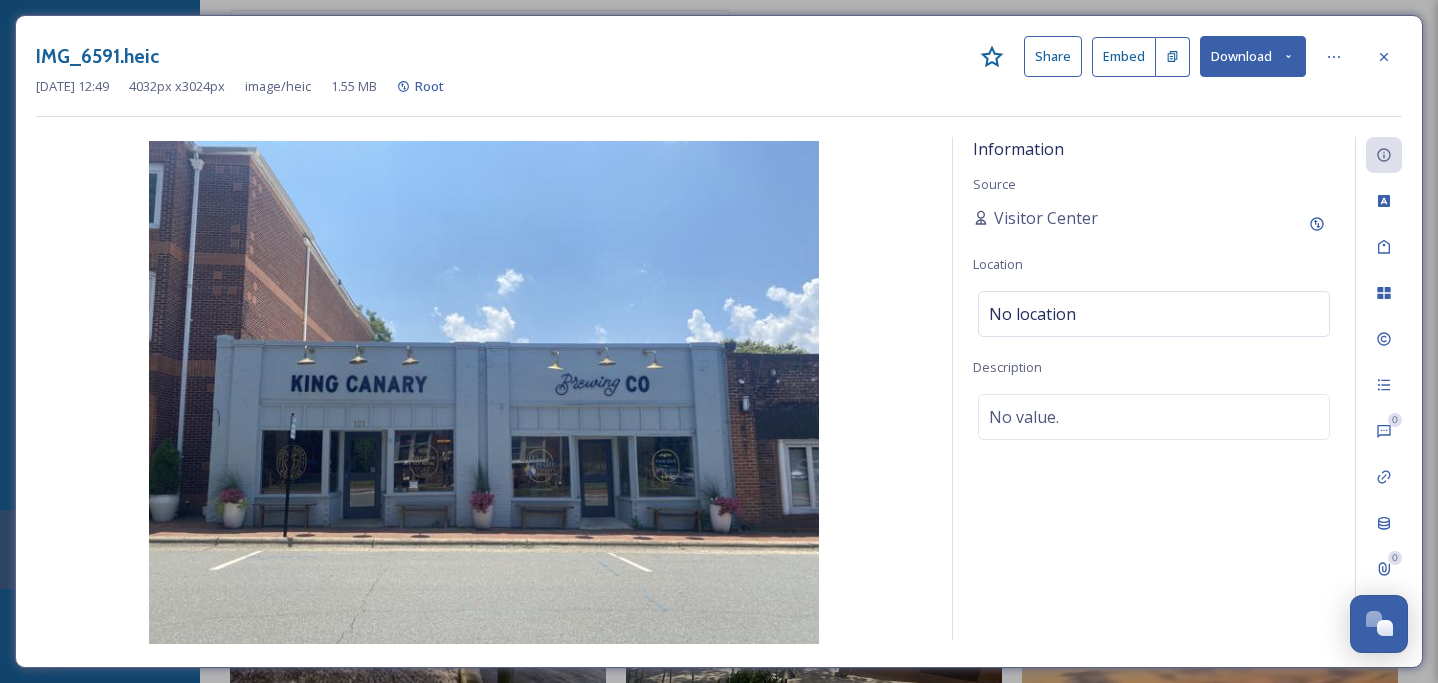 click 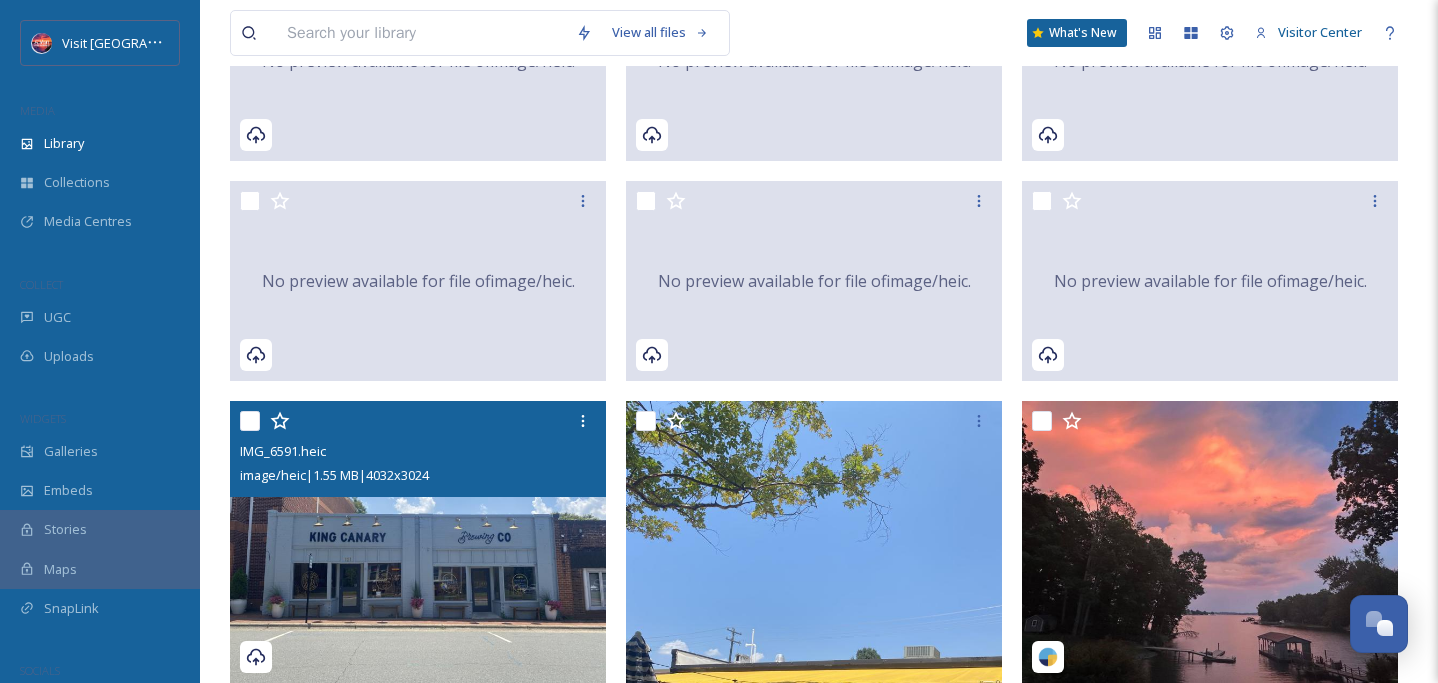scroll, scrollTop: 531, scrollLeft: 0, axis: vertical 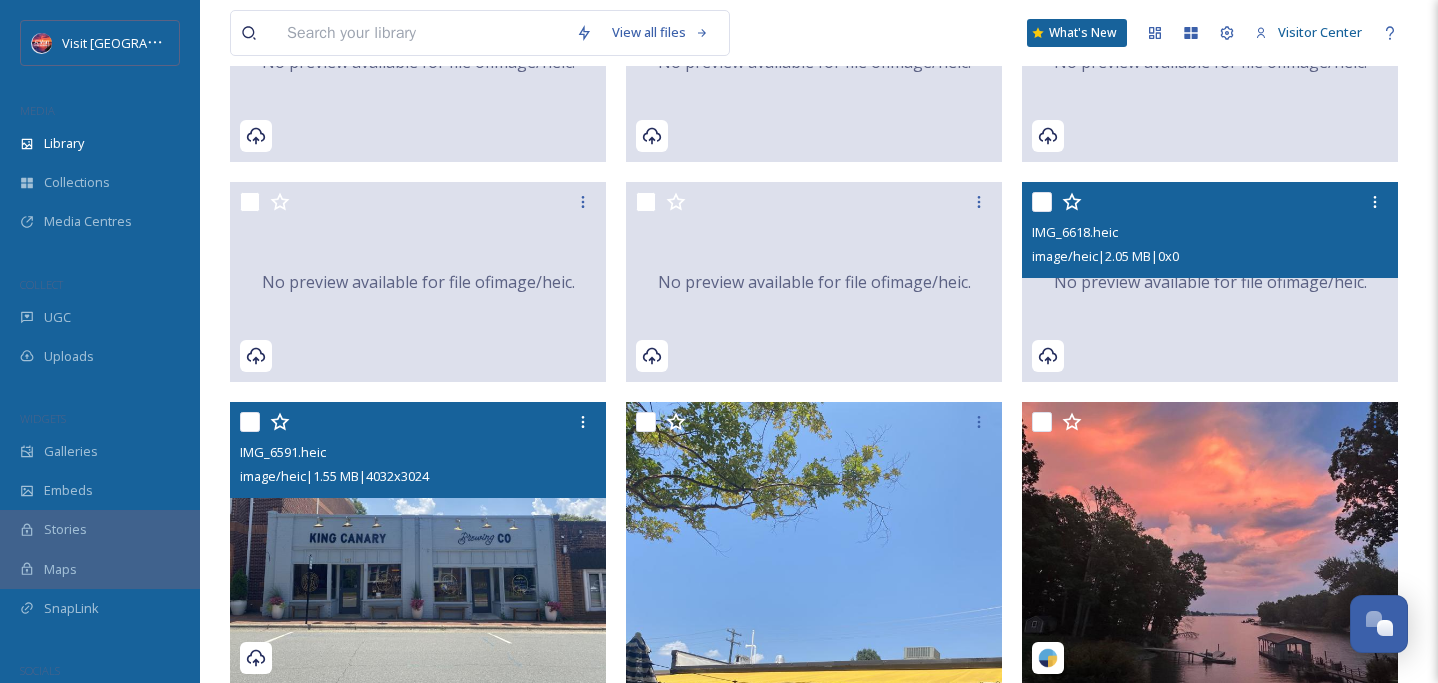 click on "No preview available for file of  image/heic ." at bounding box center [1210, 282] 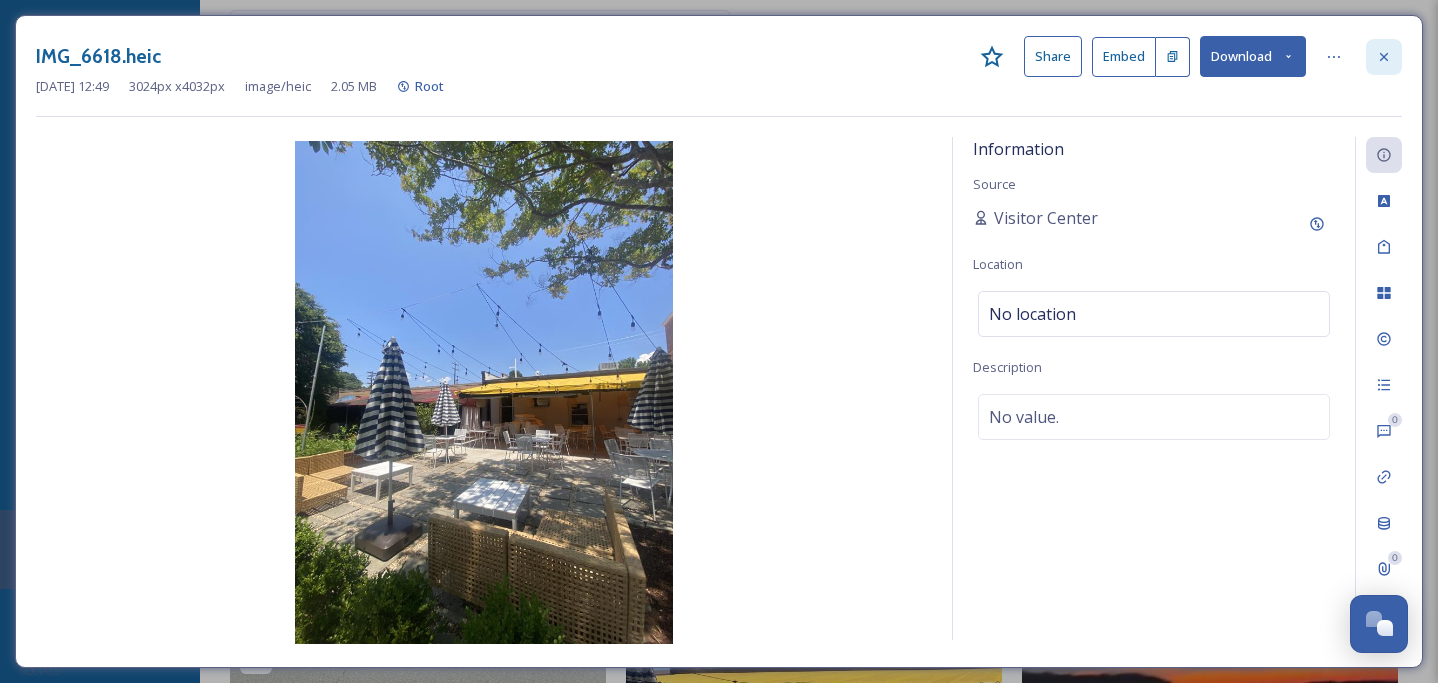 click 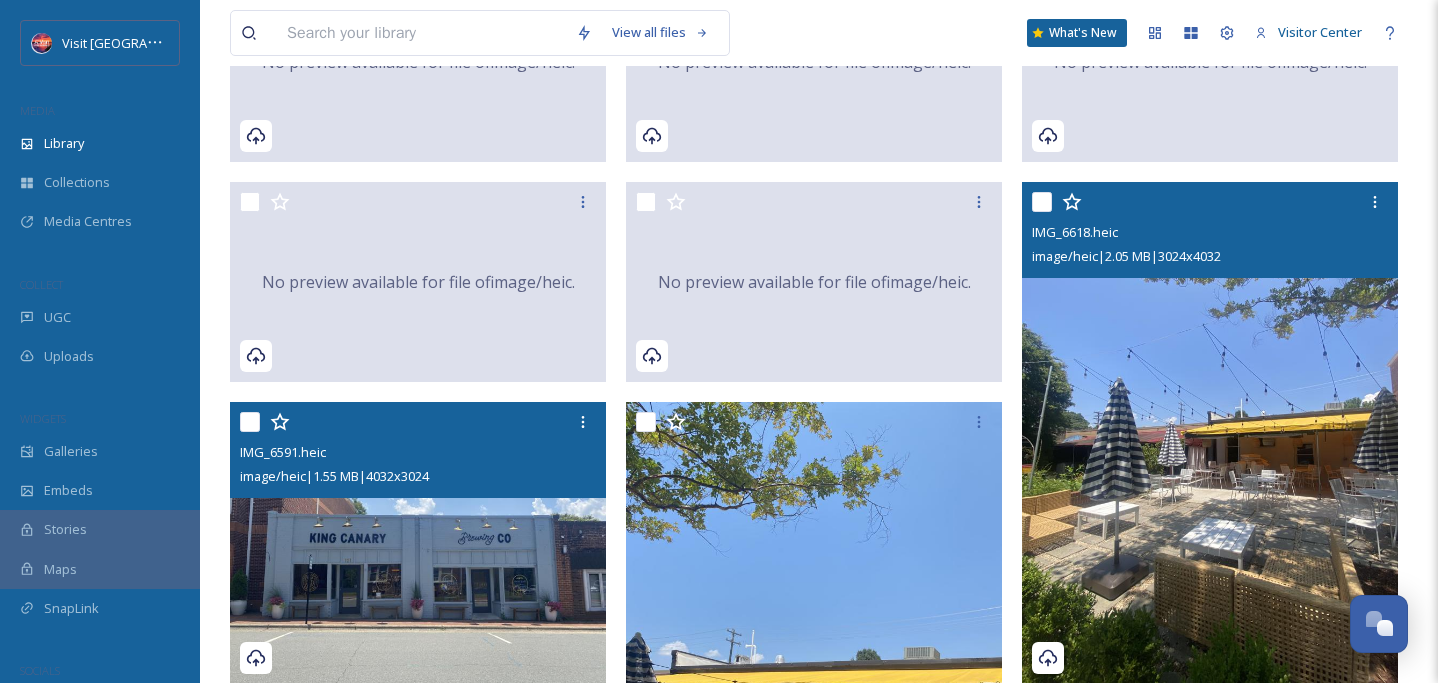 scroll, scrollTop: 402, scrollLeft: 0, axis: vertical 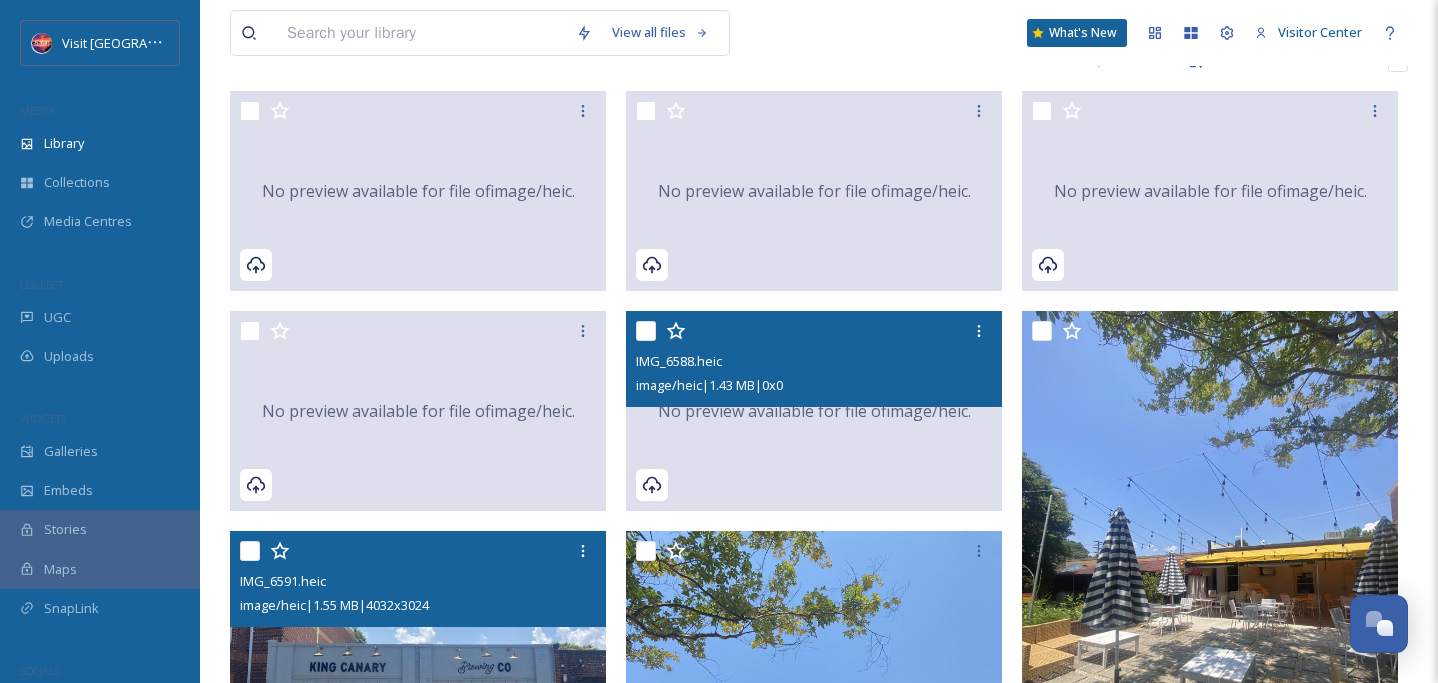 click on "No preview available for file of  image/heic ." at bounding box center [814, 411] 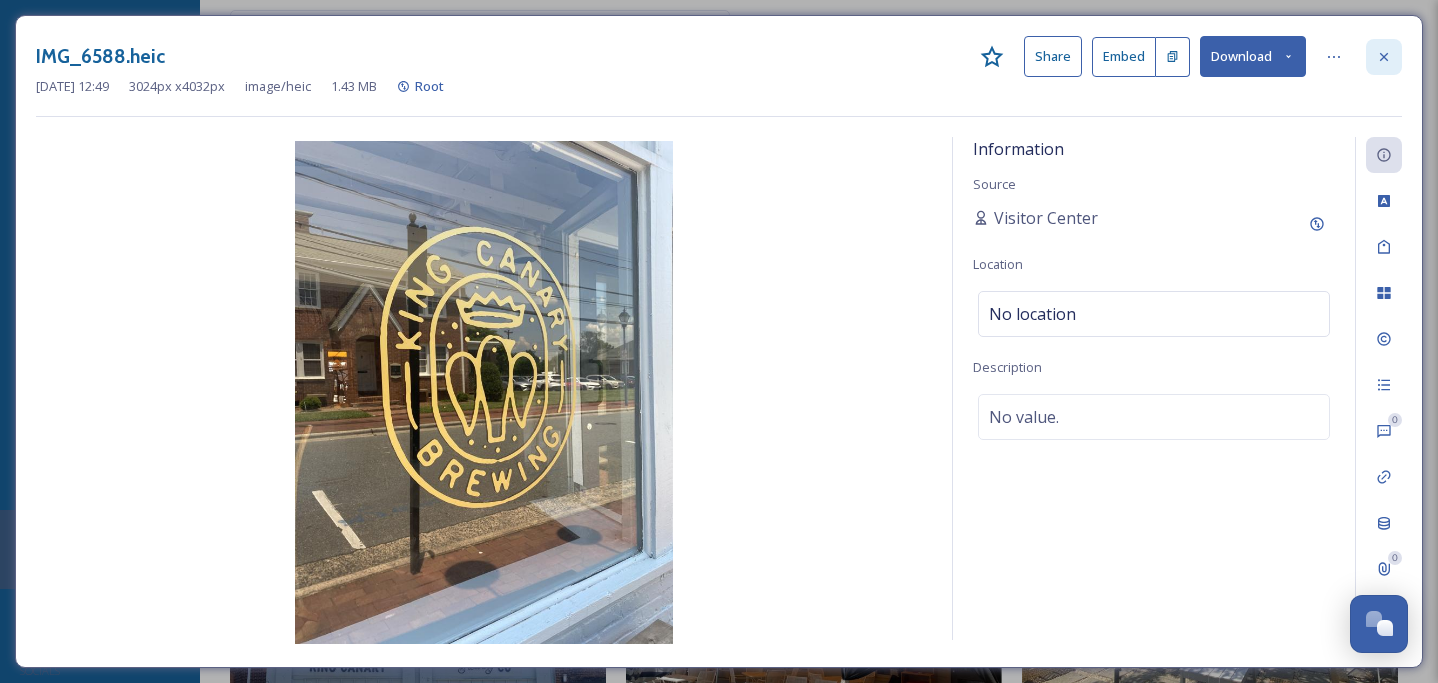 click at bounding box center [1384, 57] 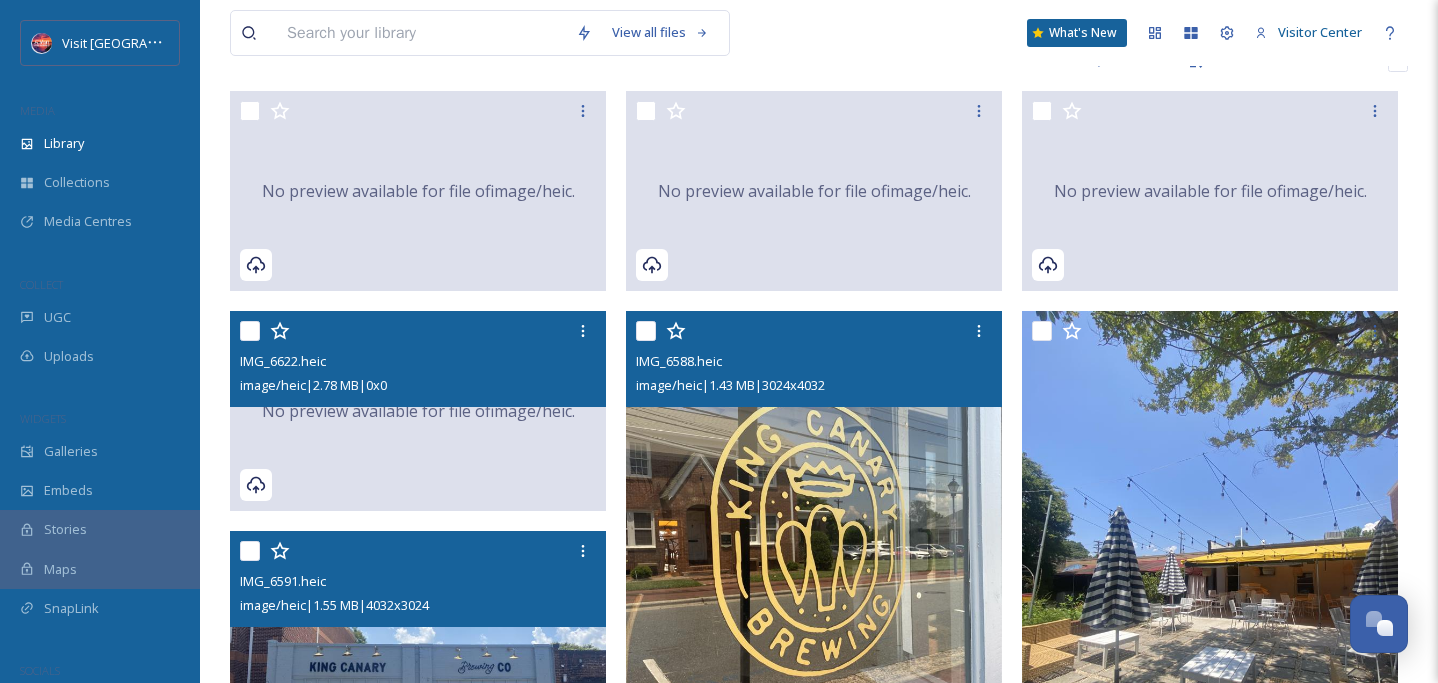 click on "No preview available for file of  image/heic ." at bounding box center (418, 411) 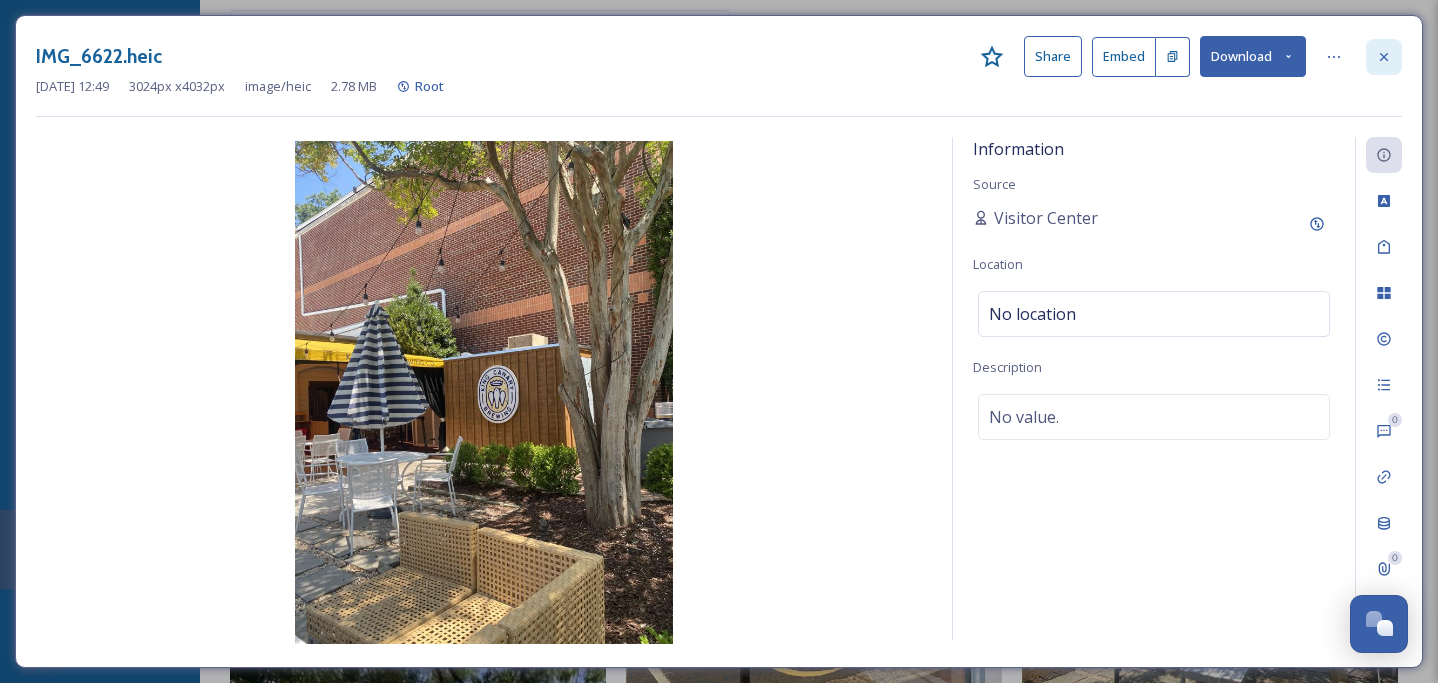 click 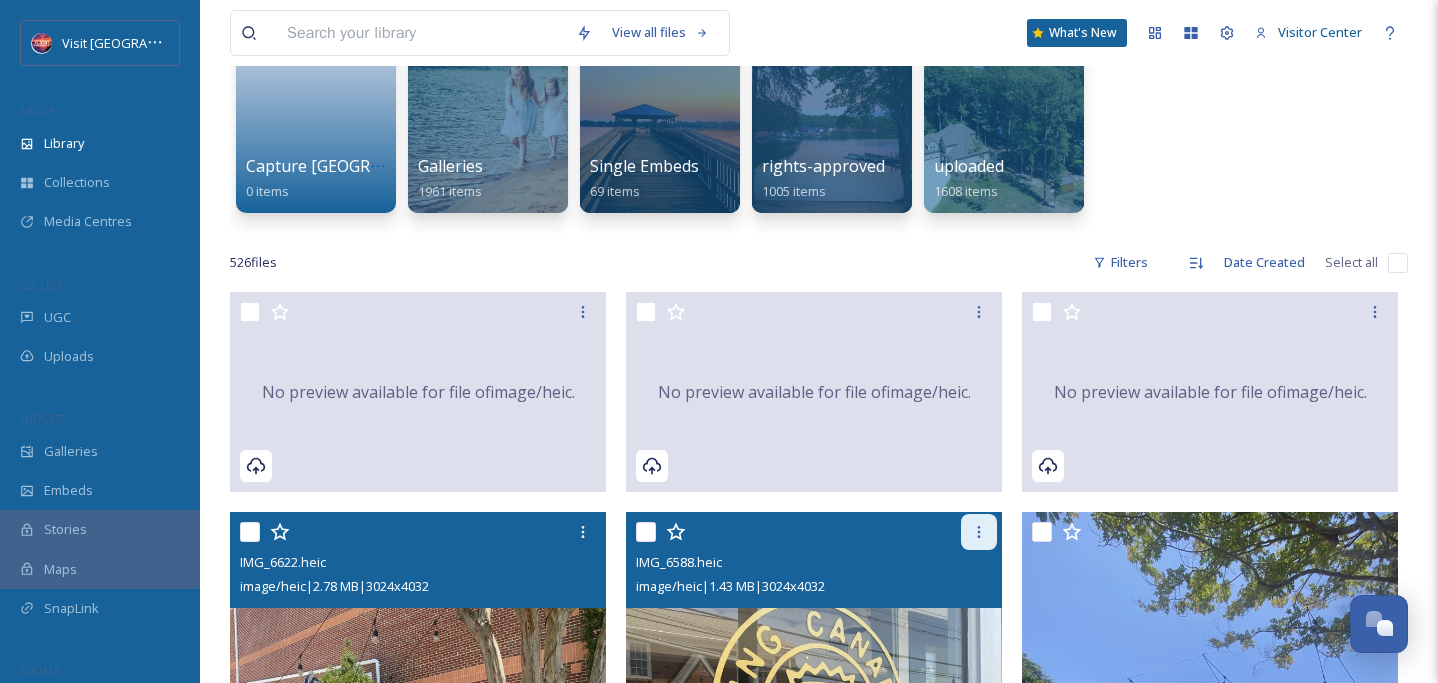 scroll, scrollTop: 200, scrollLeft: 0, axis: vertical 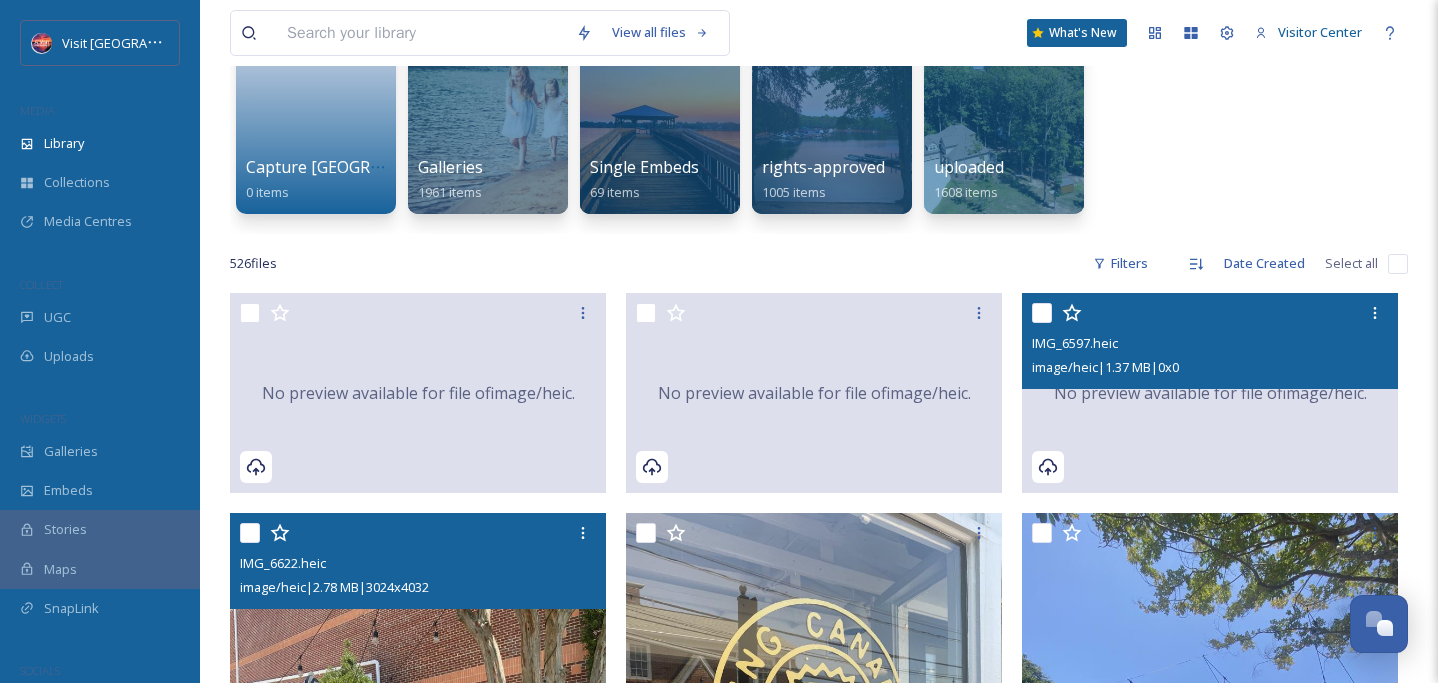 click on "IMG_6597.heic image/heic  |  1.37 MB  |  0  x  0" at bounding box center [1210, 341] 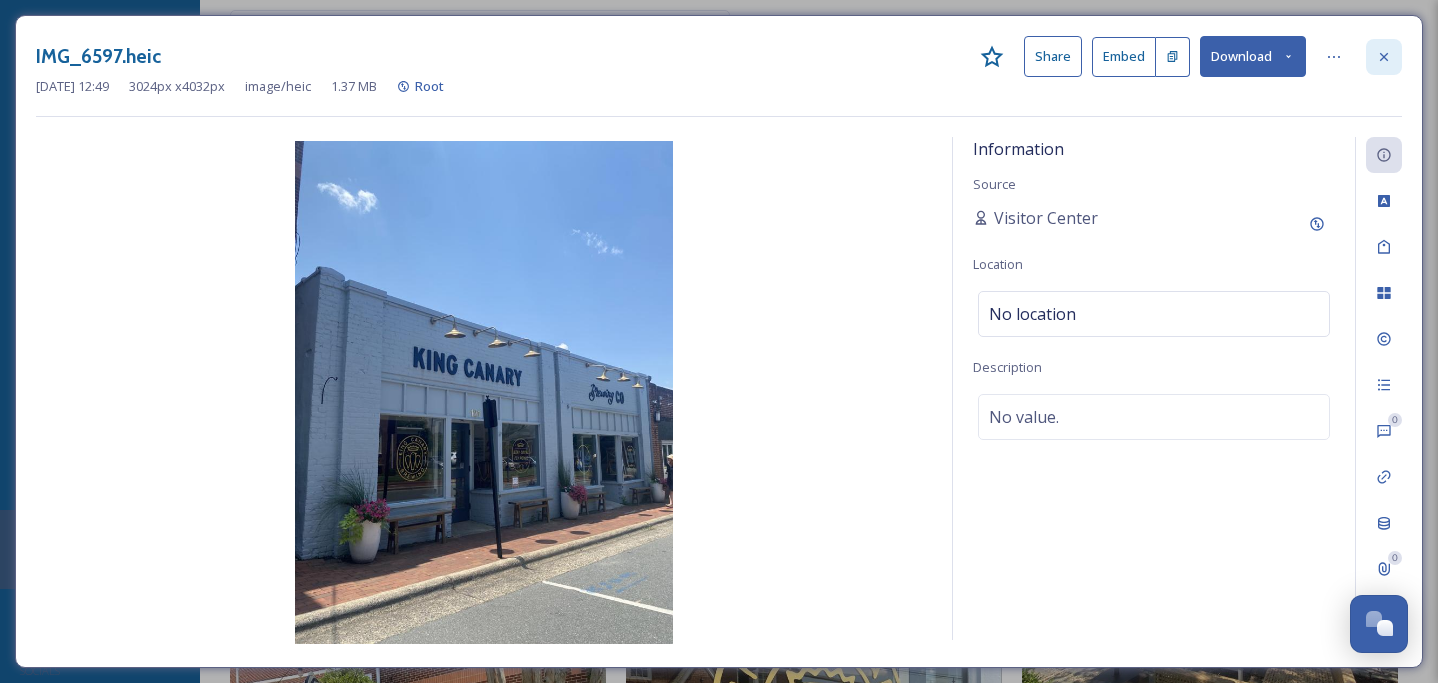 click 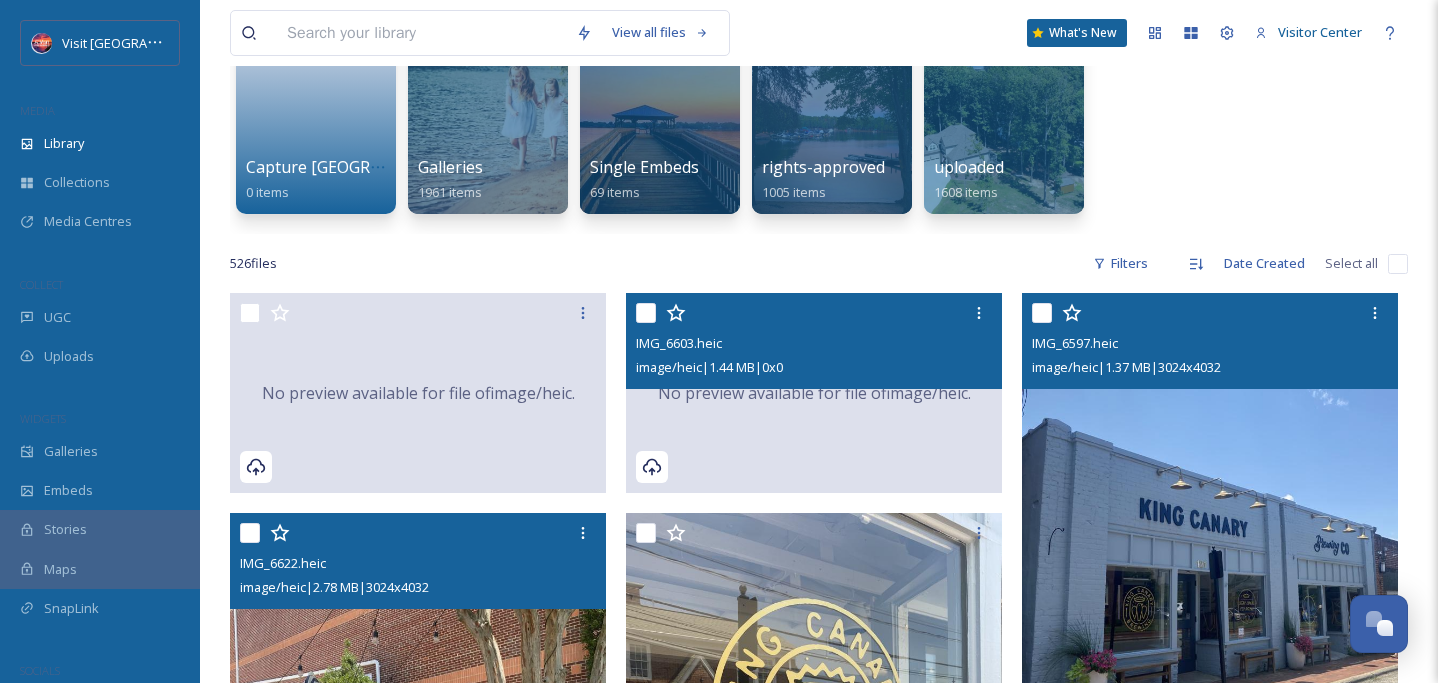 click on "No preview available for file of  image/heic ." at bounding box center (814, 393) 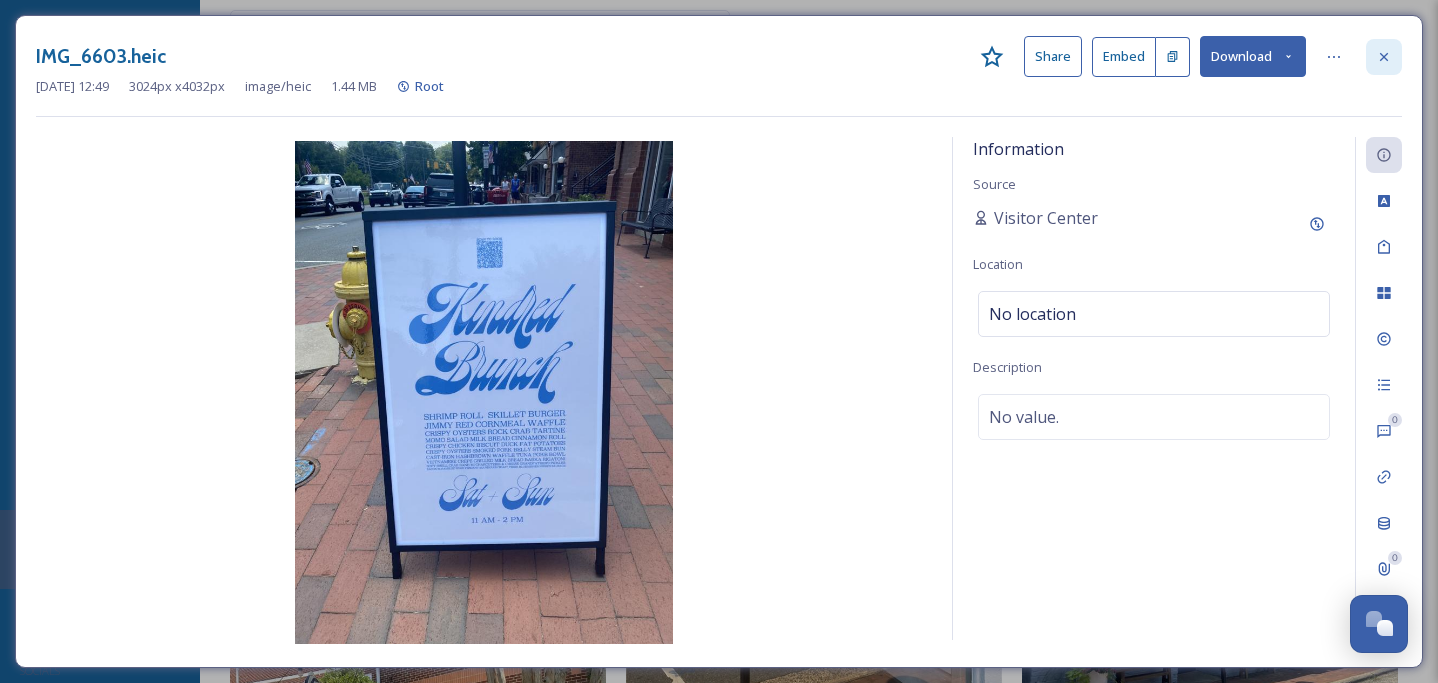 click 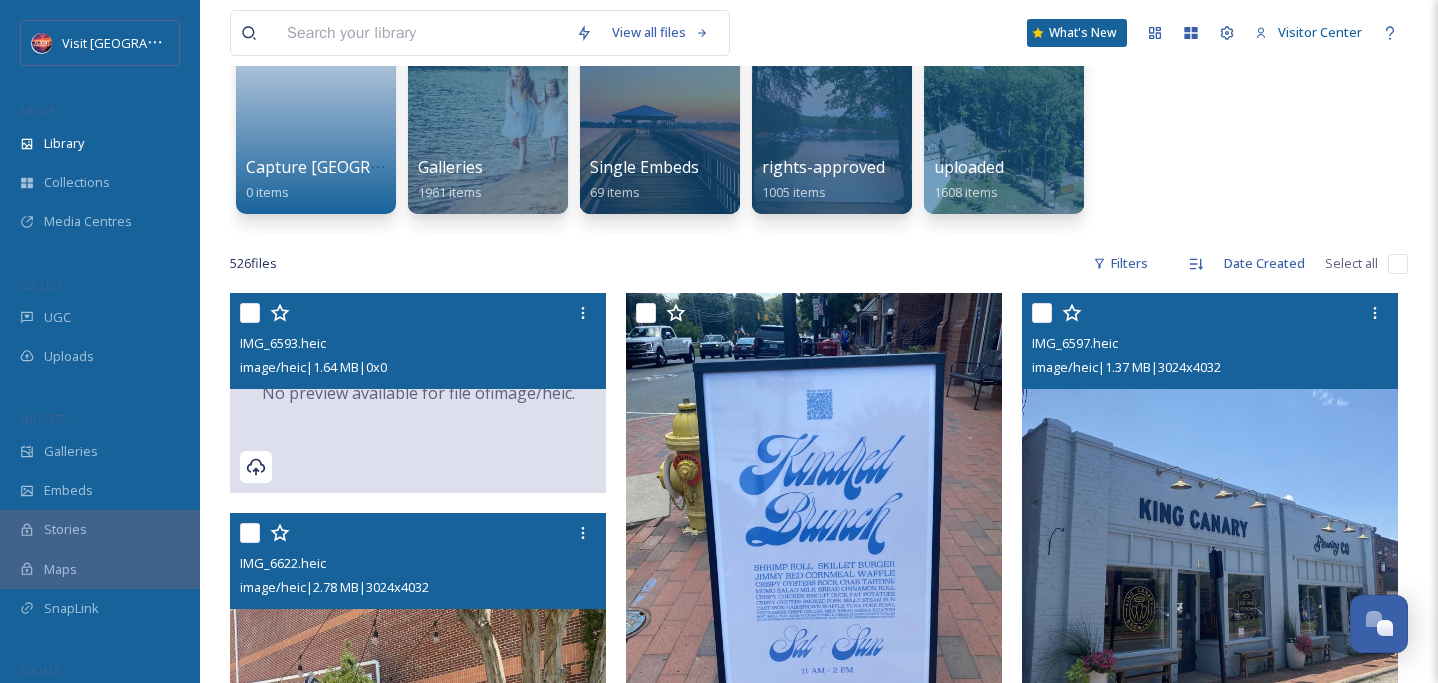 click on "No preview available for file of  image/heic ." at bounding box center (418, 393) 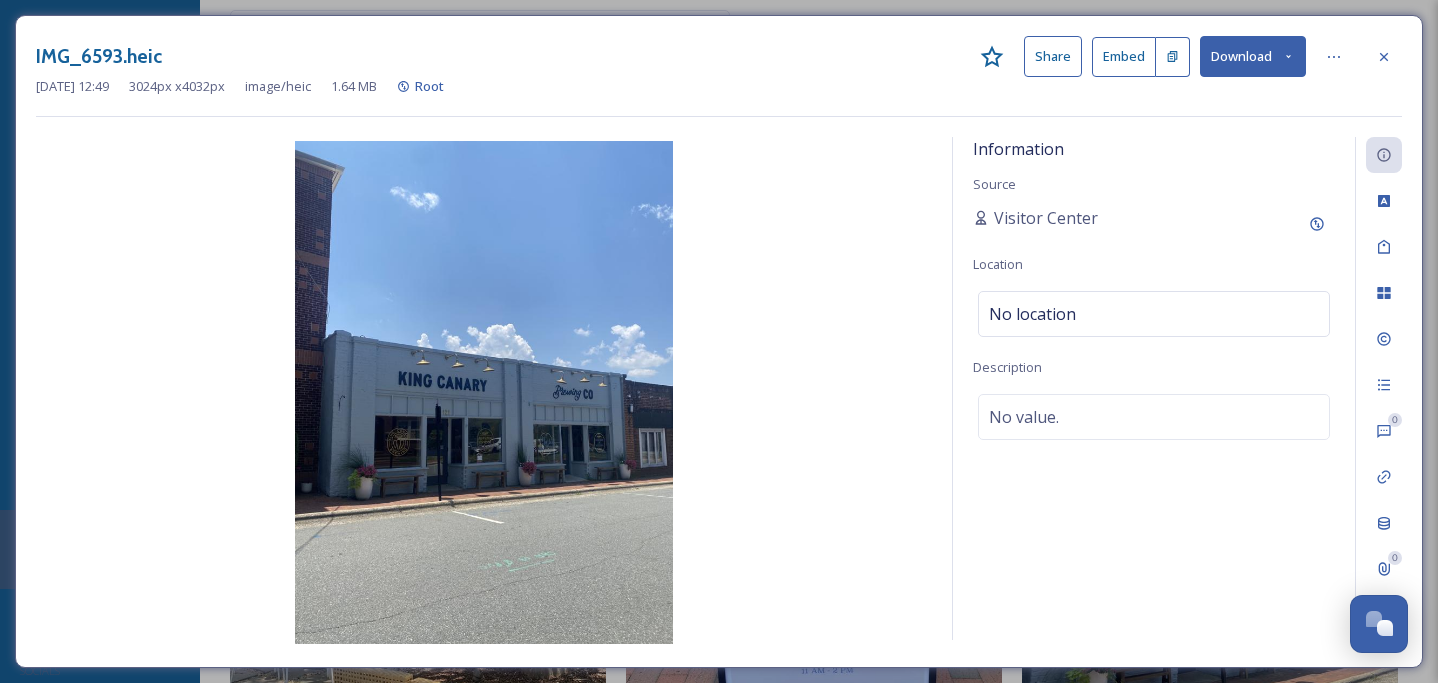 click 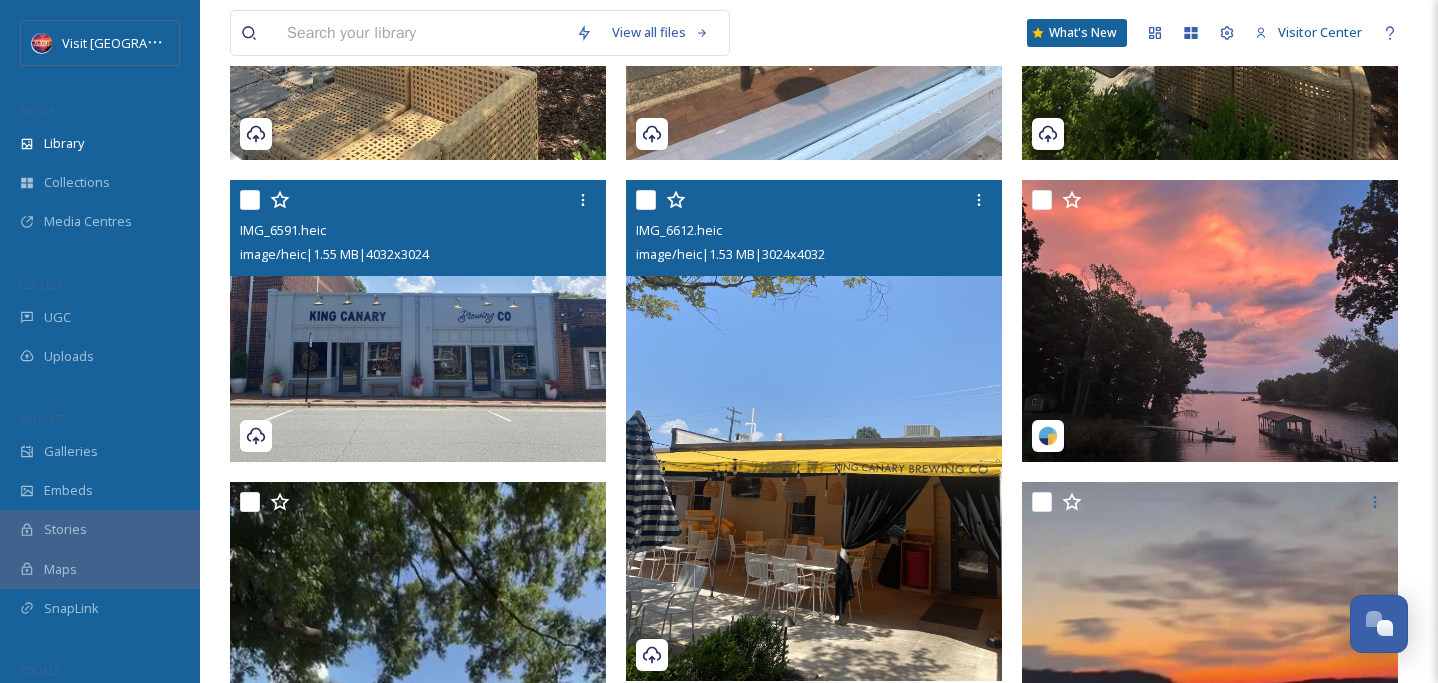 scroll, scrollTop: 1419, scrollLeft: 0, axis: vertical 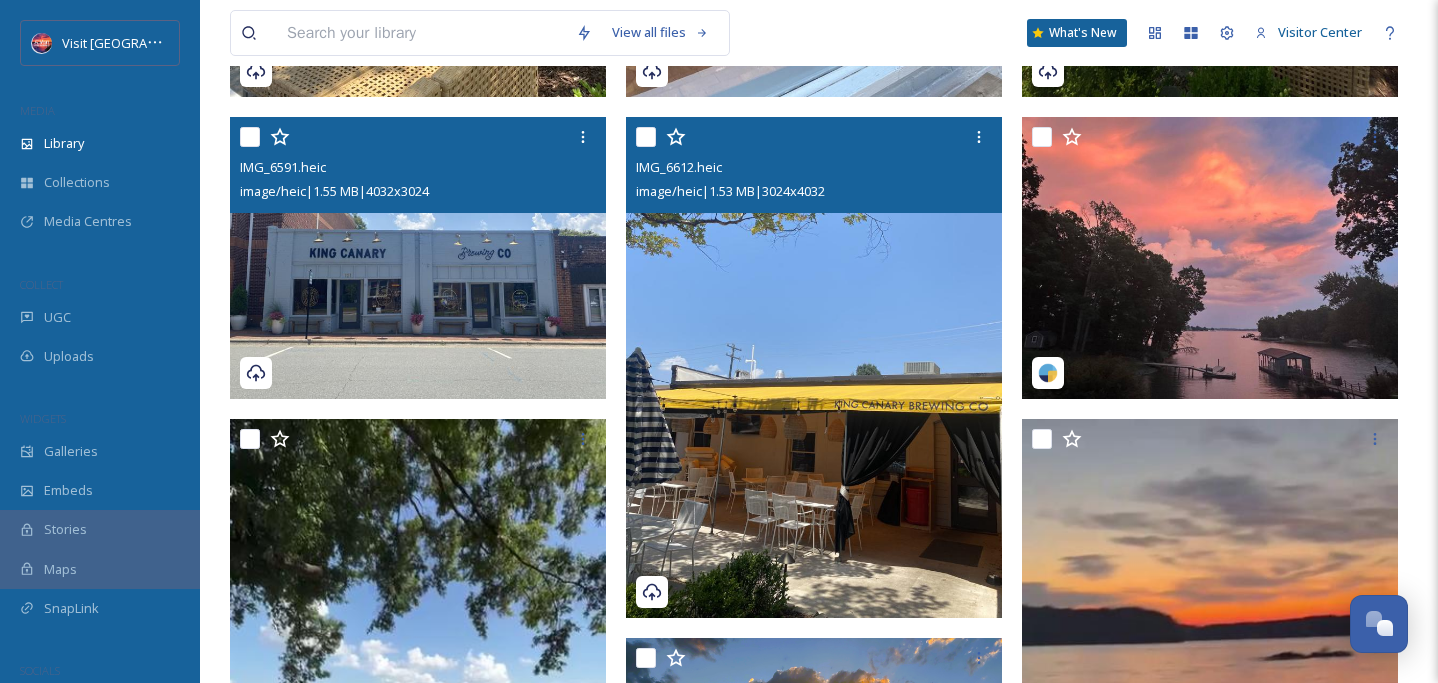 click at bounding box center [814, 367] 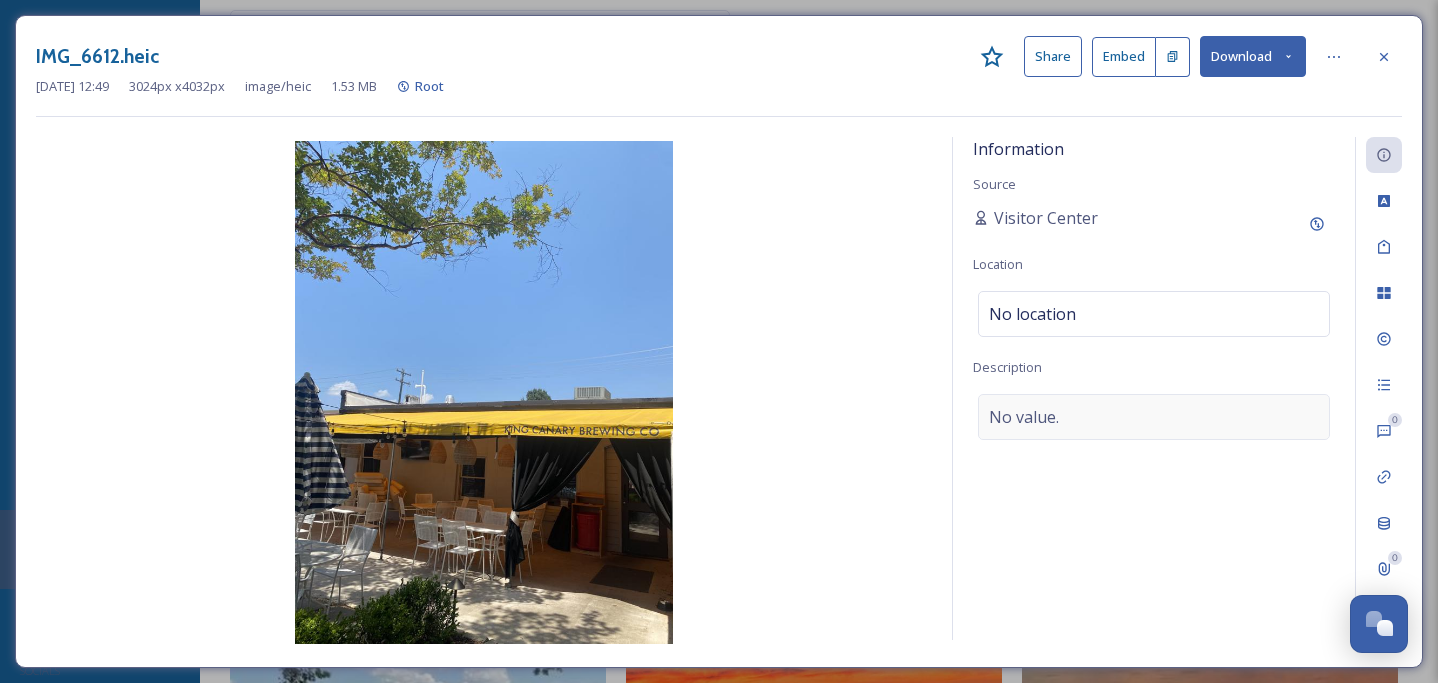 click on "No value." at bounding box center (1154, 417) 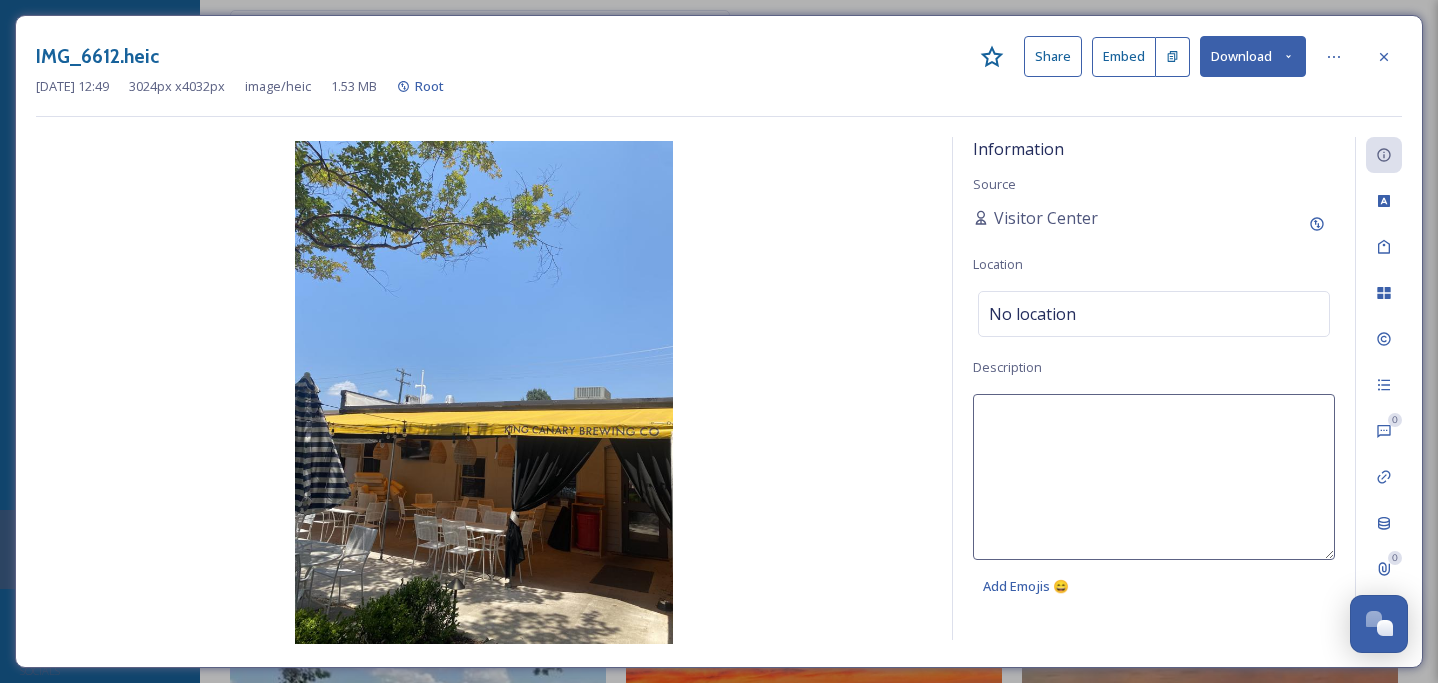 click at bounding box center (1154, 477) 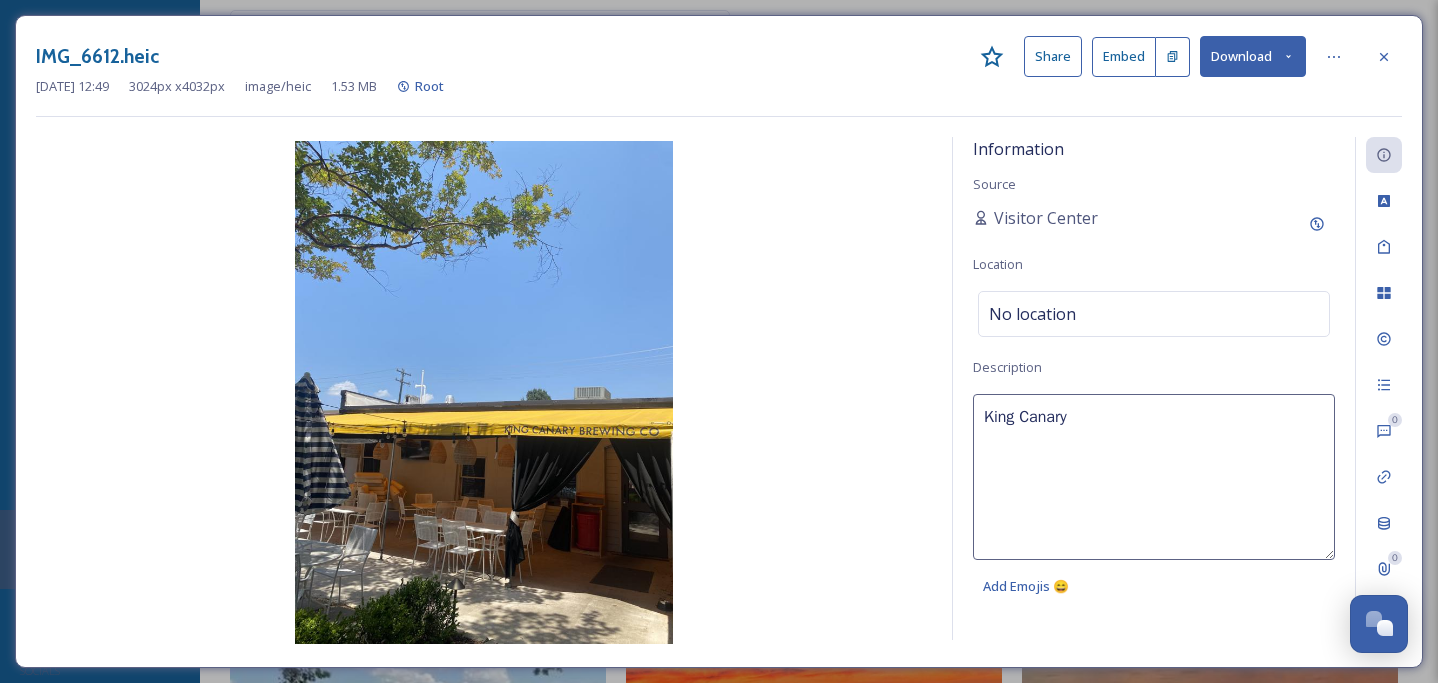 type on "King Canary" 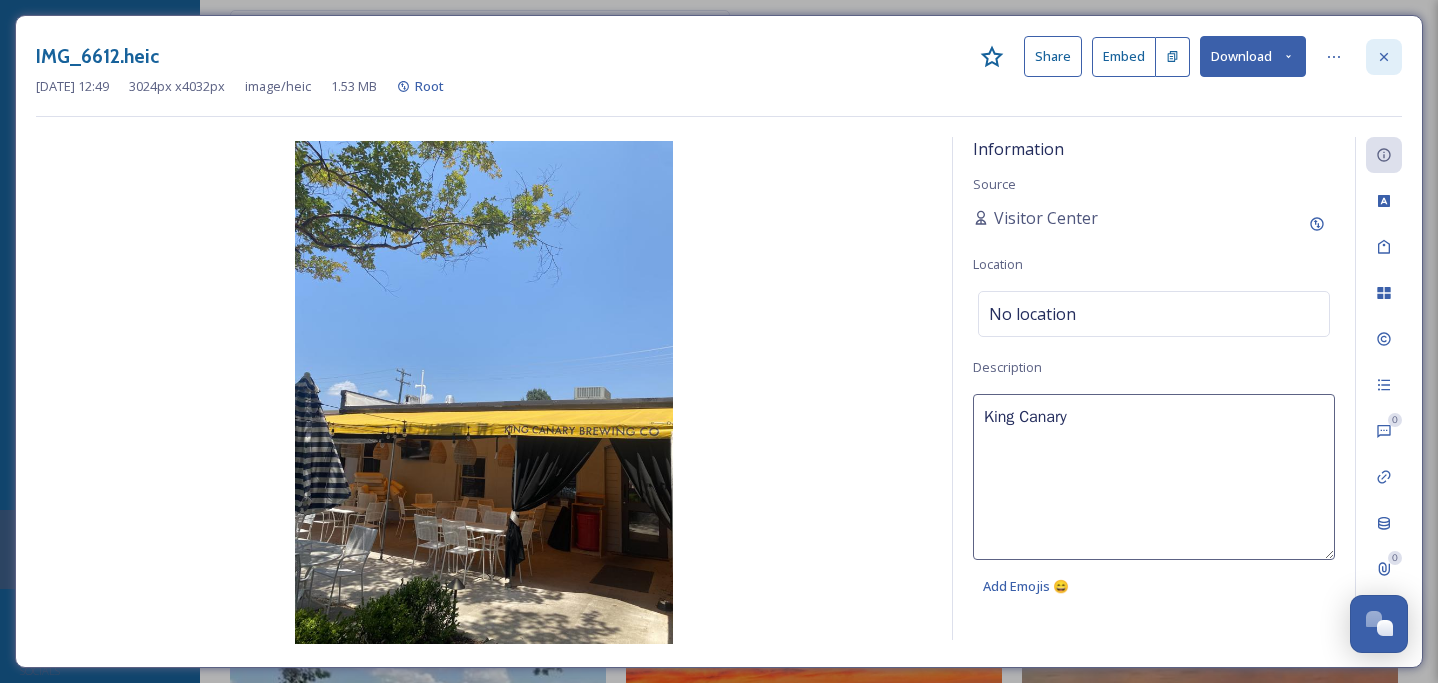 click 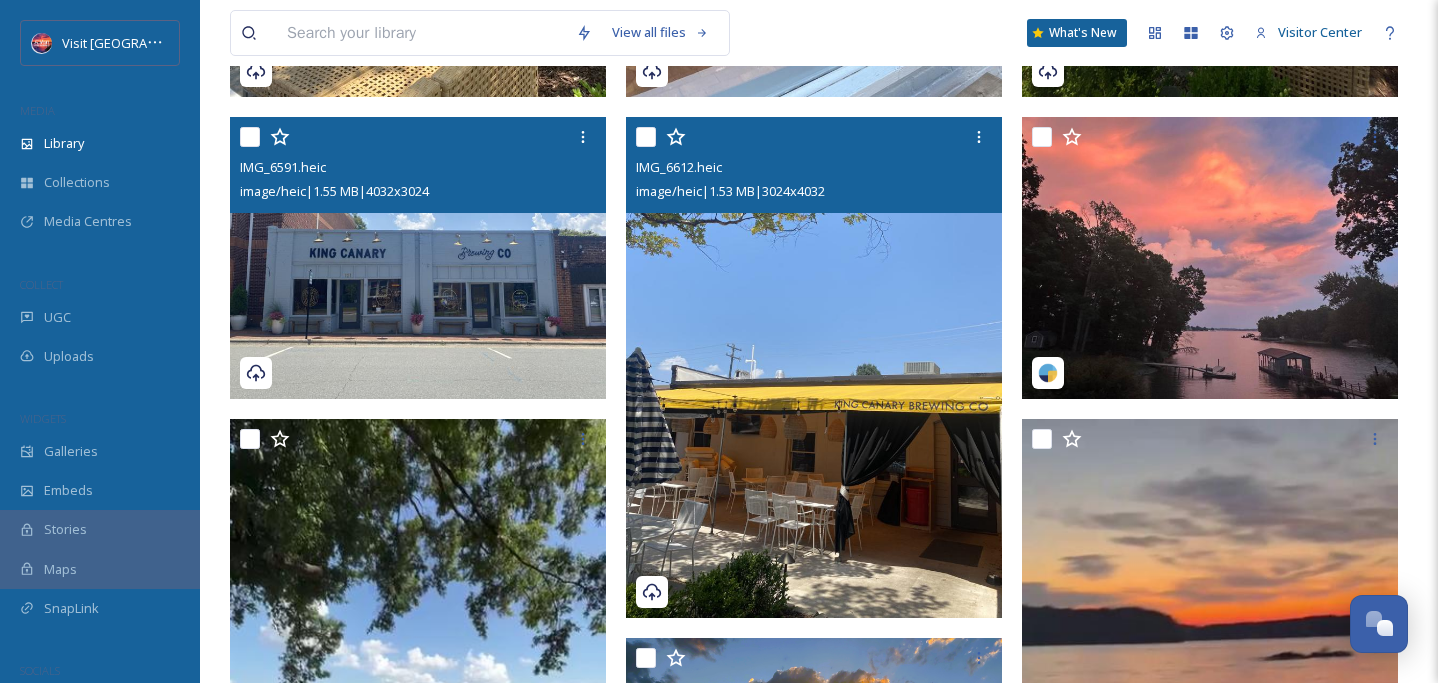 click at bounding box center [814, 367] 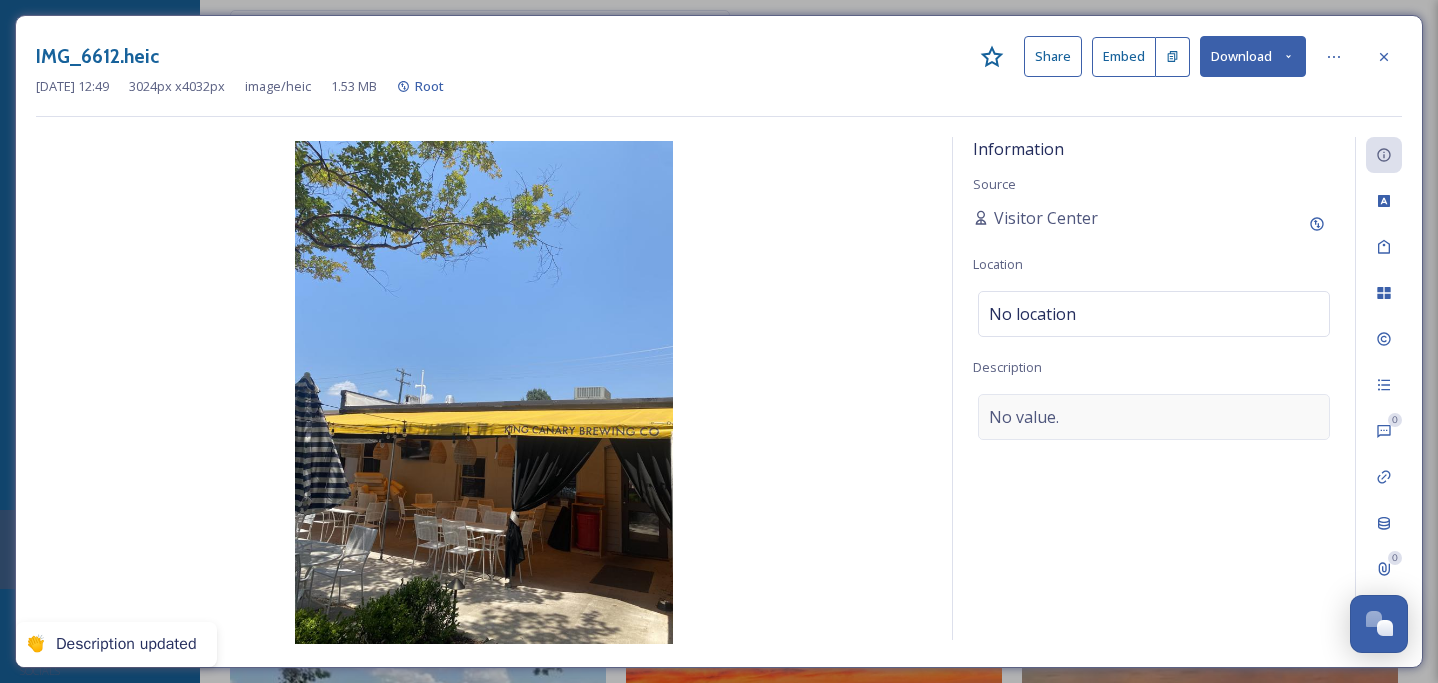click on "No value." at bounding box center (1154, 417) 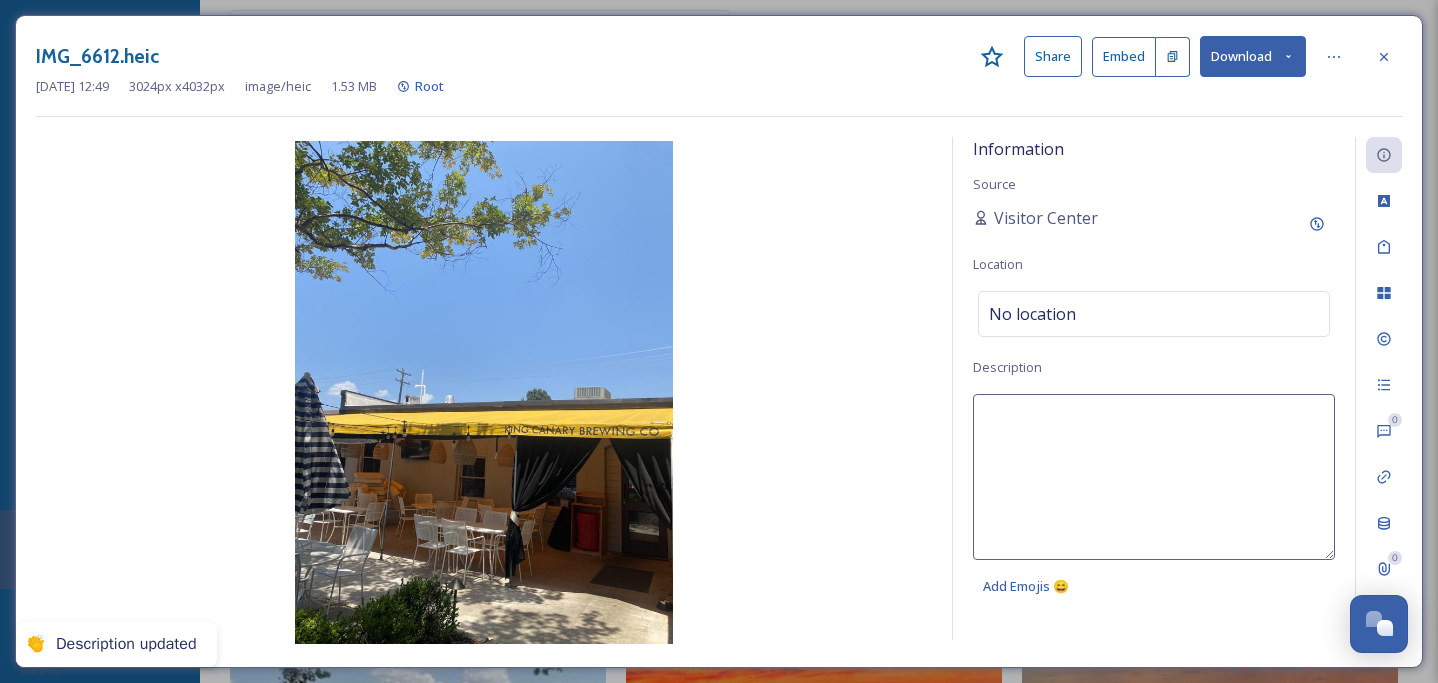click at bounding box center [1154, 477] 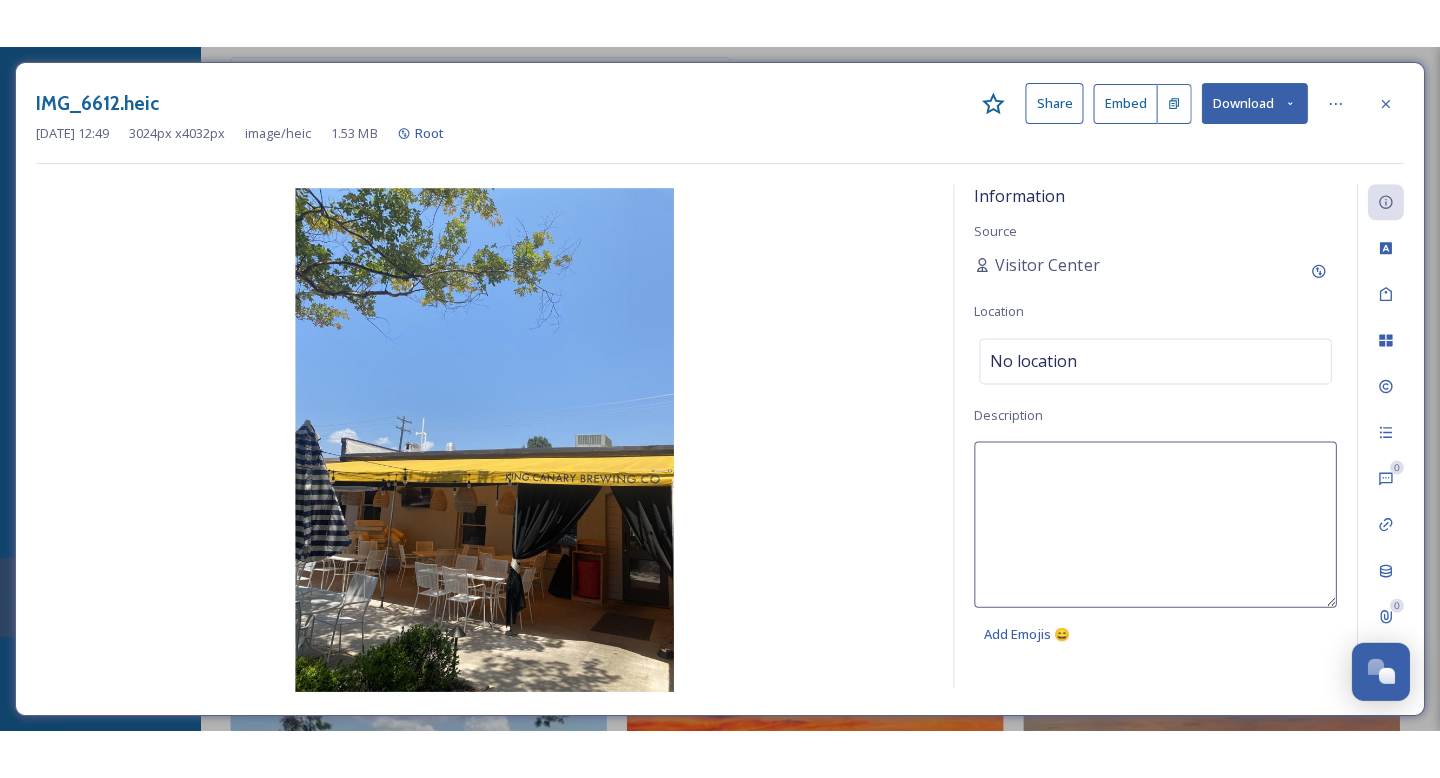 scroll, scrollTop: 1420, scrollLeft: 0, axis: vertical 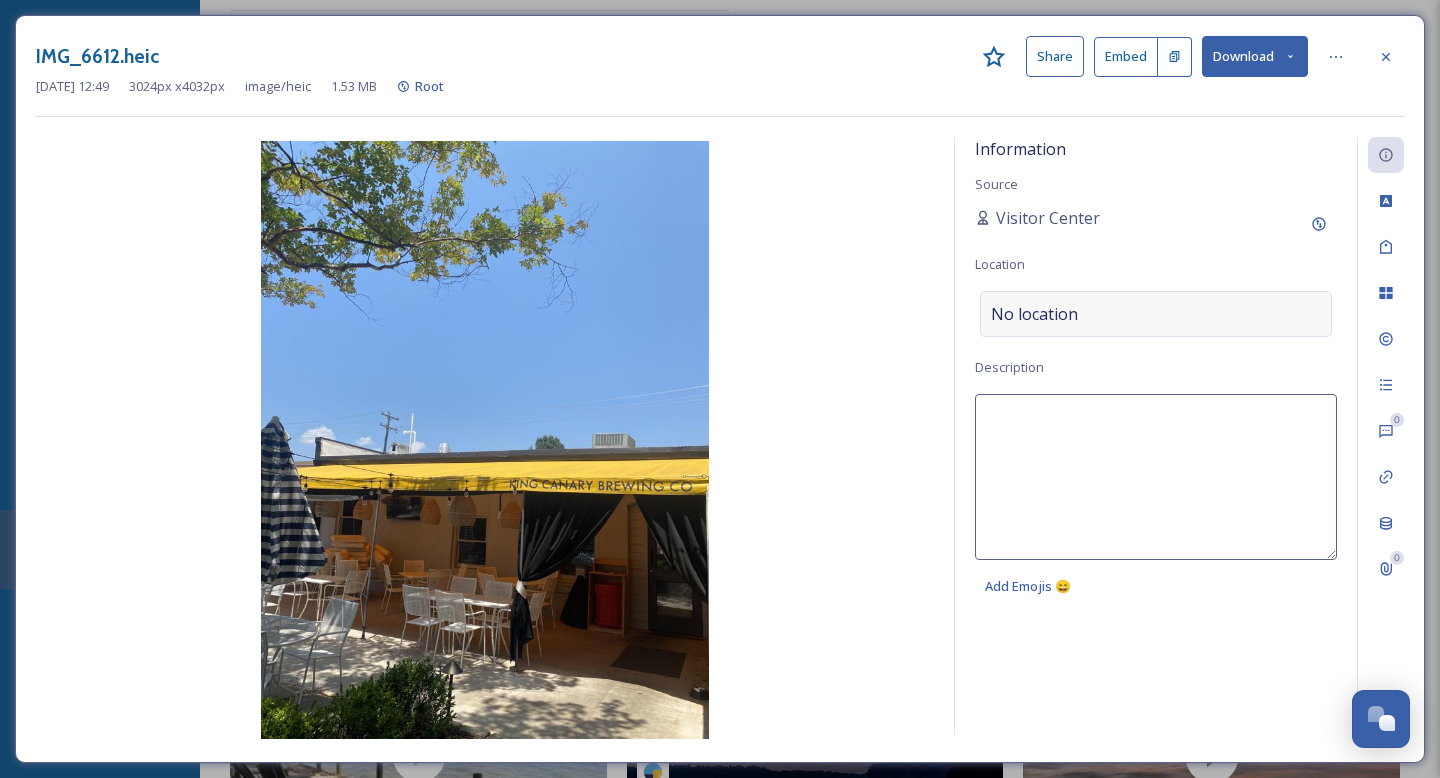 click on "No location" at bounding box center [1156, 314] 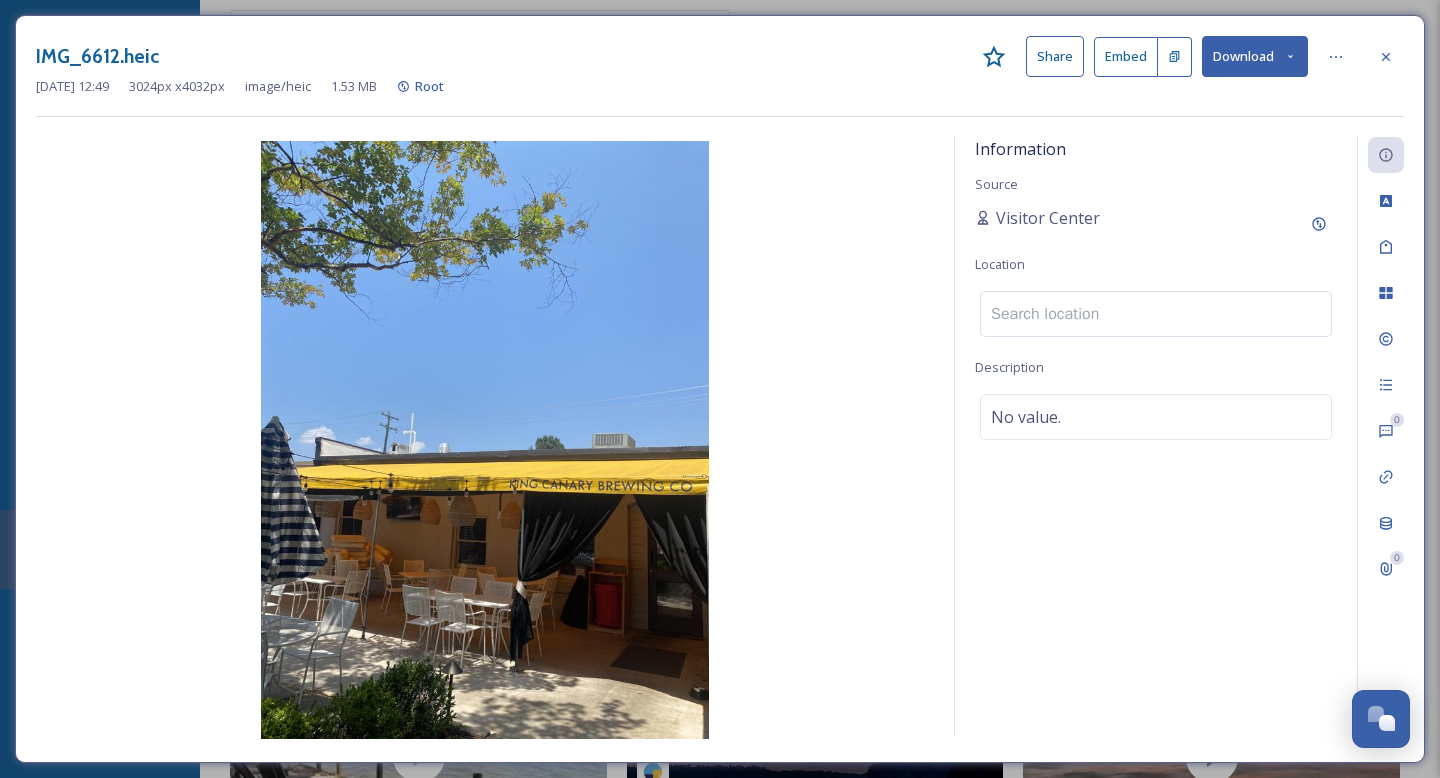 click at bounding box center [1156, 314] 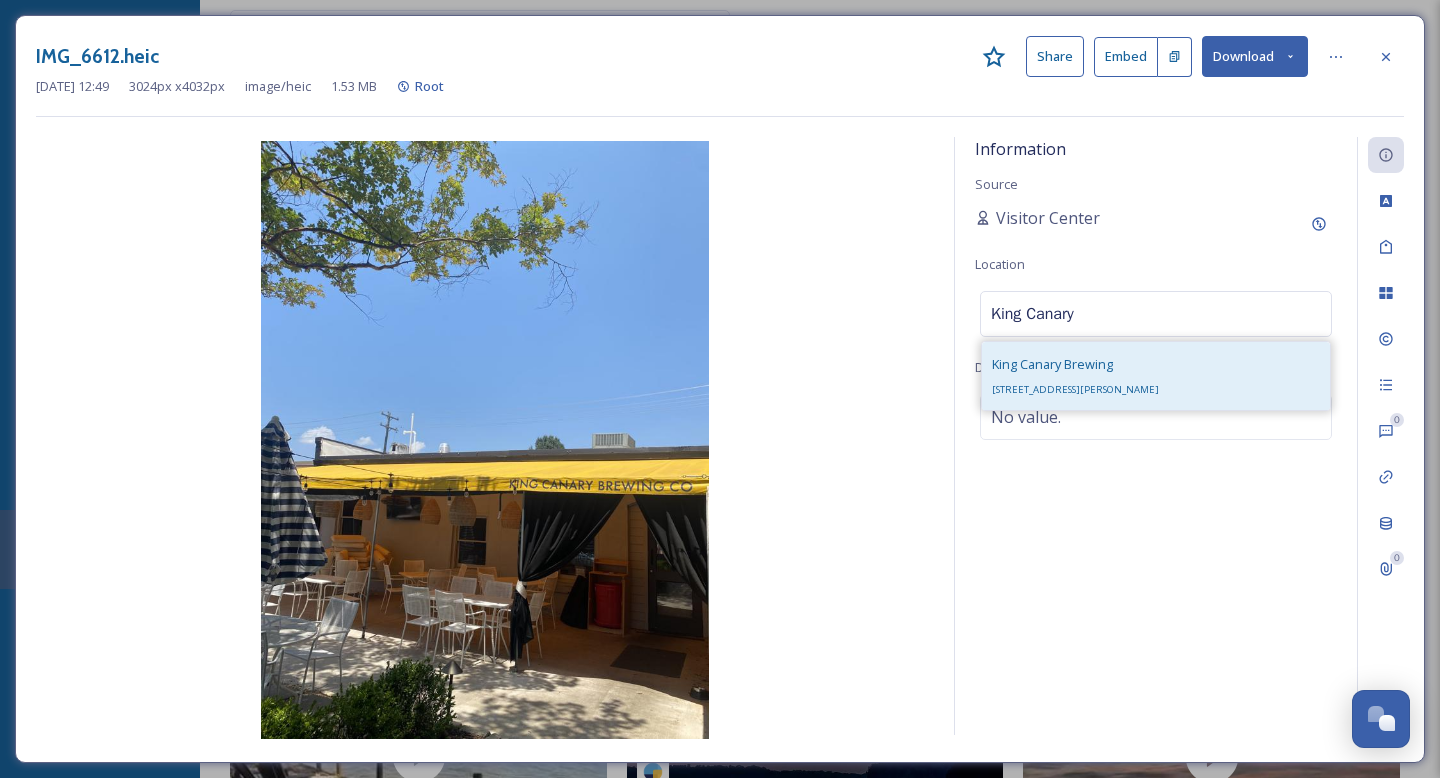 type on "King Canary" 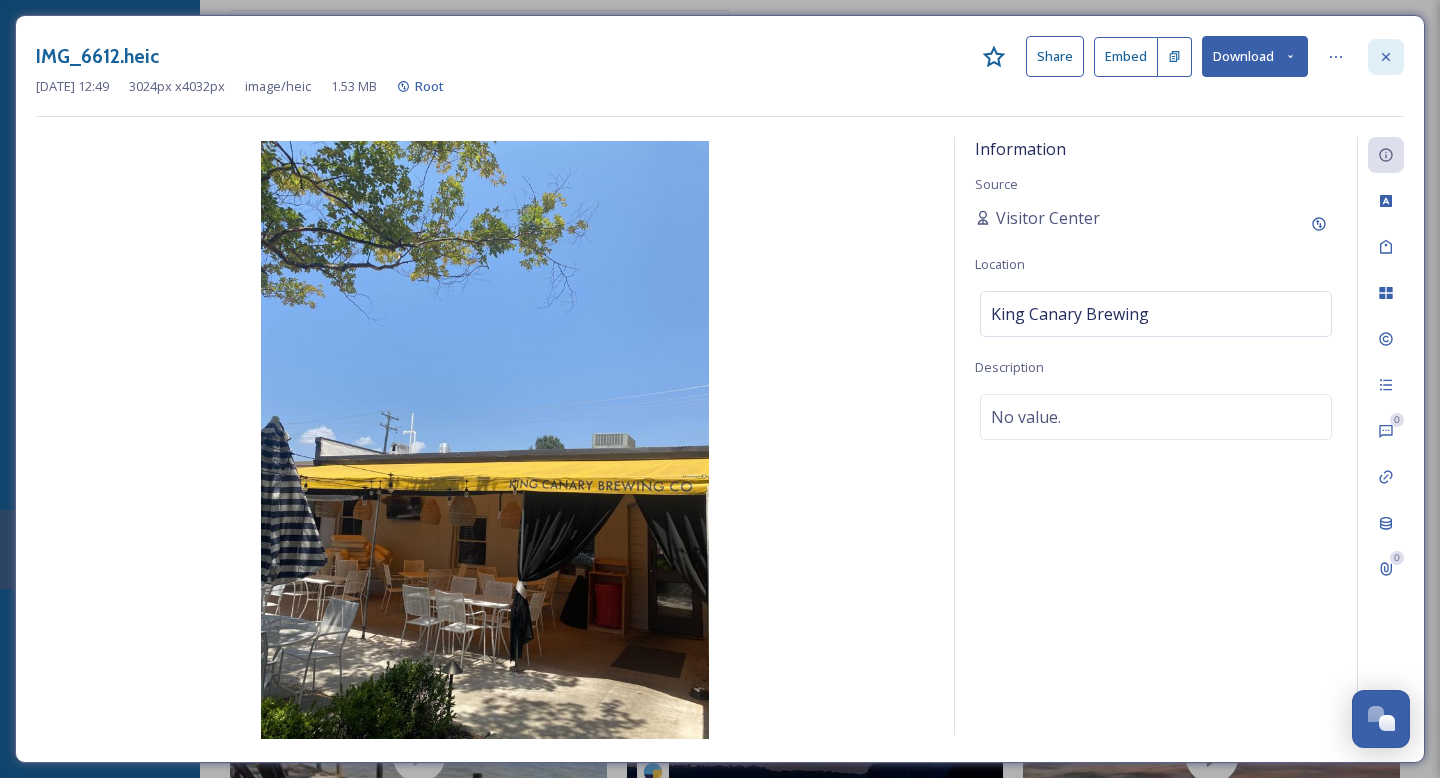 click 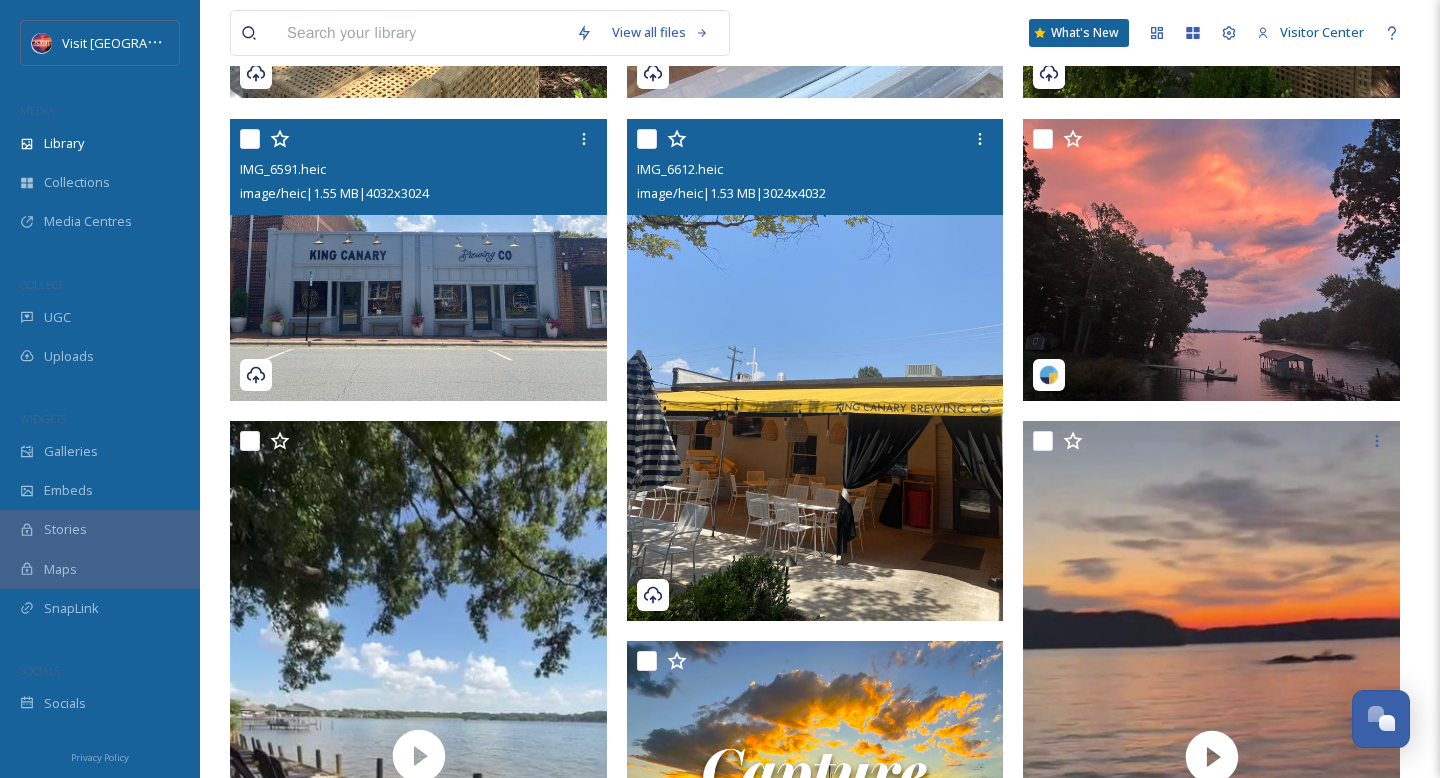 click at bounding box center [815, 370] 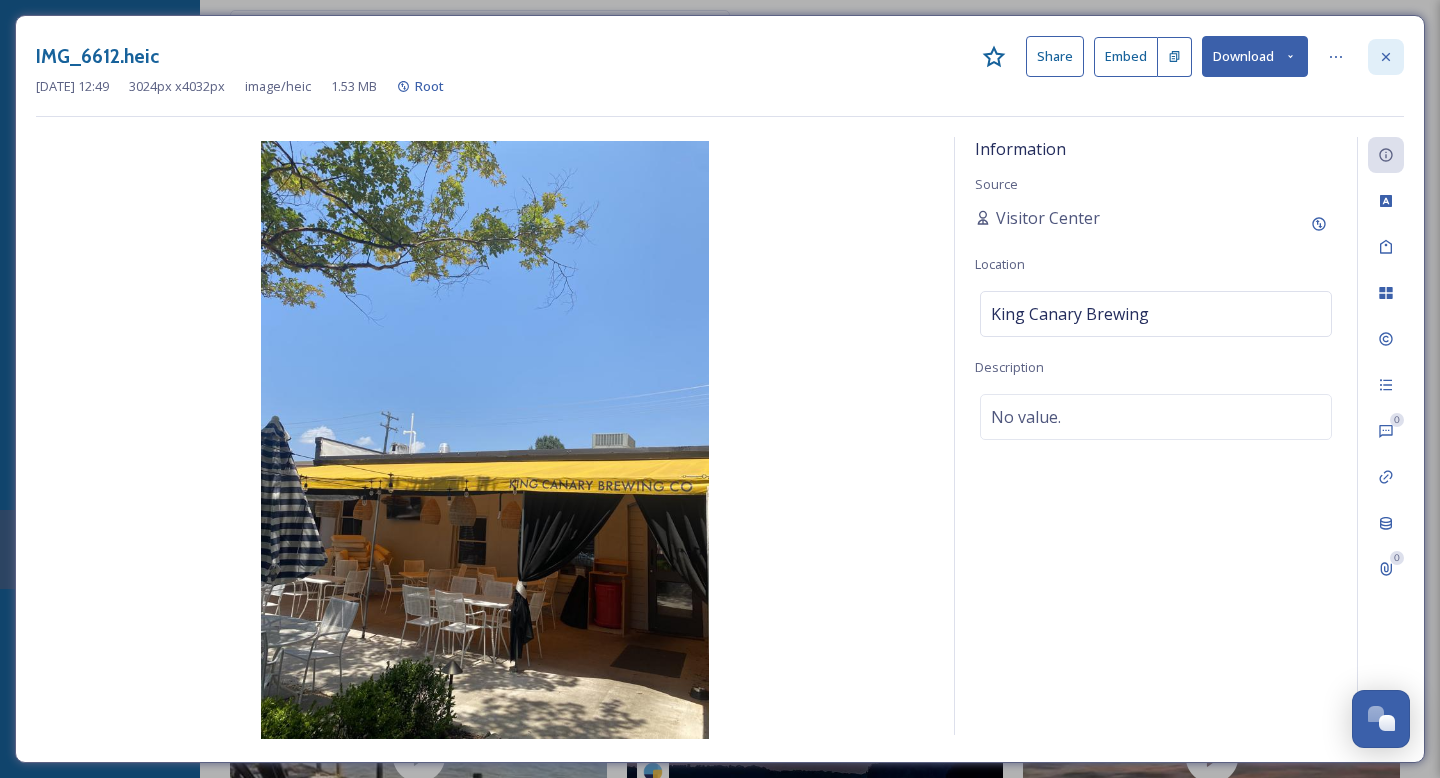 click 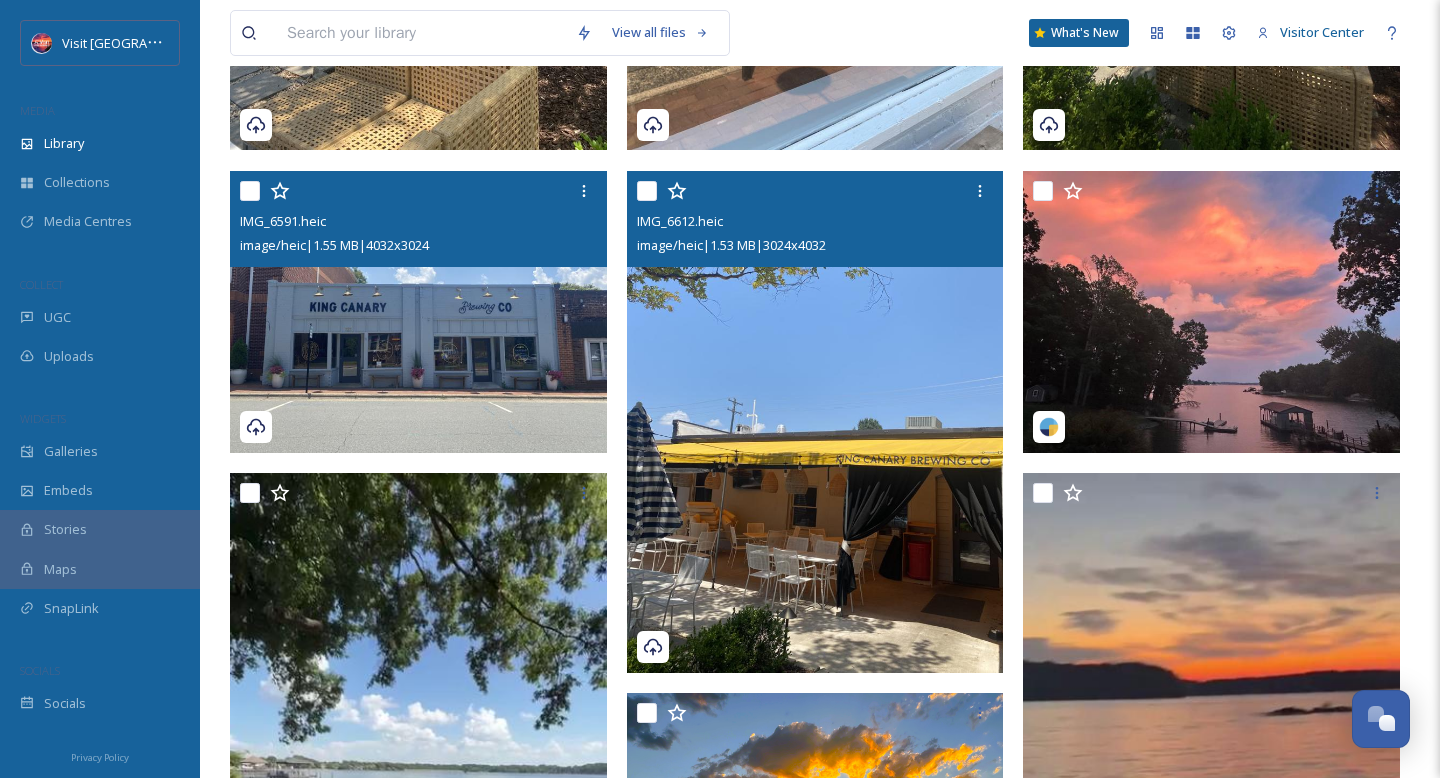 scroll, scrollTop: 1358, scrollLeft: 0, axis: vertical 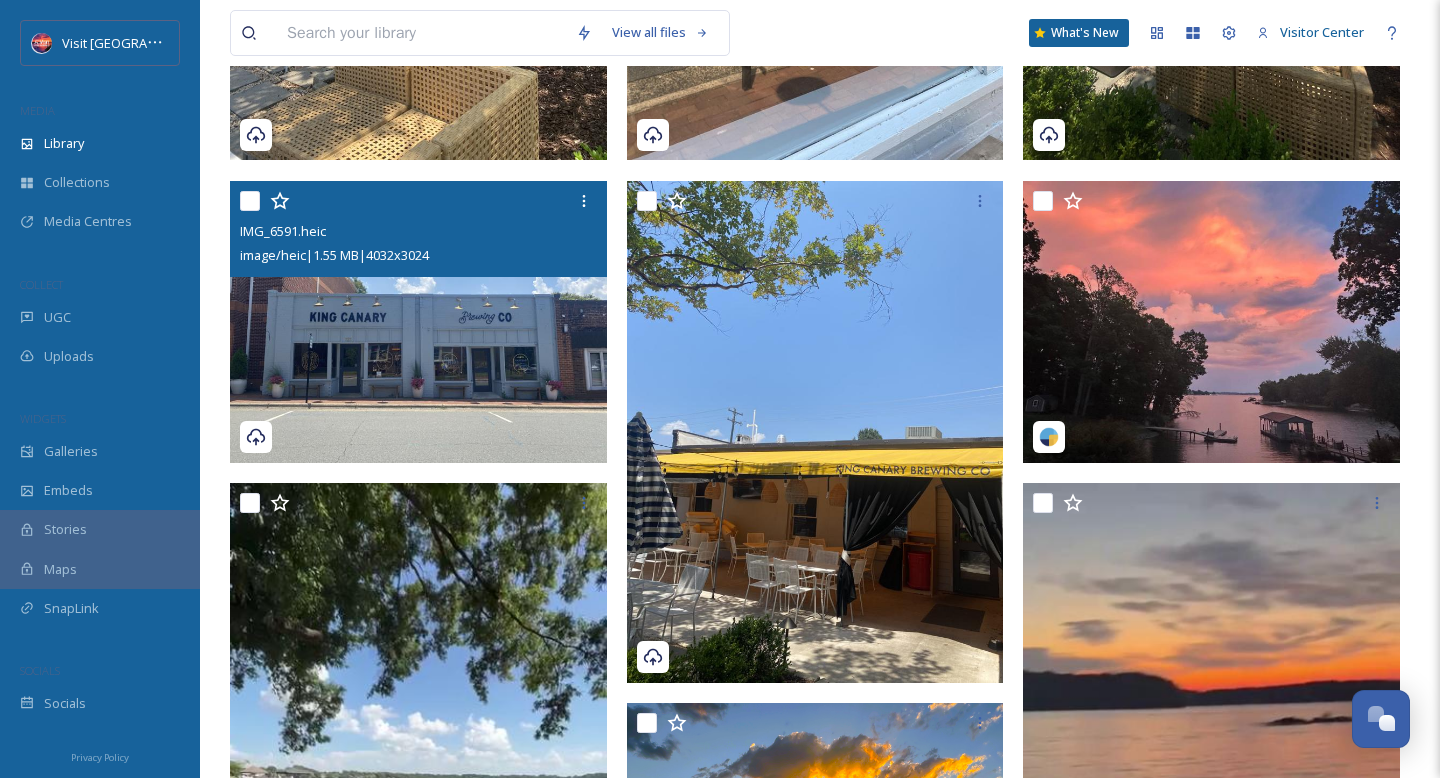 click at bounding box center (418, 322) 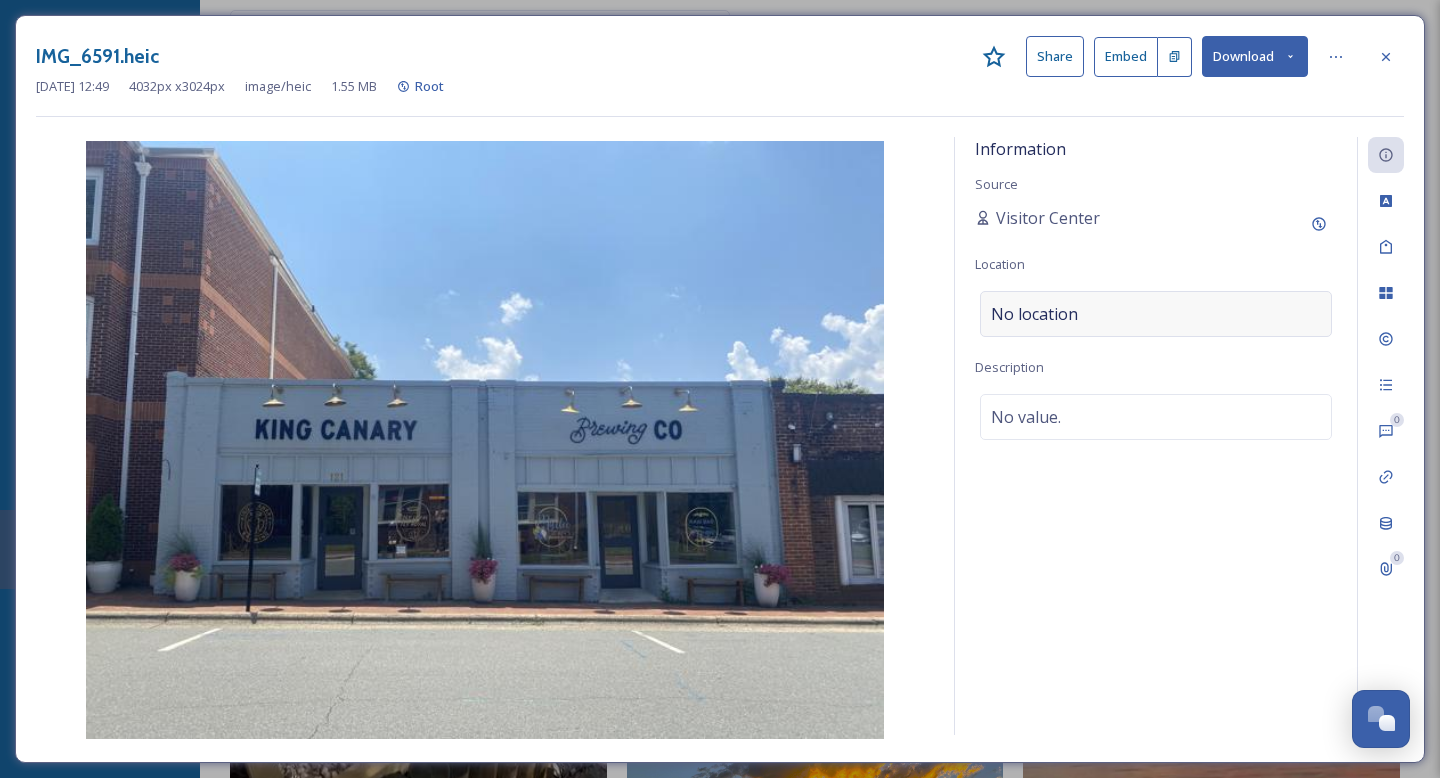 click on "No location" at bounding box center (1034, 314) 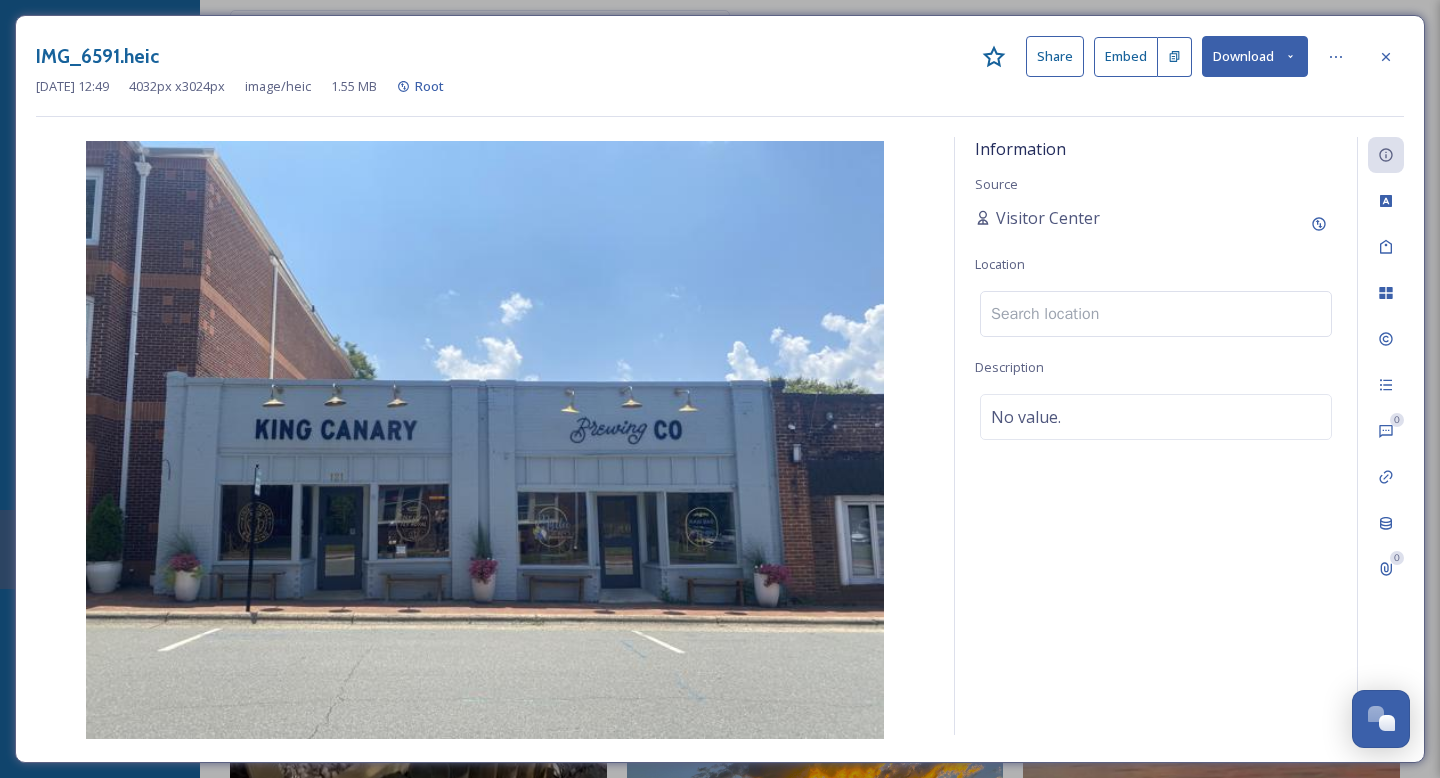 click at bounding box center [1156, 314] 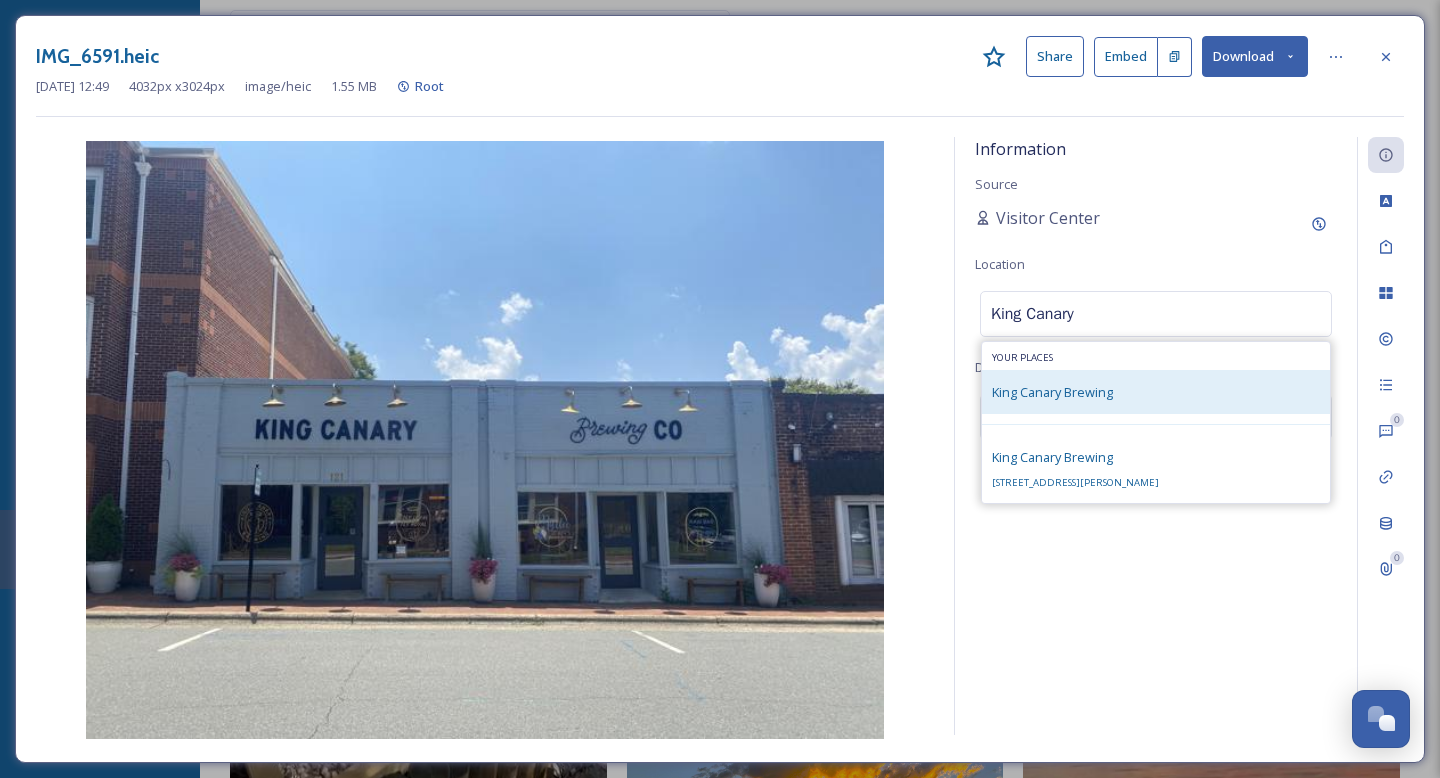 type on "King Canary" 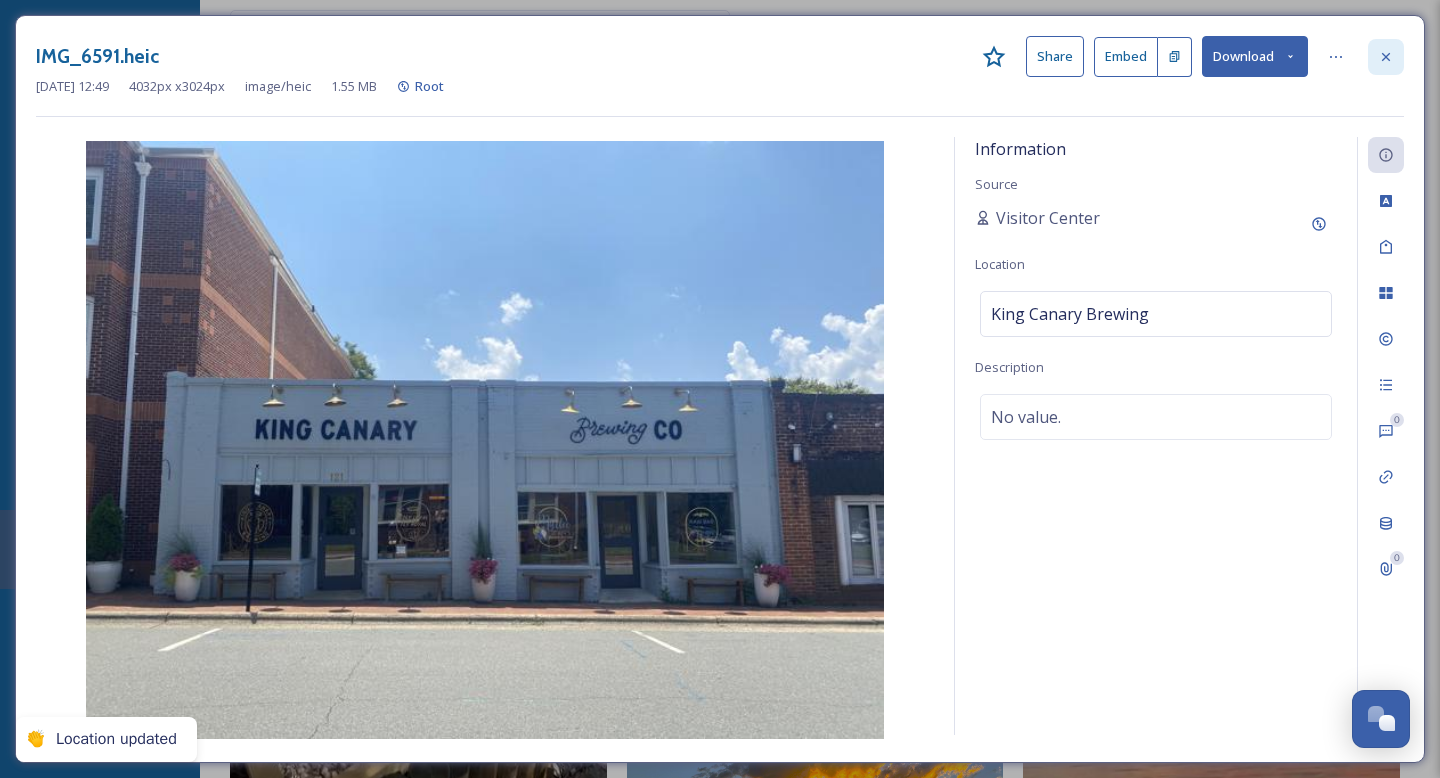 click at bounding box center [1386, 57] 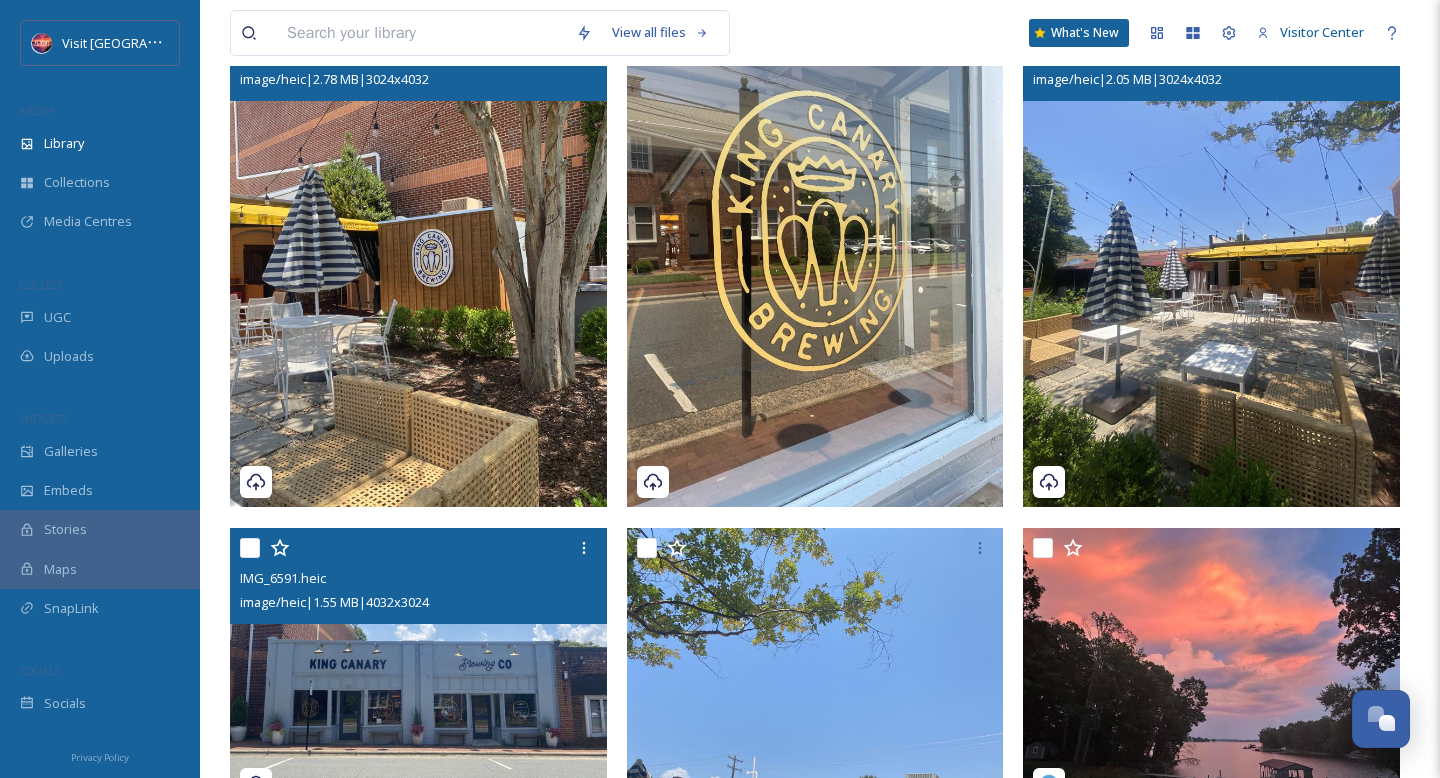 scroll, scrollTop: 978, scrollLeft: 0, axis: vertical 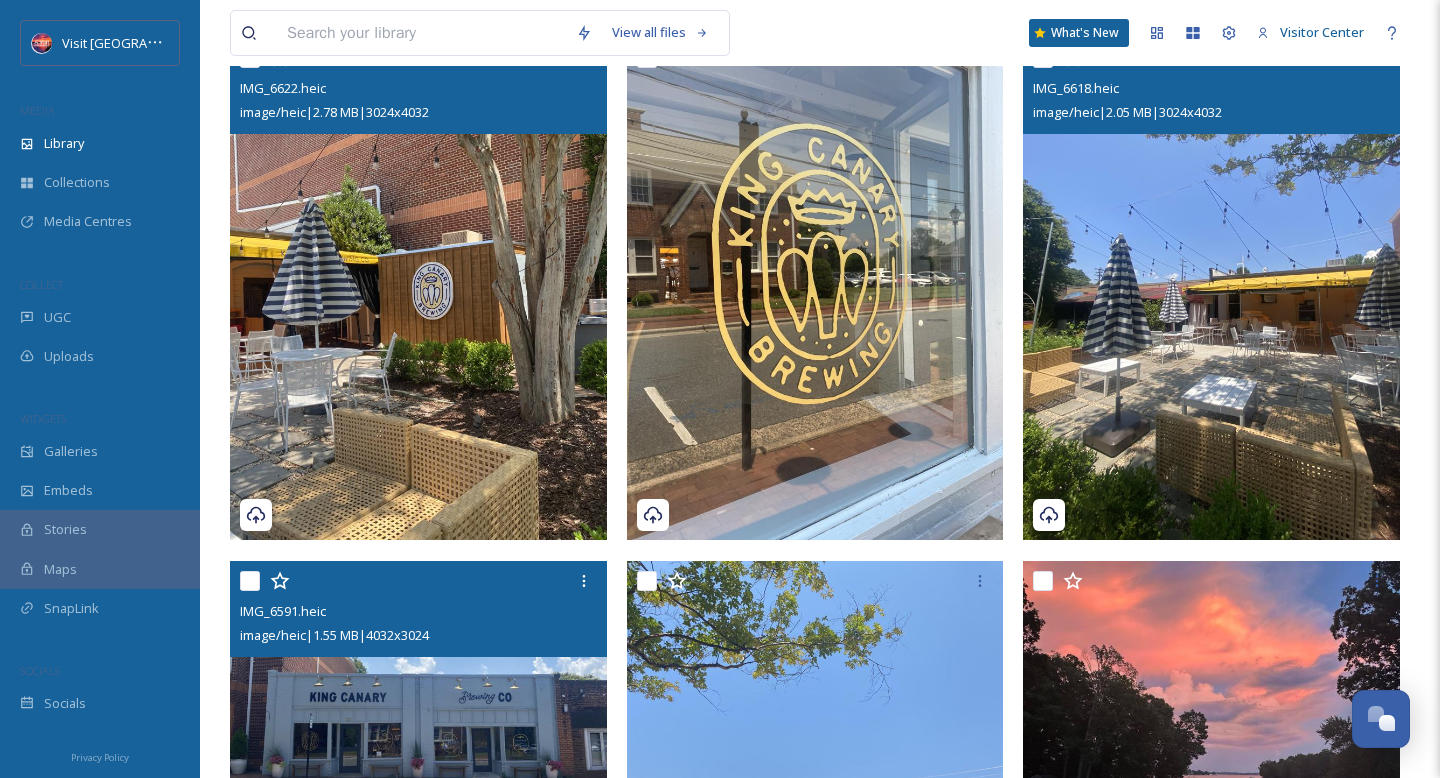 click at bounding box center (1211, 289) 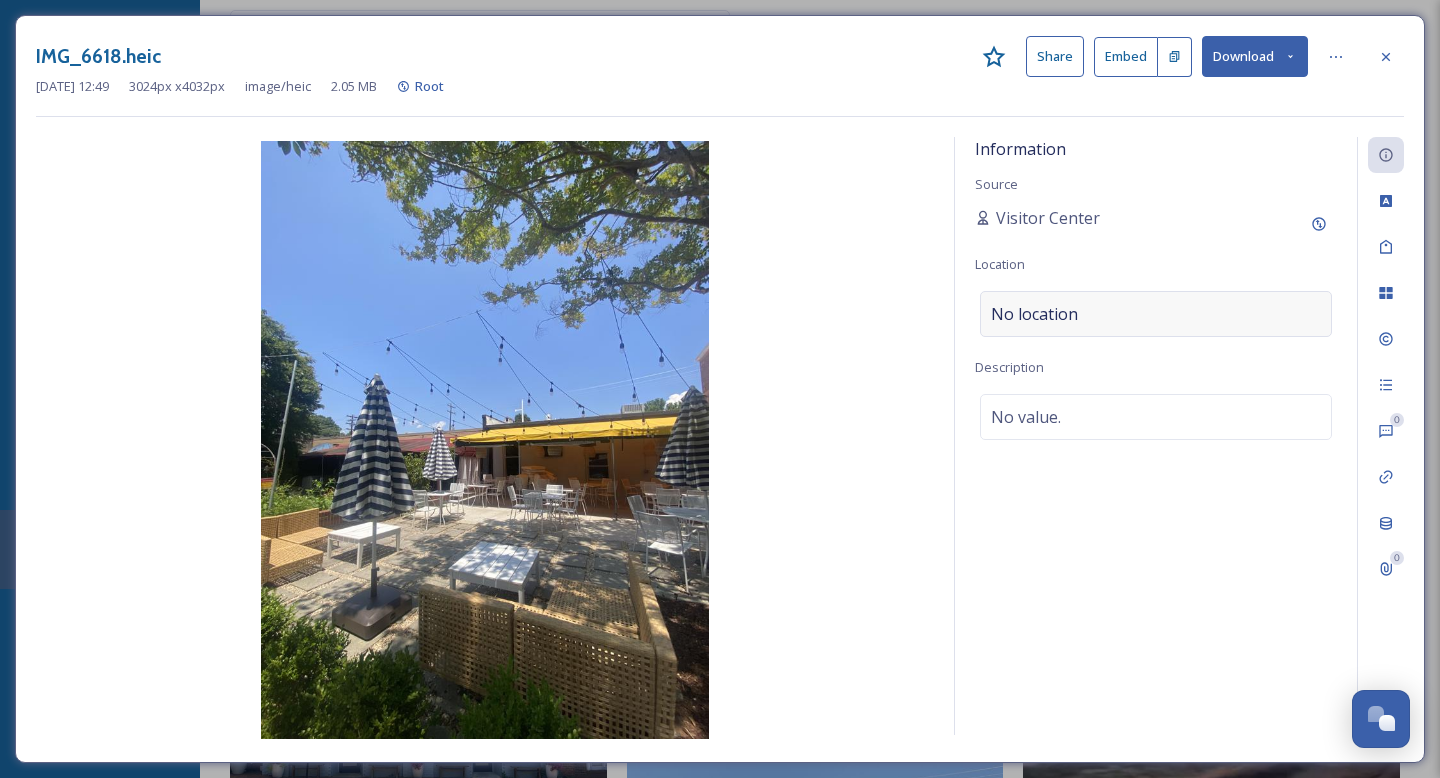 click on "No location" at bounding box center [1156, 314] 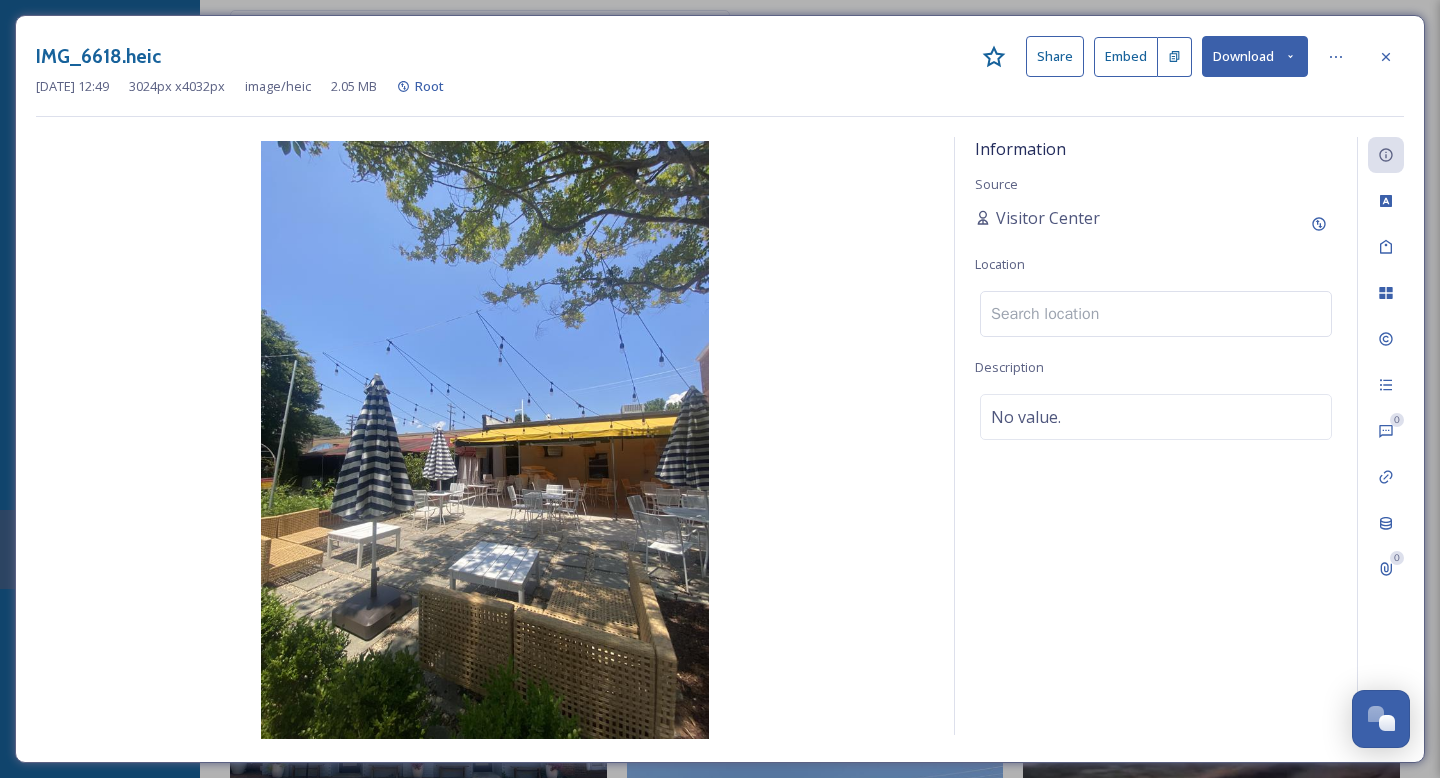click at bounding box center (1156, 314) 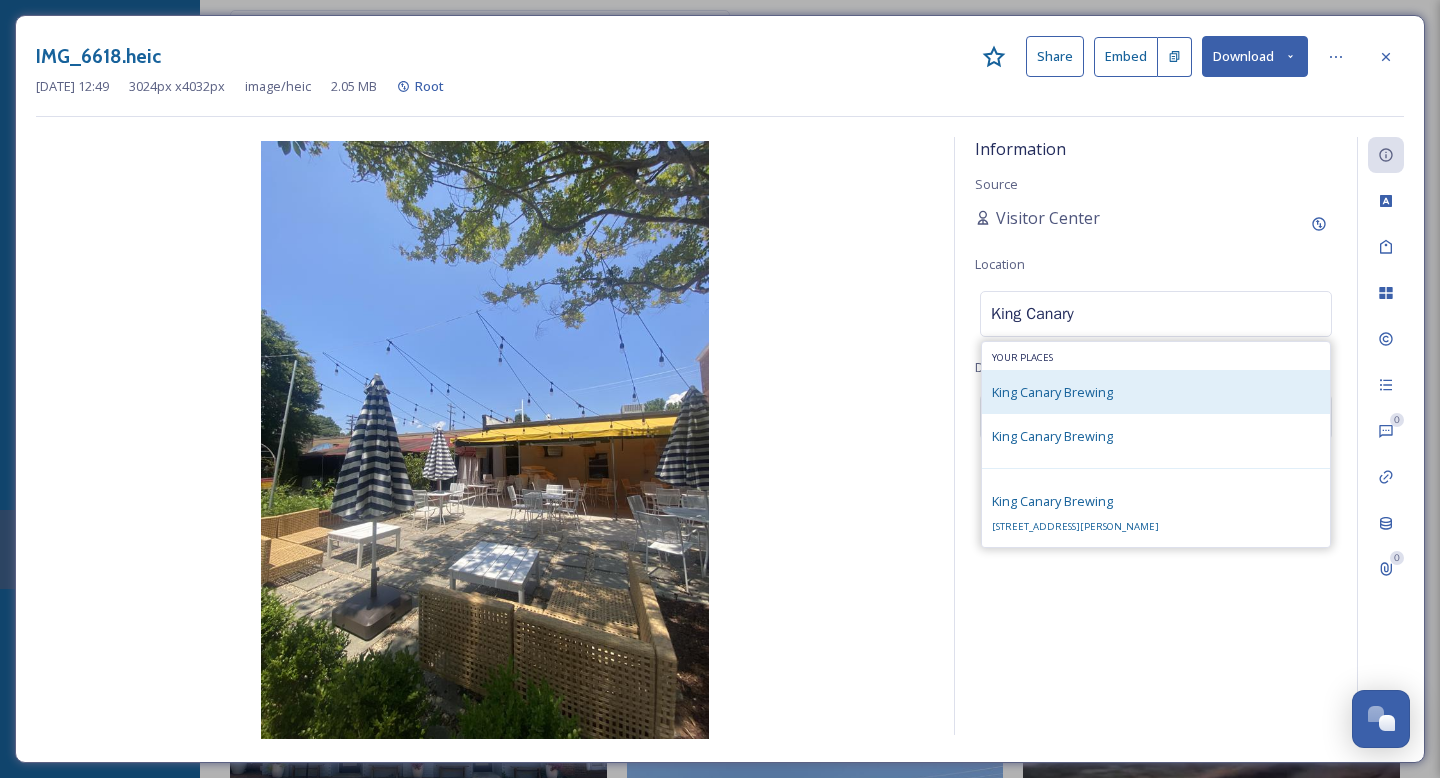 type on "King Canary" 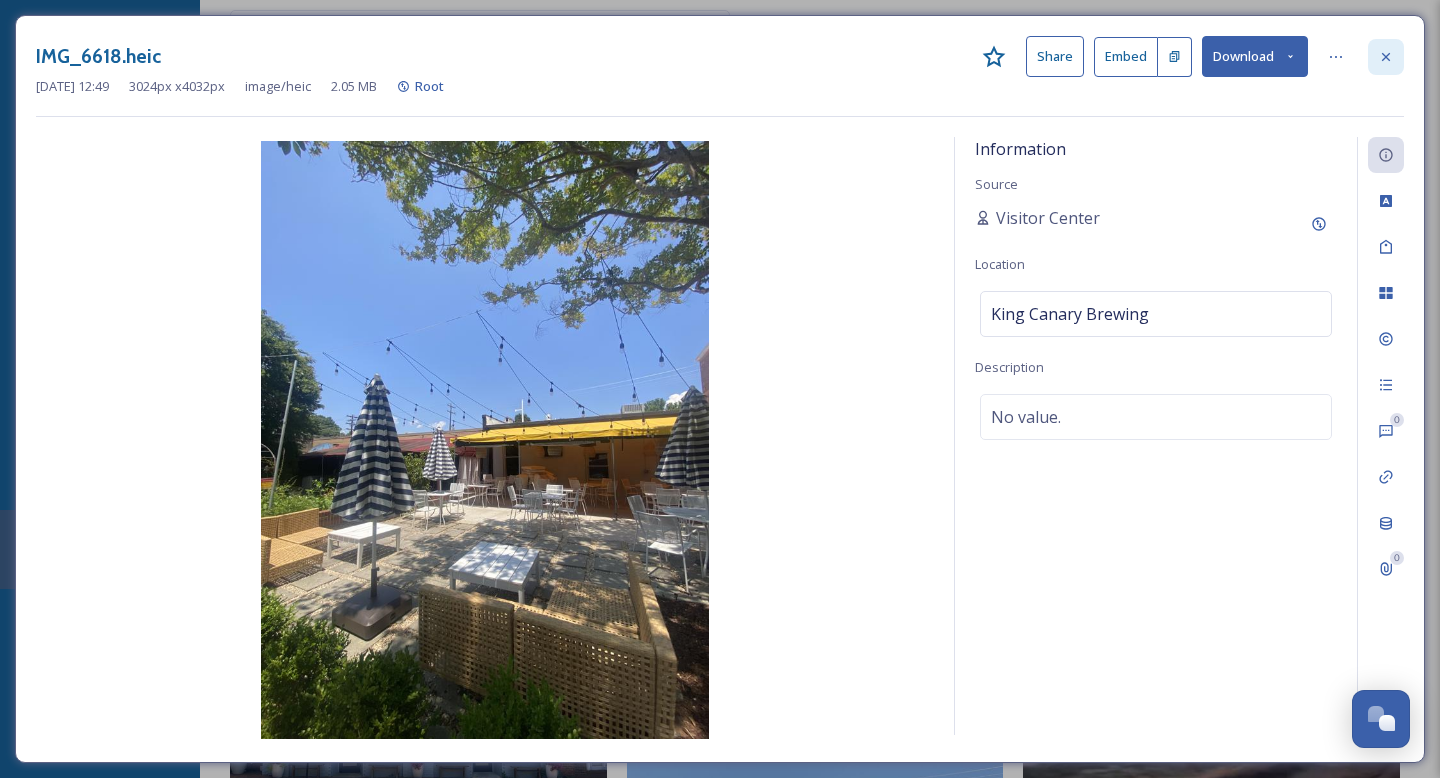 click at bounding box center [1386, 57] 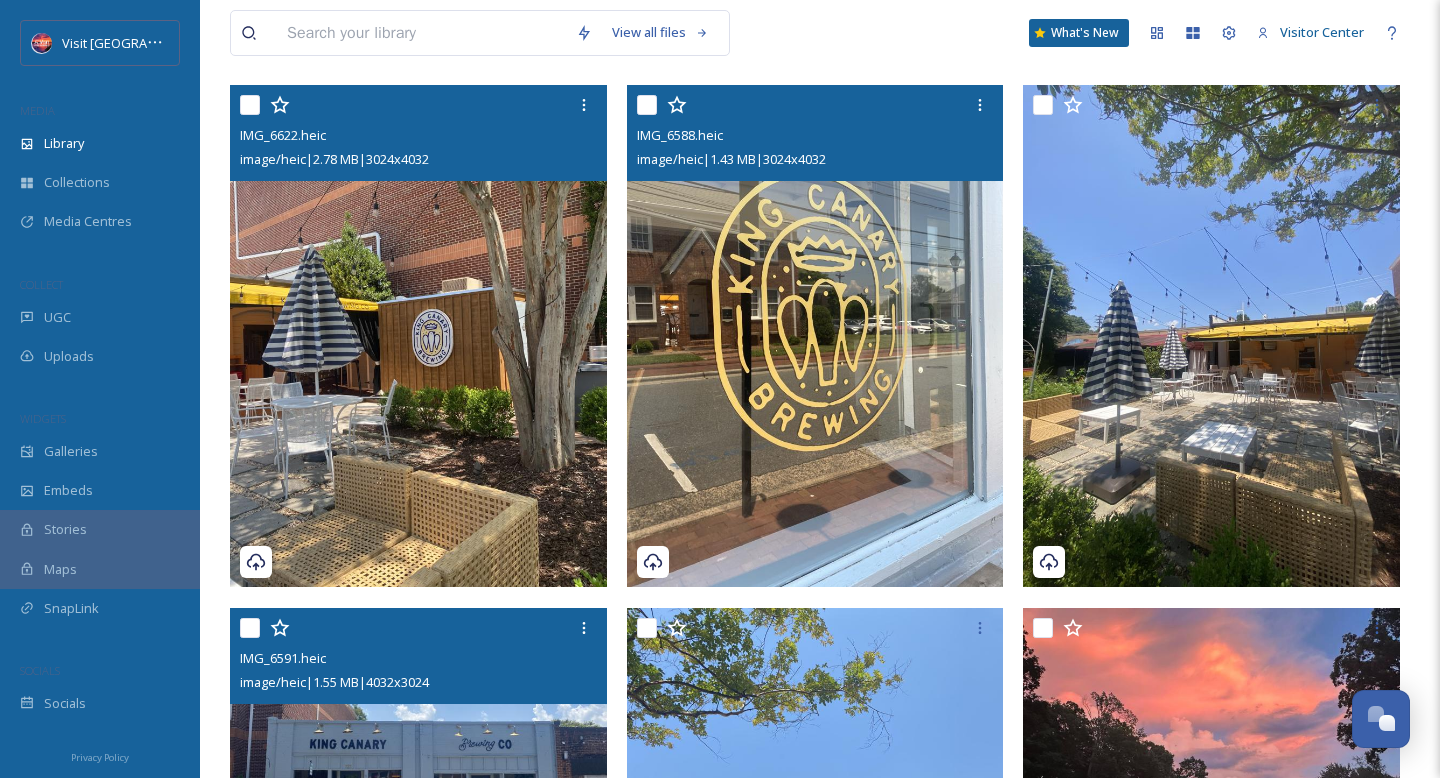 scroll, scrollTop: 913, scrollLeft: 0, axis: vertical 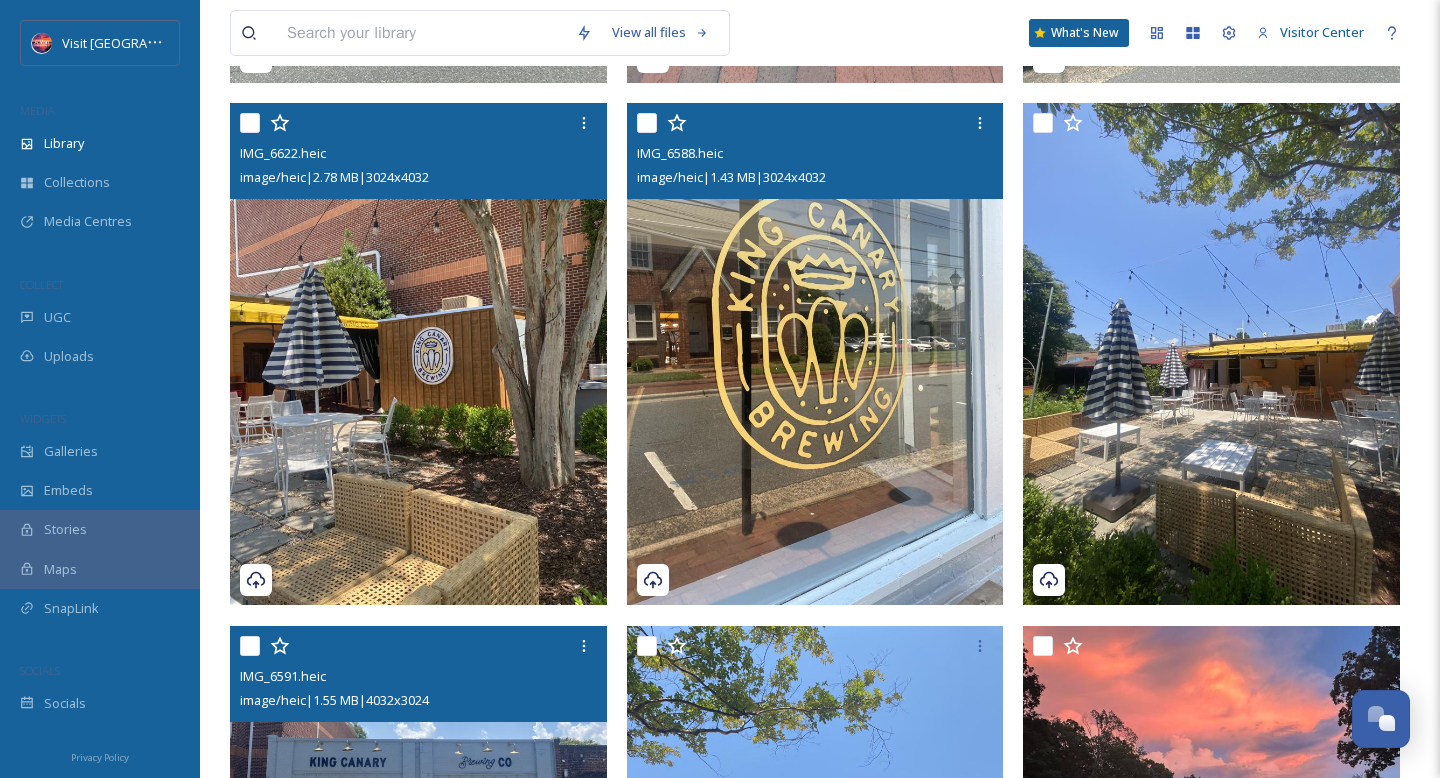 click at bounding box center [815, 354] 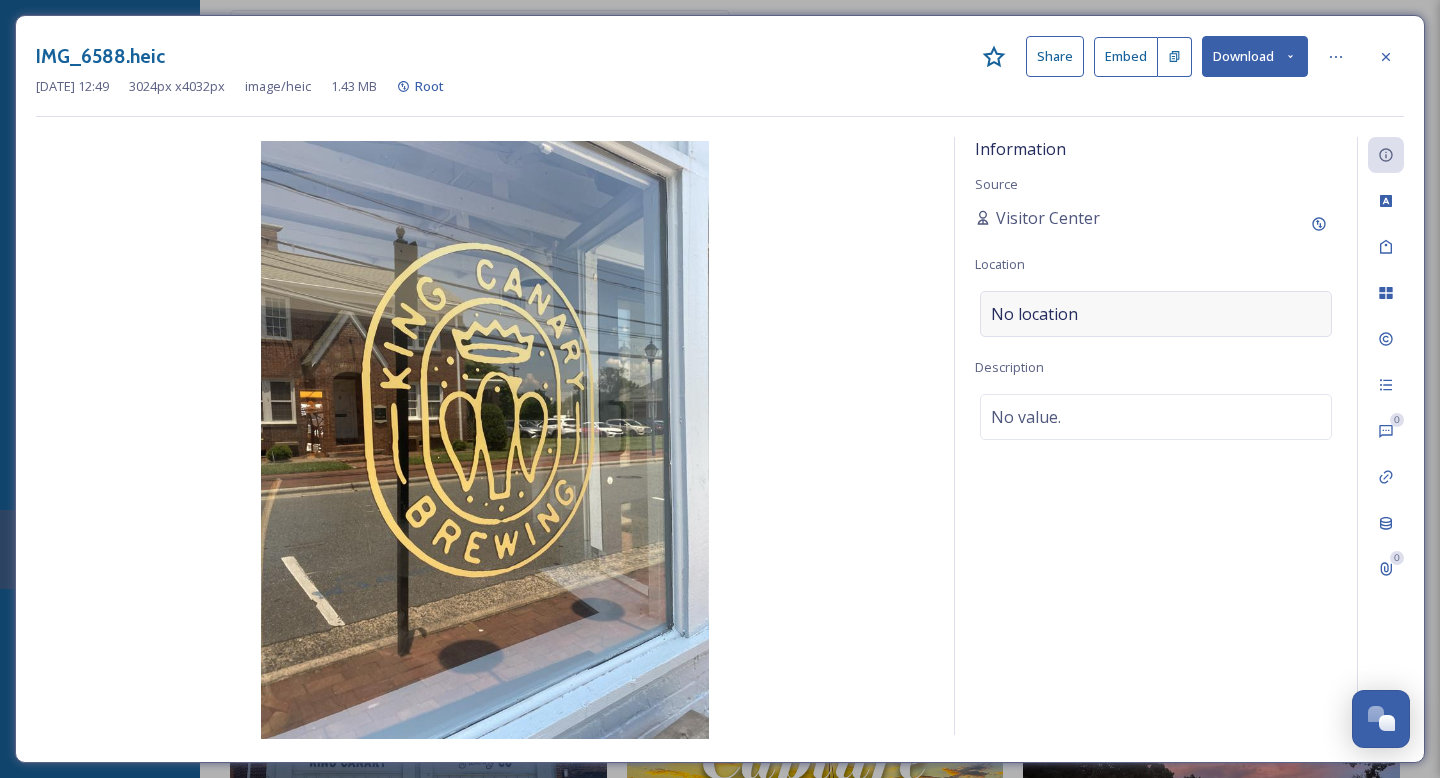 click on "No location" at bounding box center (1034, 314) 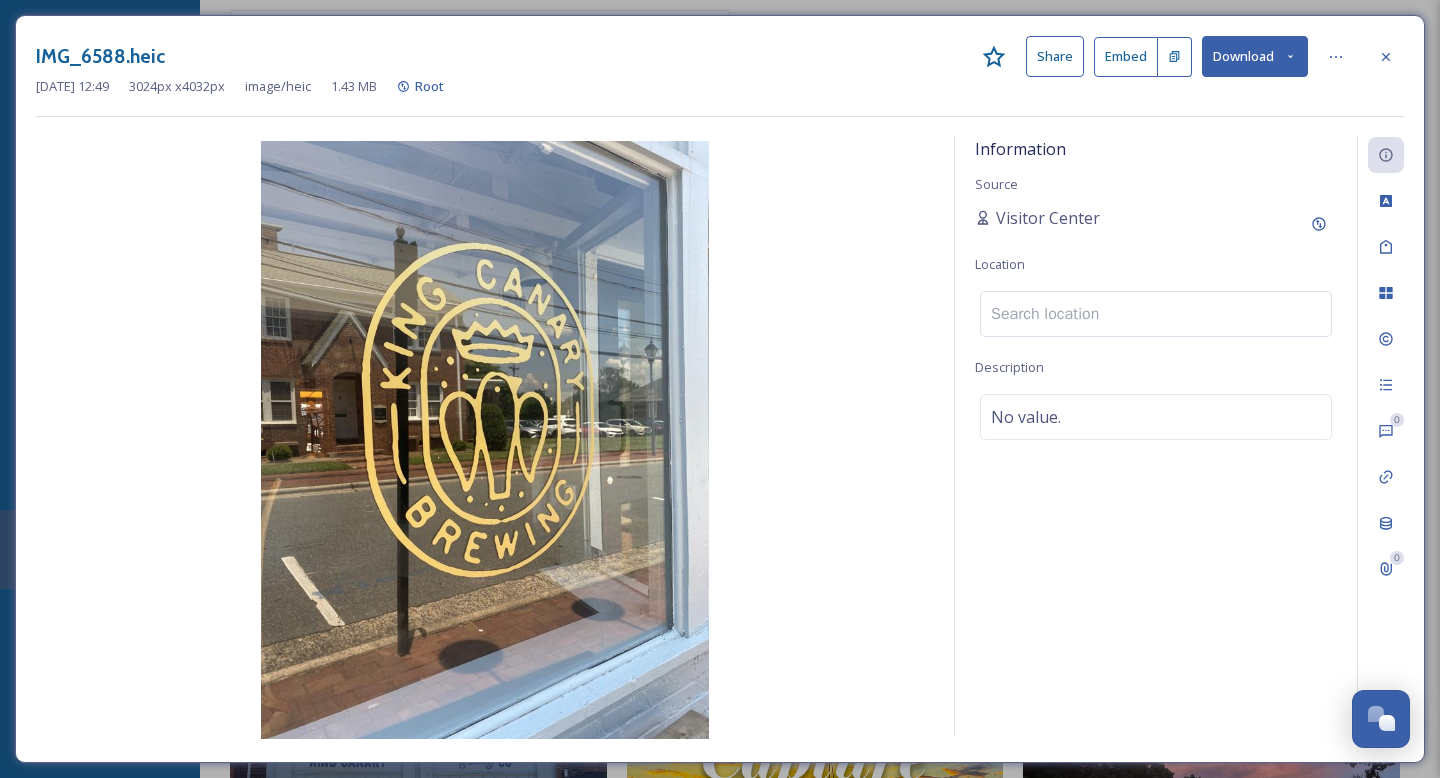 click at bounding box center (1156, 314) 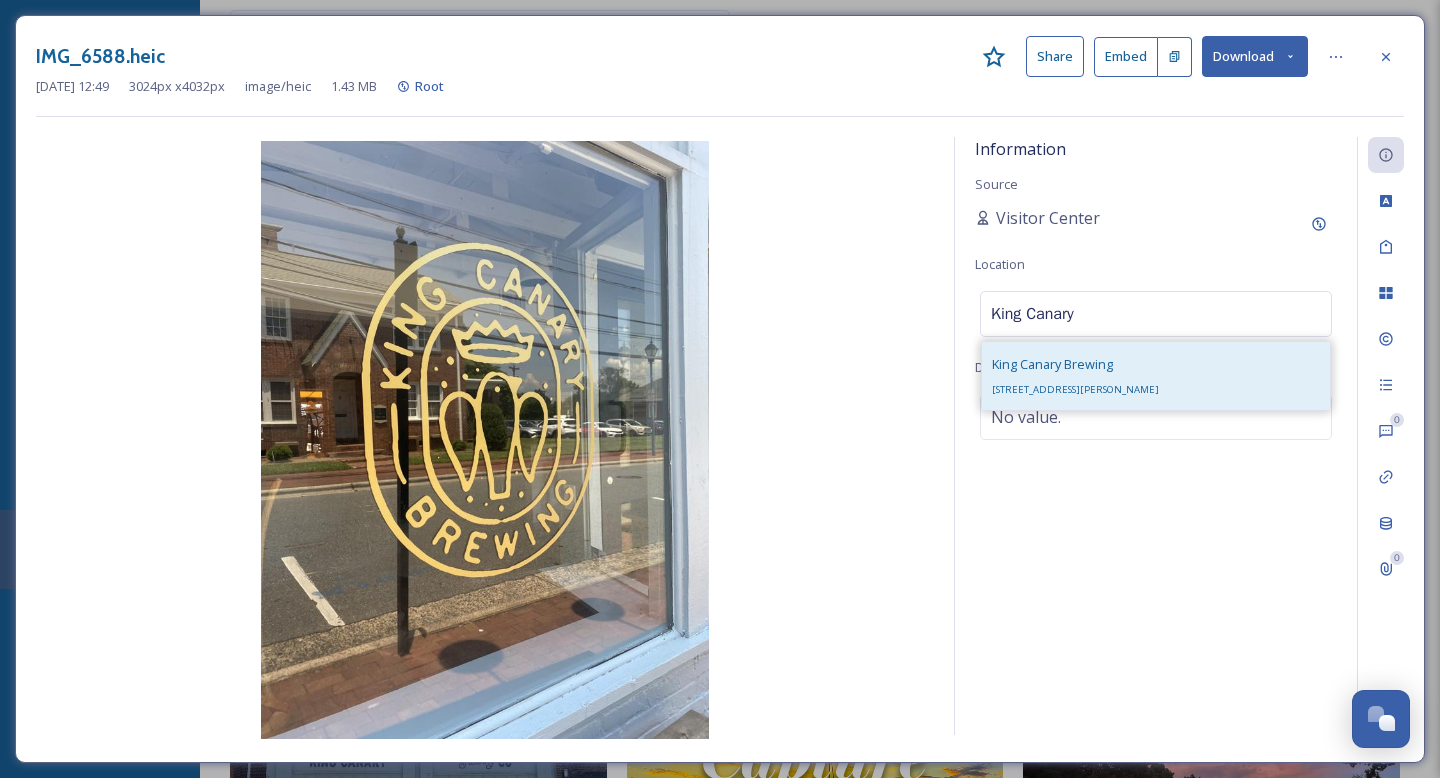 type on "King Canary" 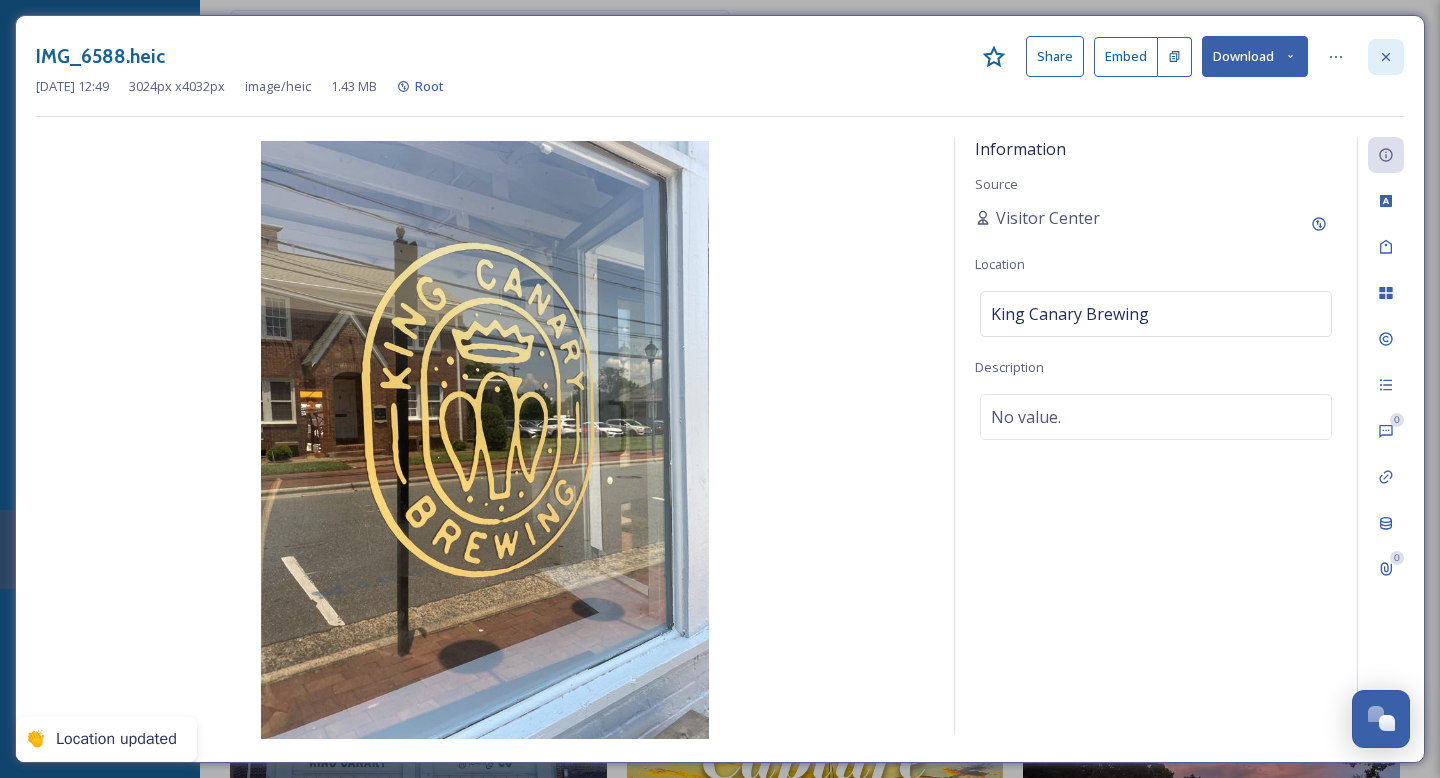 click 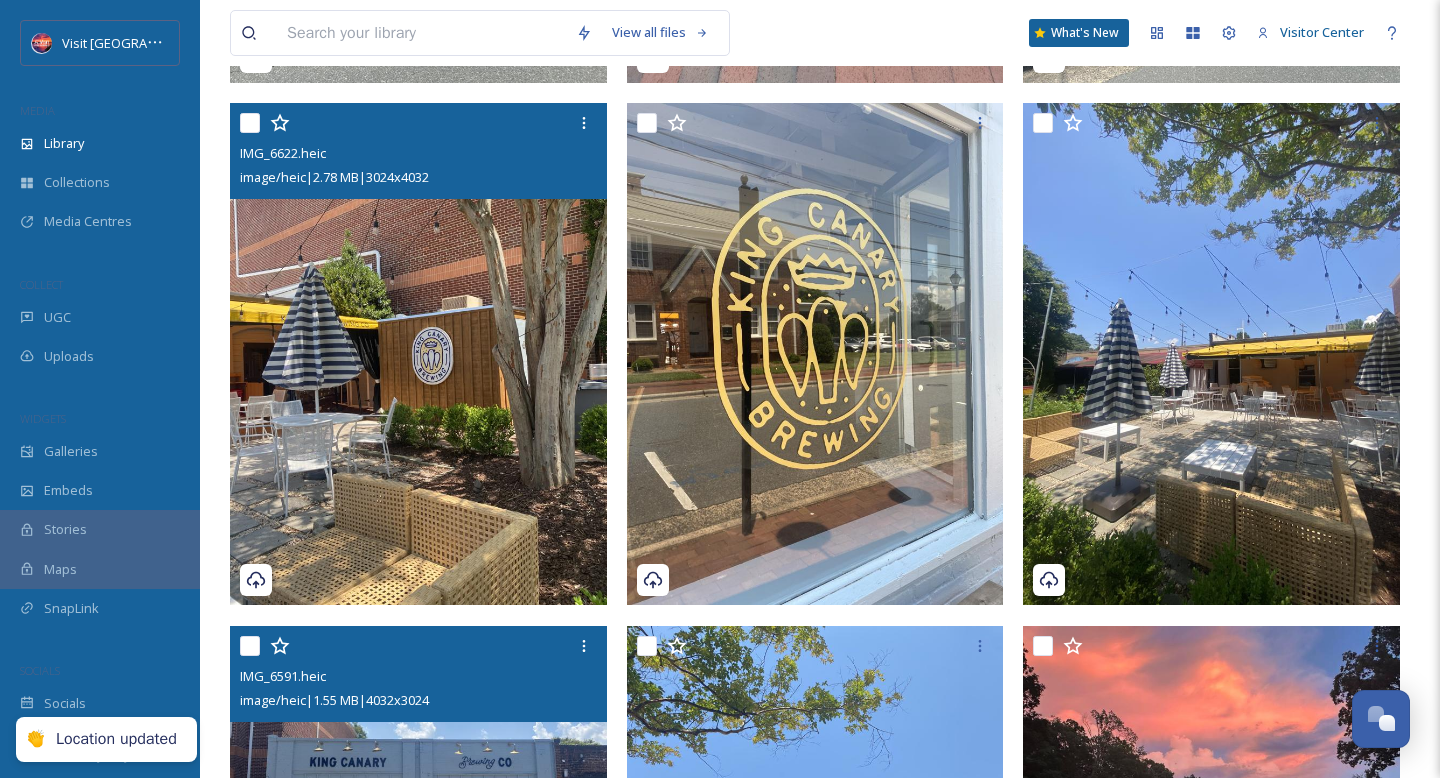 click at bounding box center [418, 354] 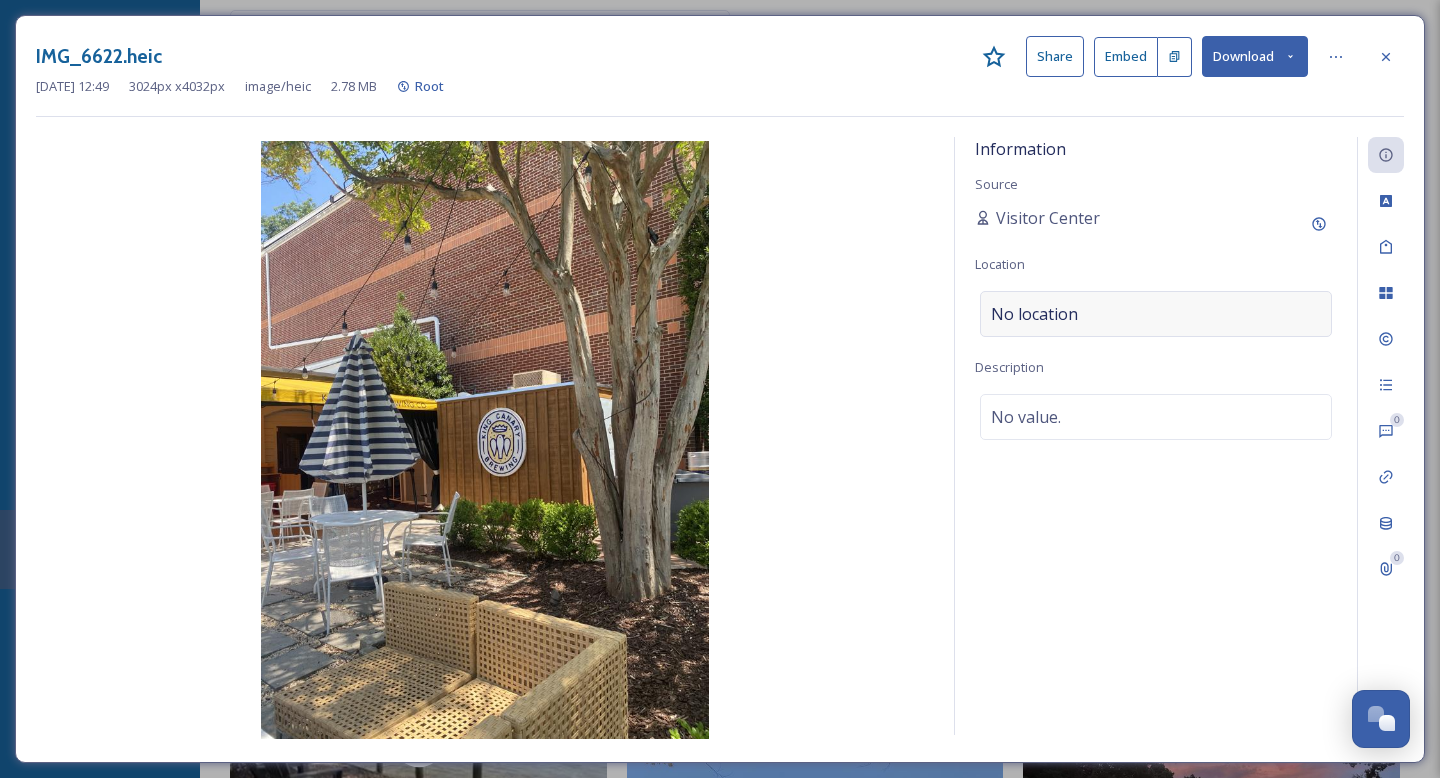 click on "No location" at bounding box center (1156, 314) 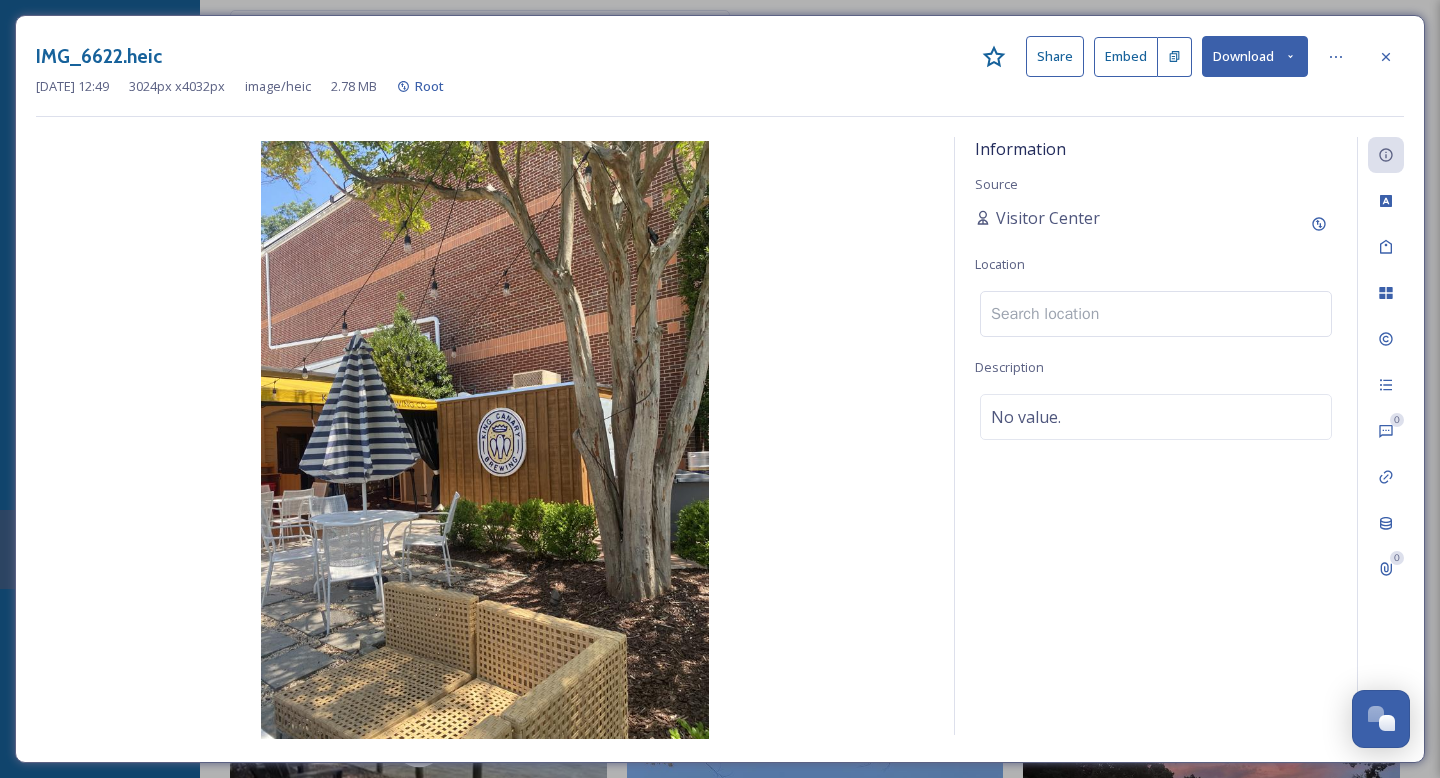 click at bounding box center (1156, 314) 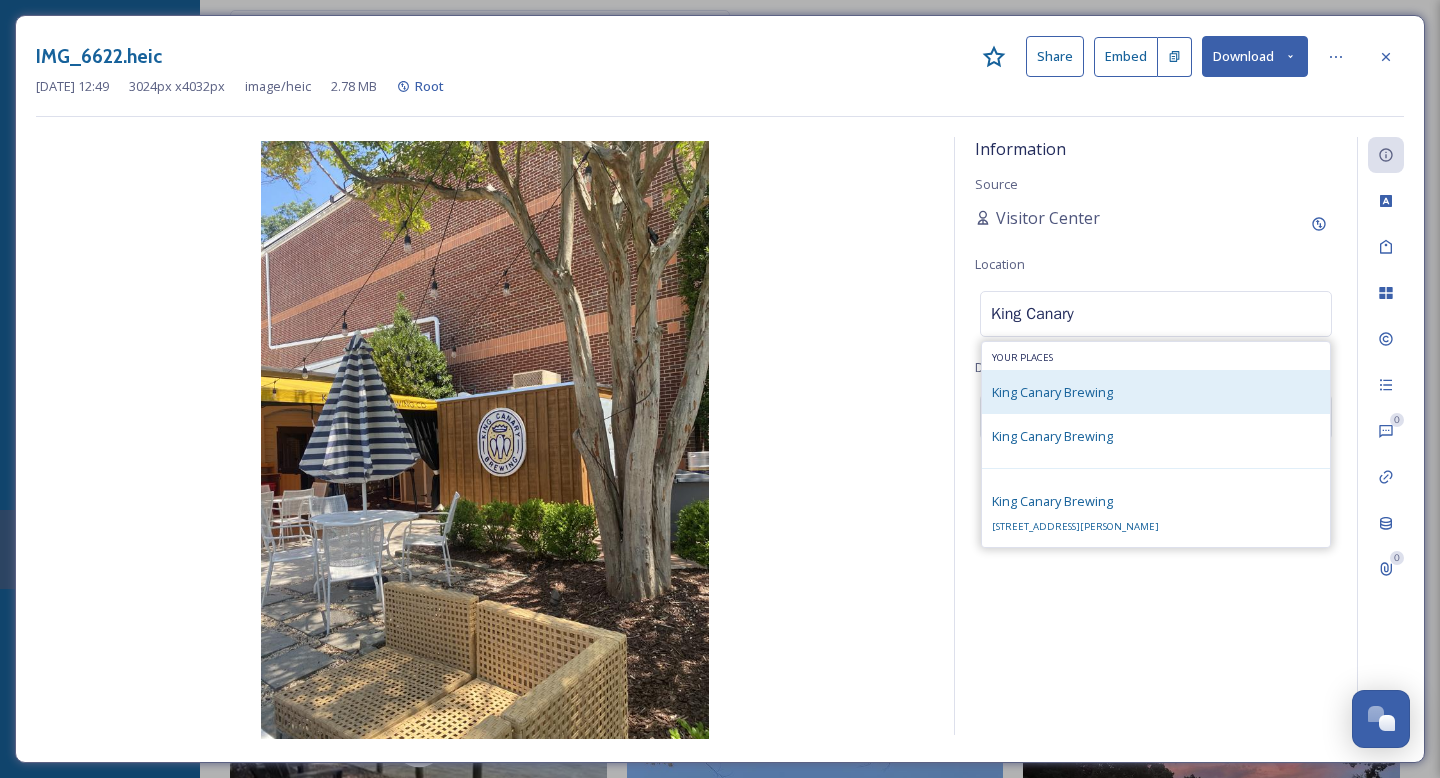 type on "King Canary" 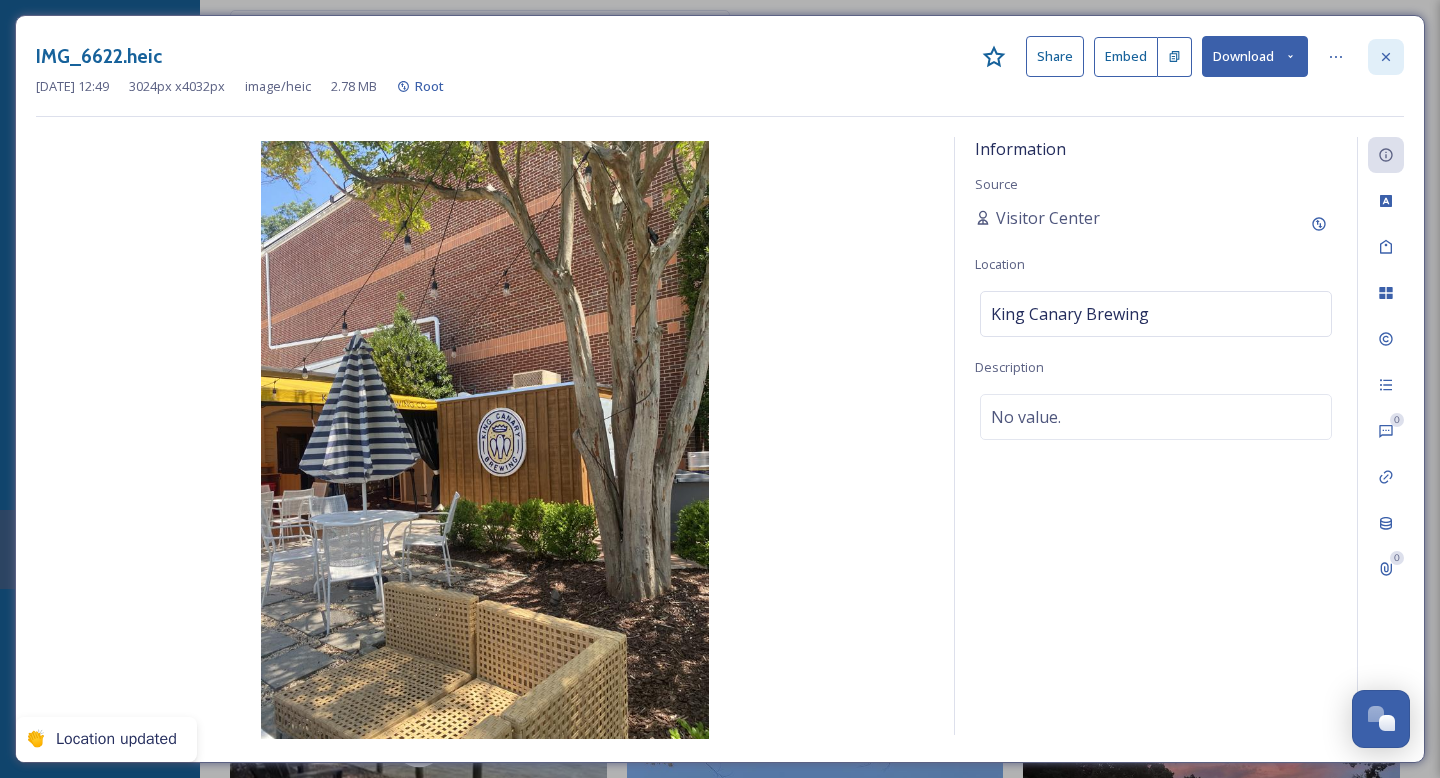 click at bounding box center (1386, 57) 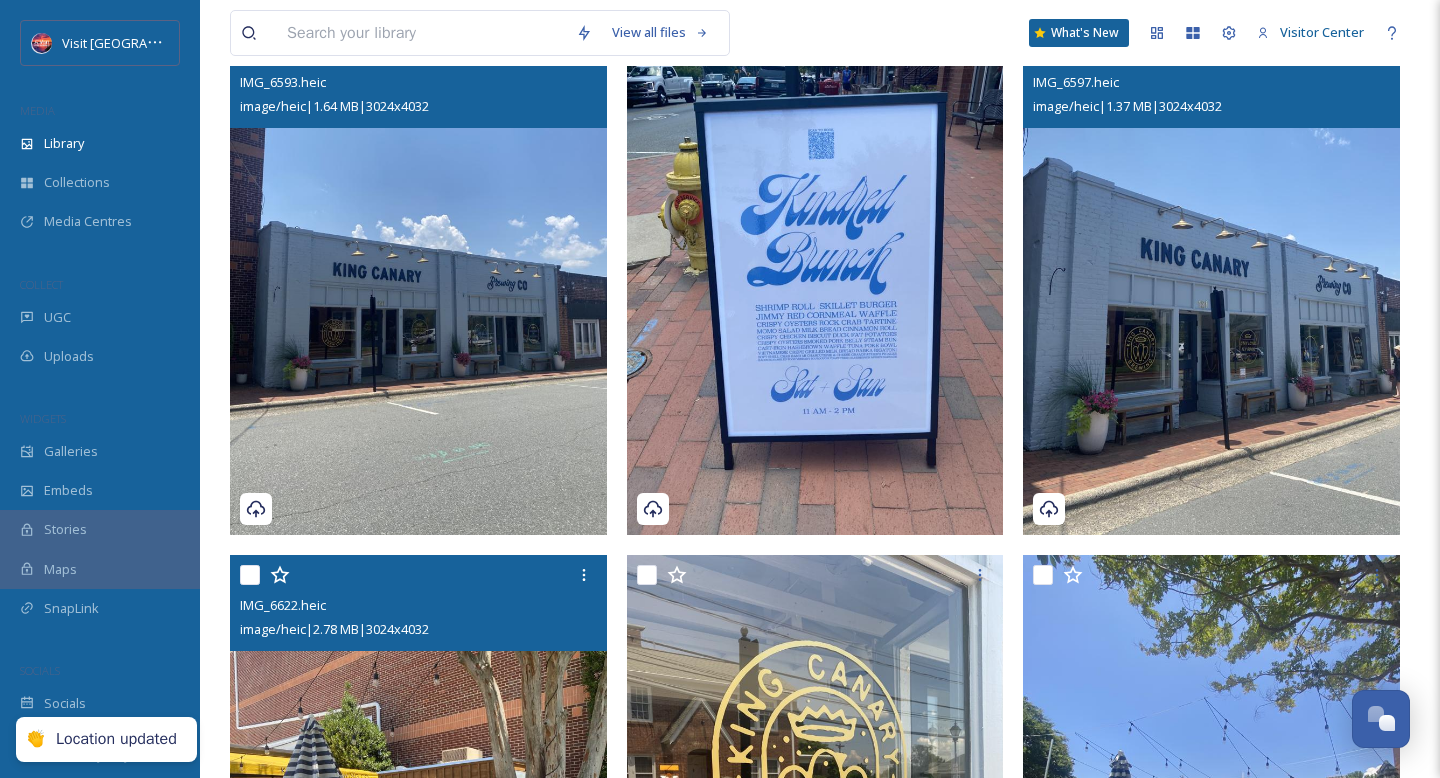 scroll, scrollTop: 441, scrollLeft: 0, axis: vertical 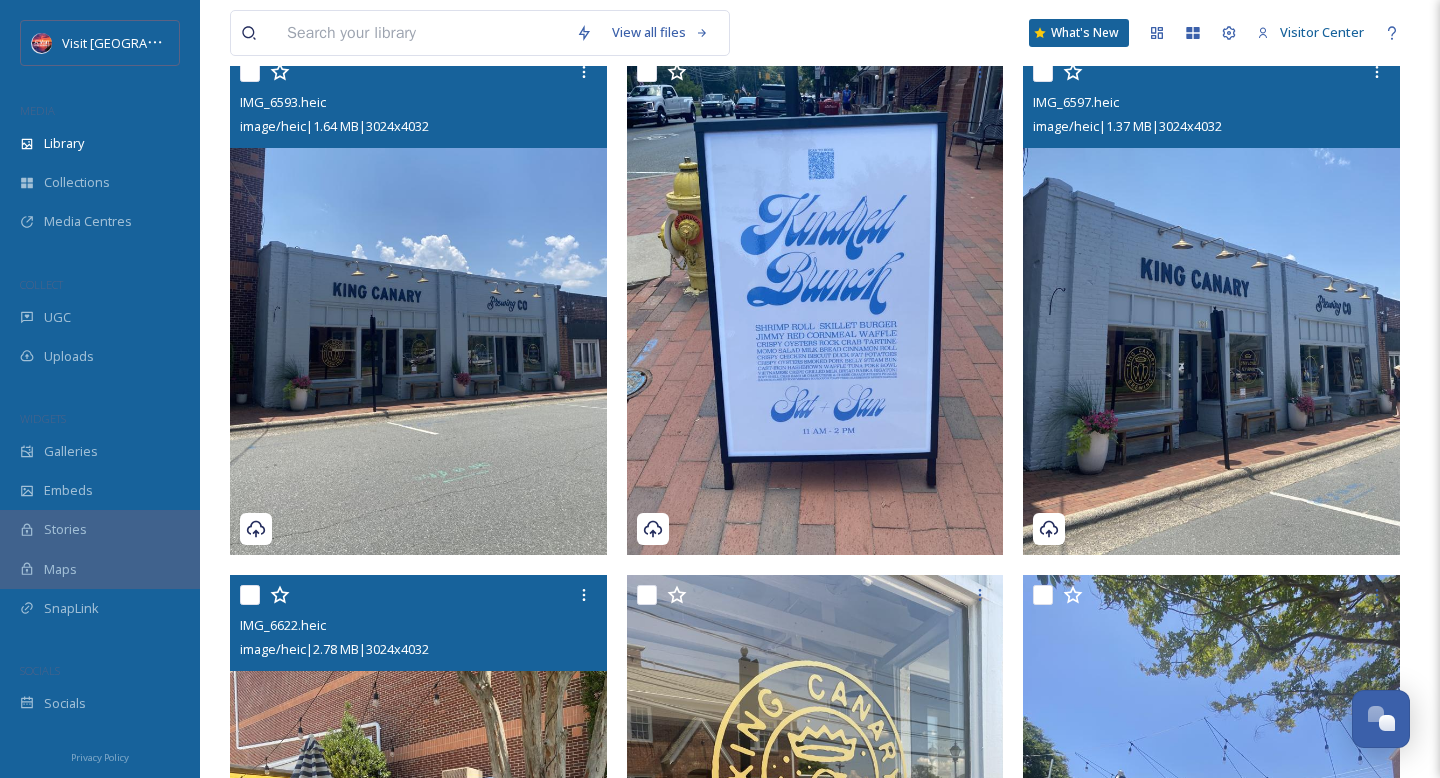 click at bounding box center [1211, 303] 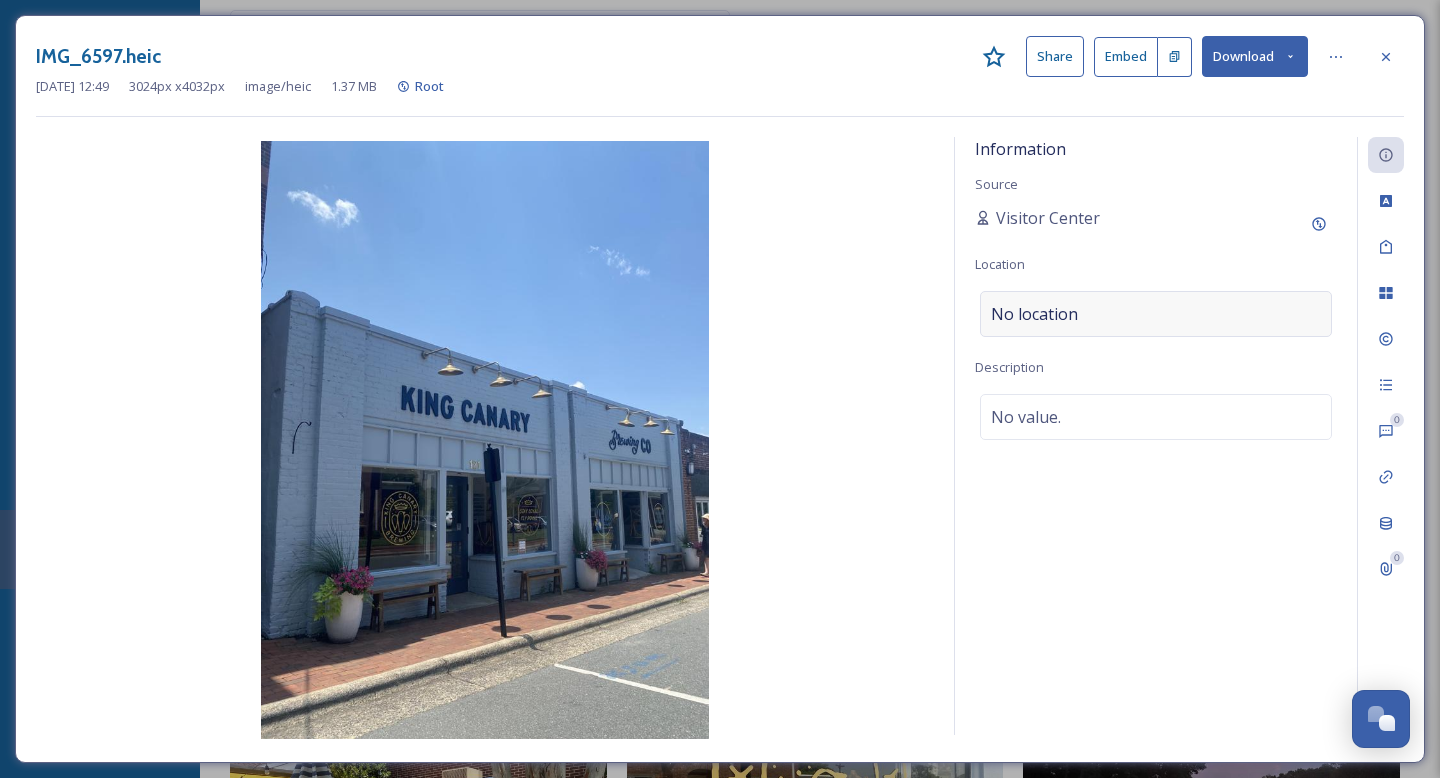 click on "No location" at bounding box center (1034, 314) 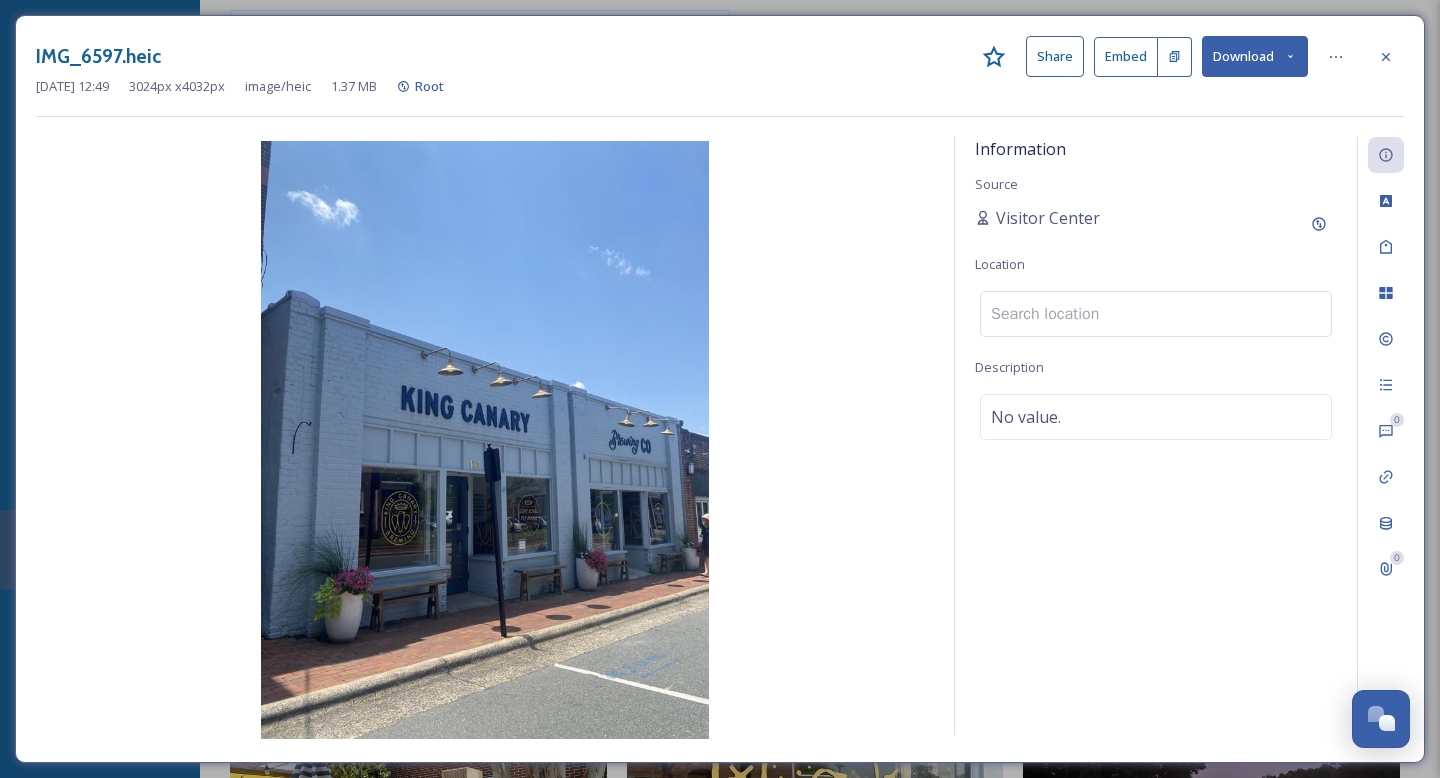 click at bounding box center (1156, 314) 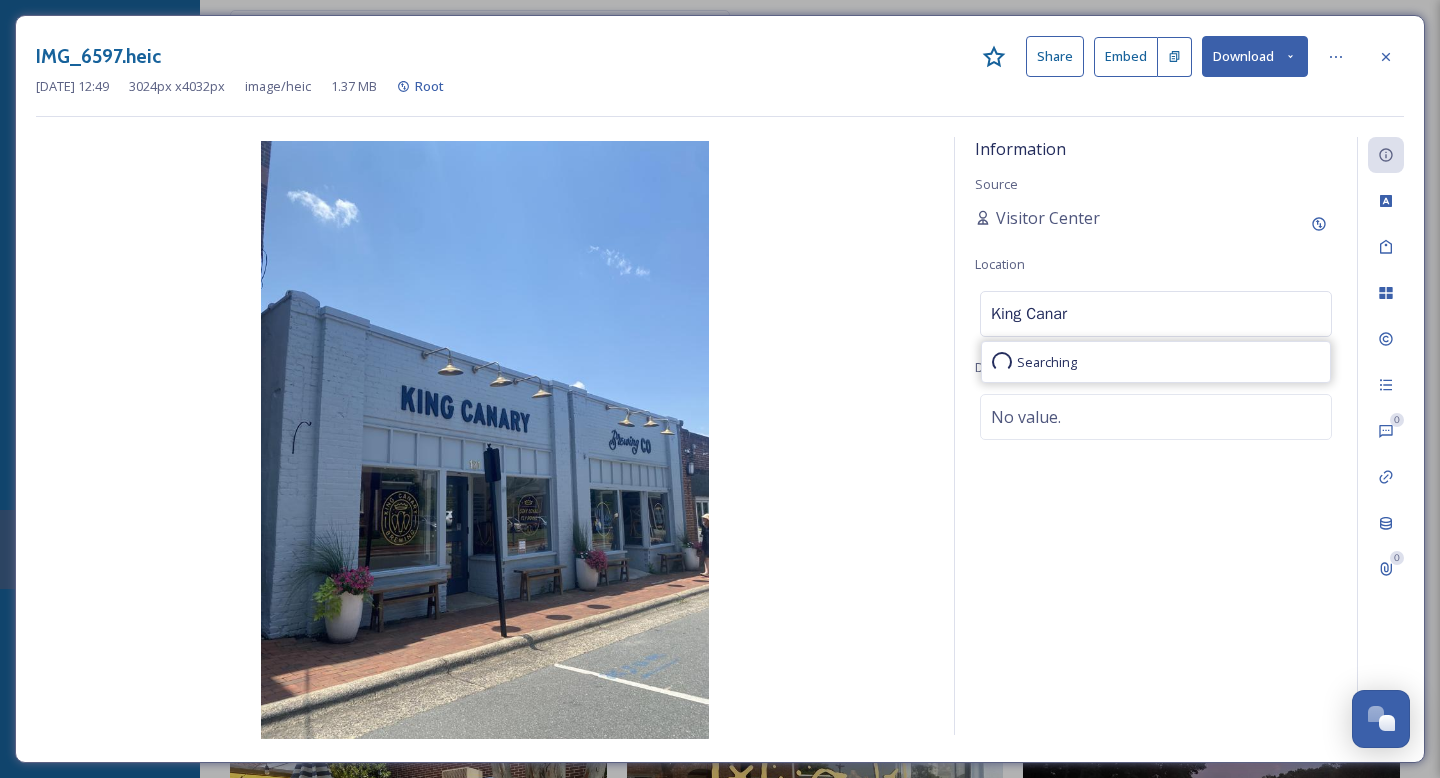 type on "King Canary" 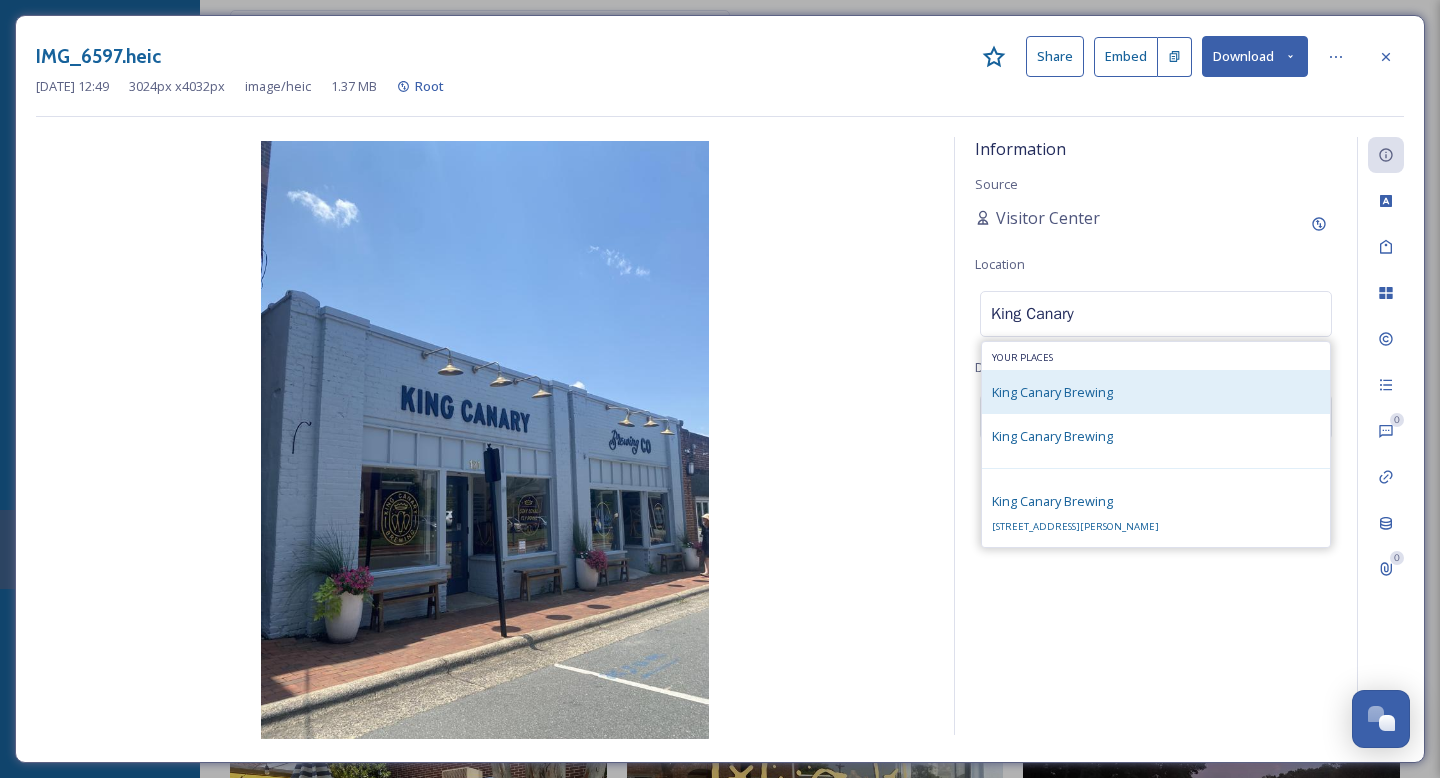 click on "King Canary Brewing" at bounding box center (1052, 392) 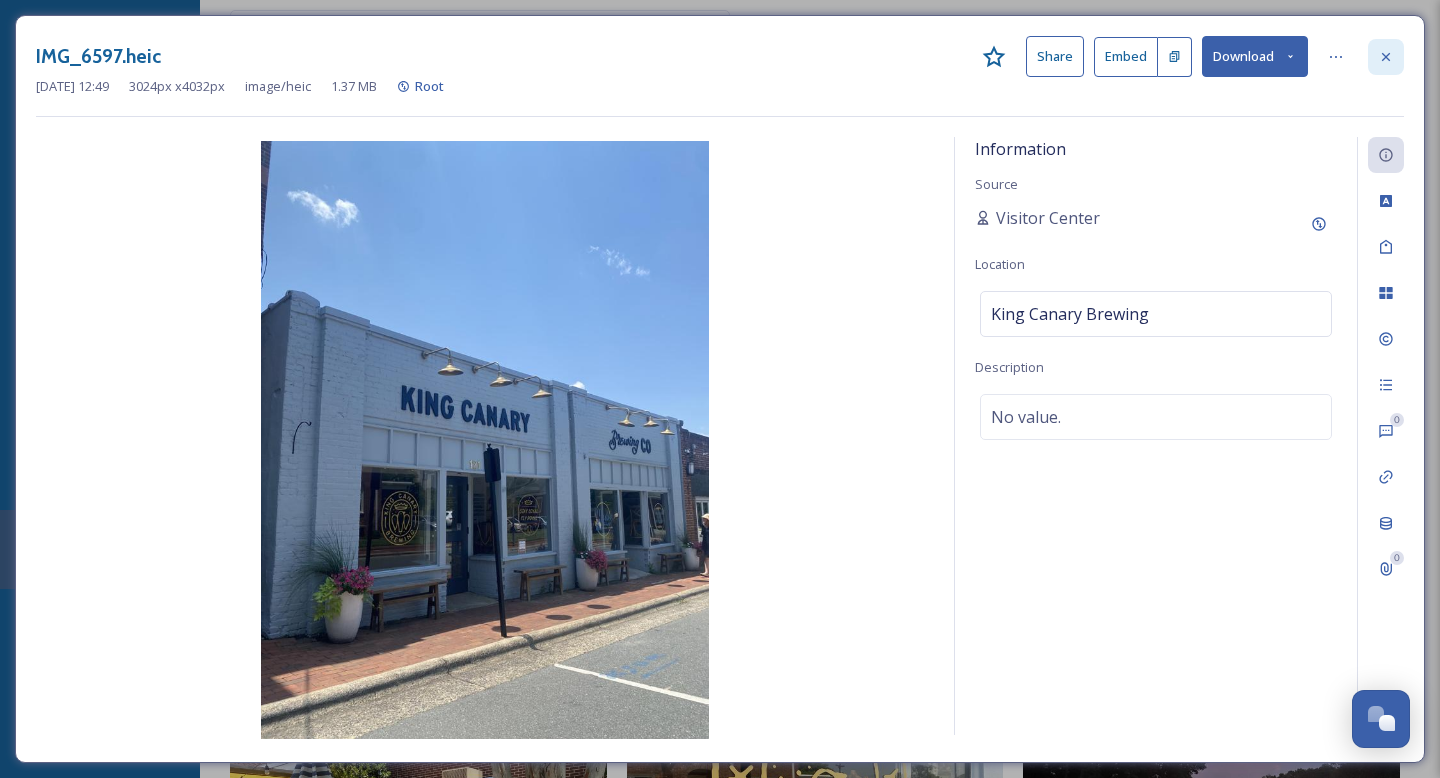 click at bounding box center [1386, 57] 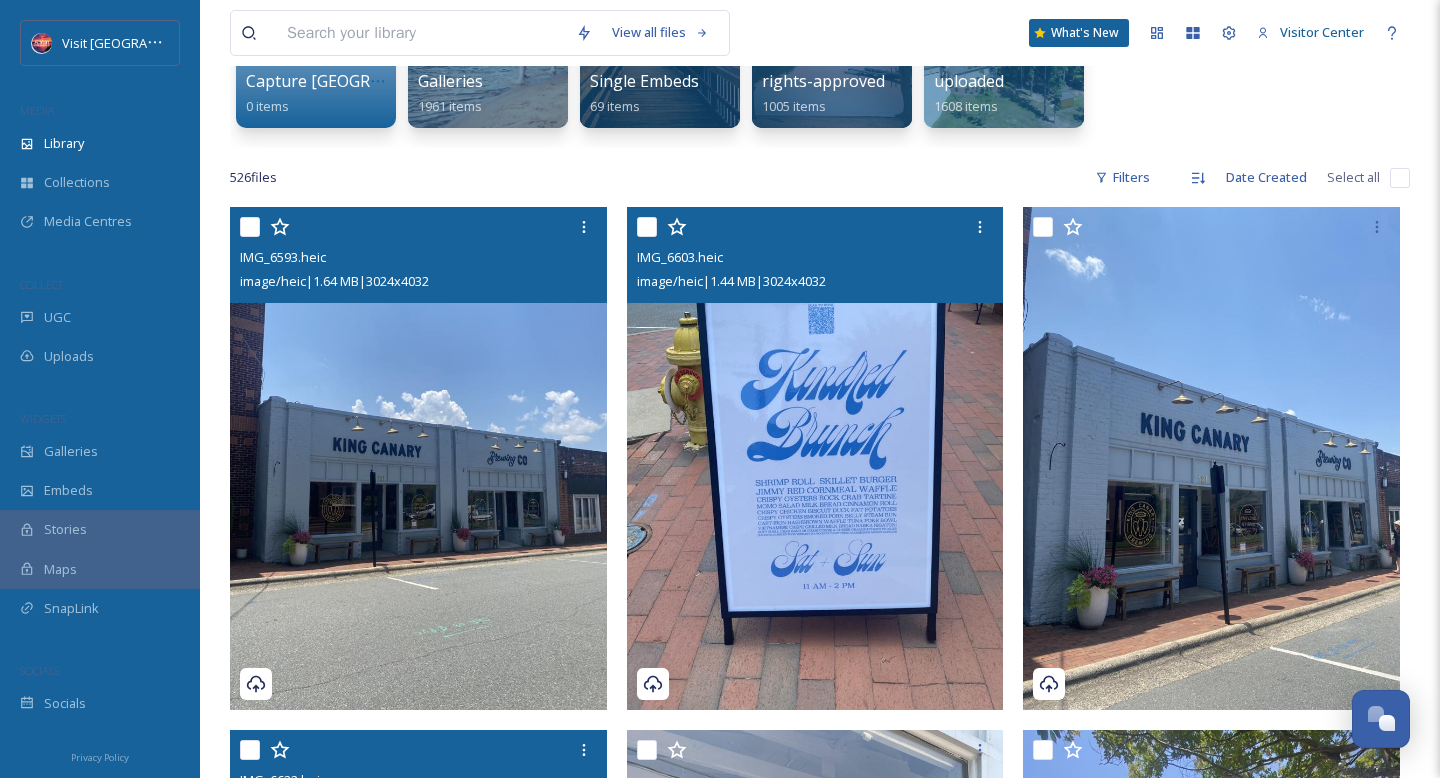 scroll, scrollTop: 285, scrollLeft: 0, axis: vertical 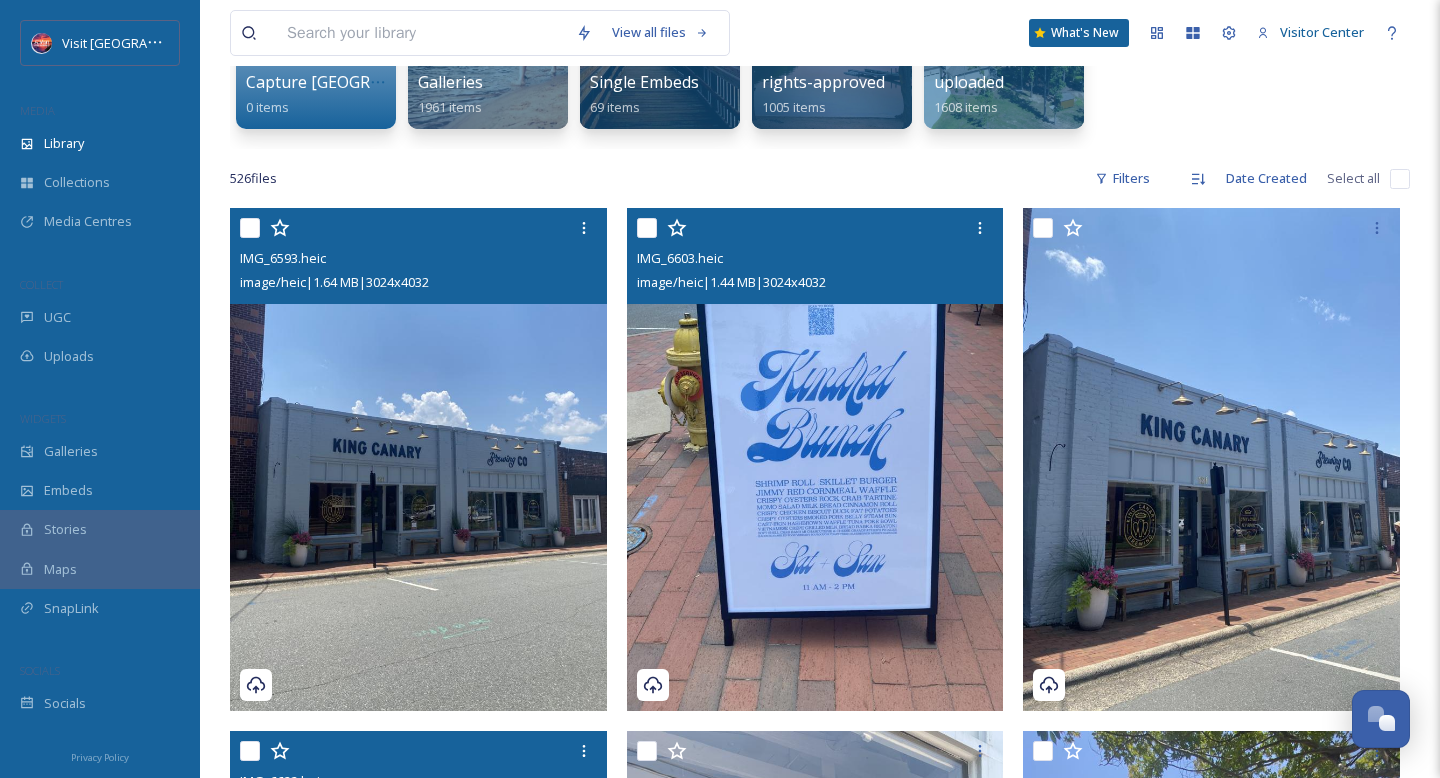 click at bounding box center (815, 459) 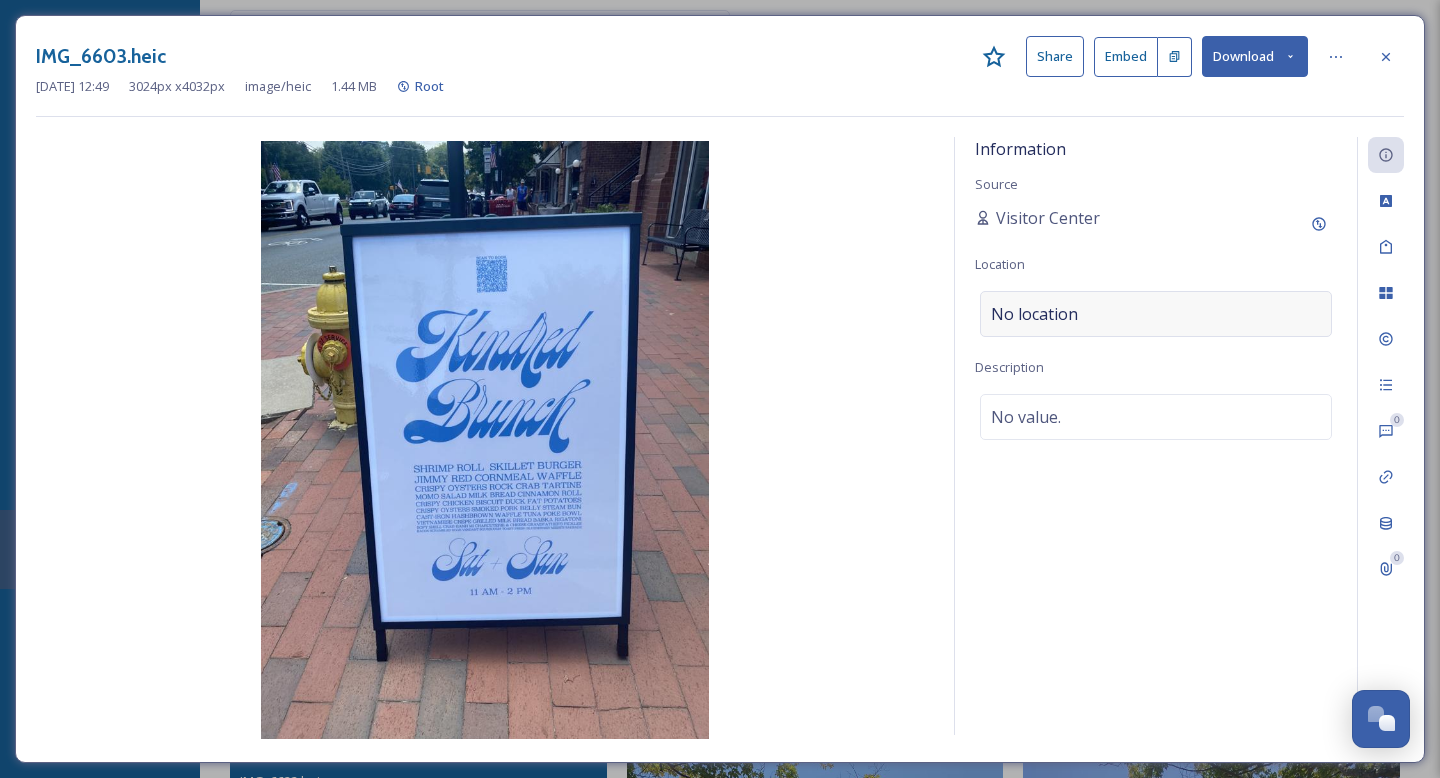 click on "No location" at bounding box center [1034, 314] 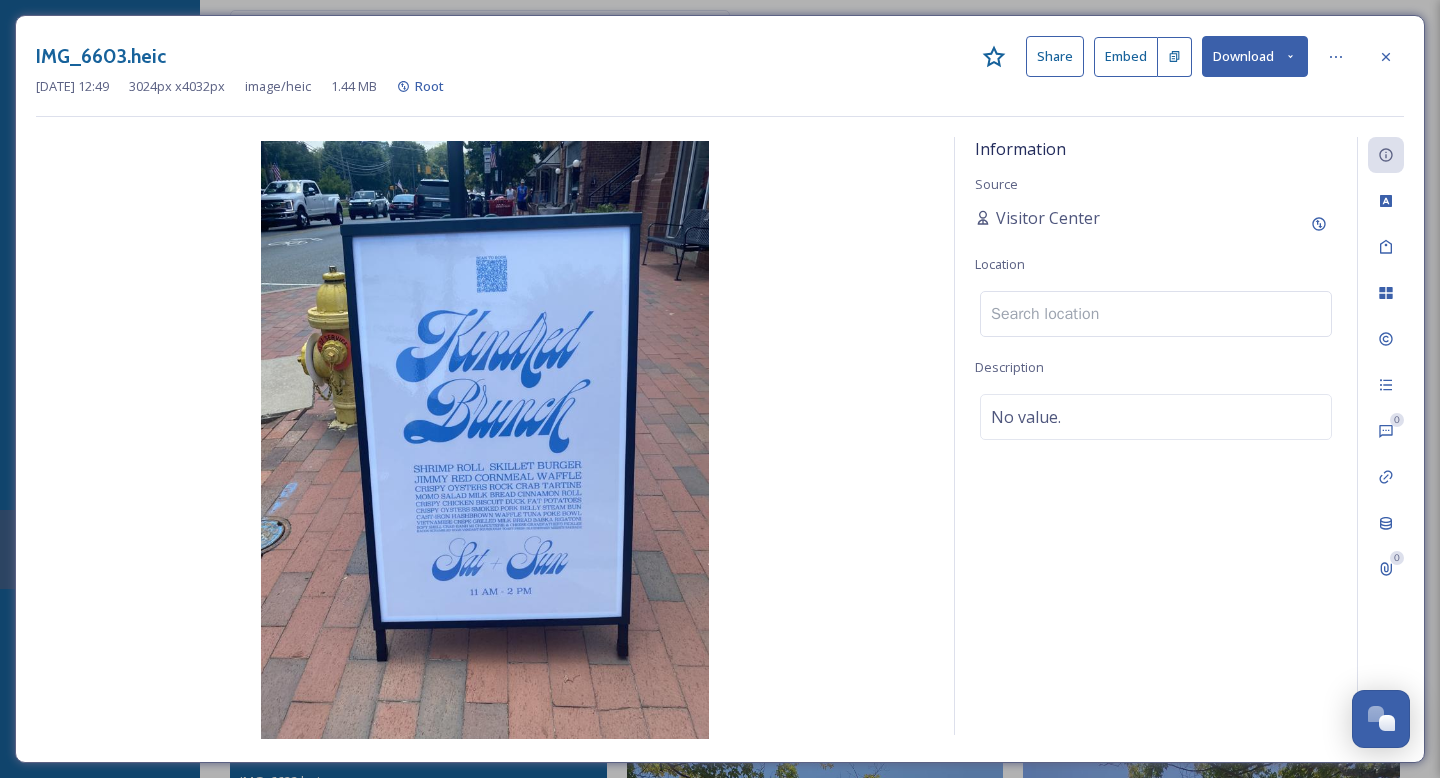 click at bounding box center (1156, 314) 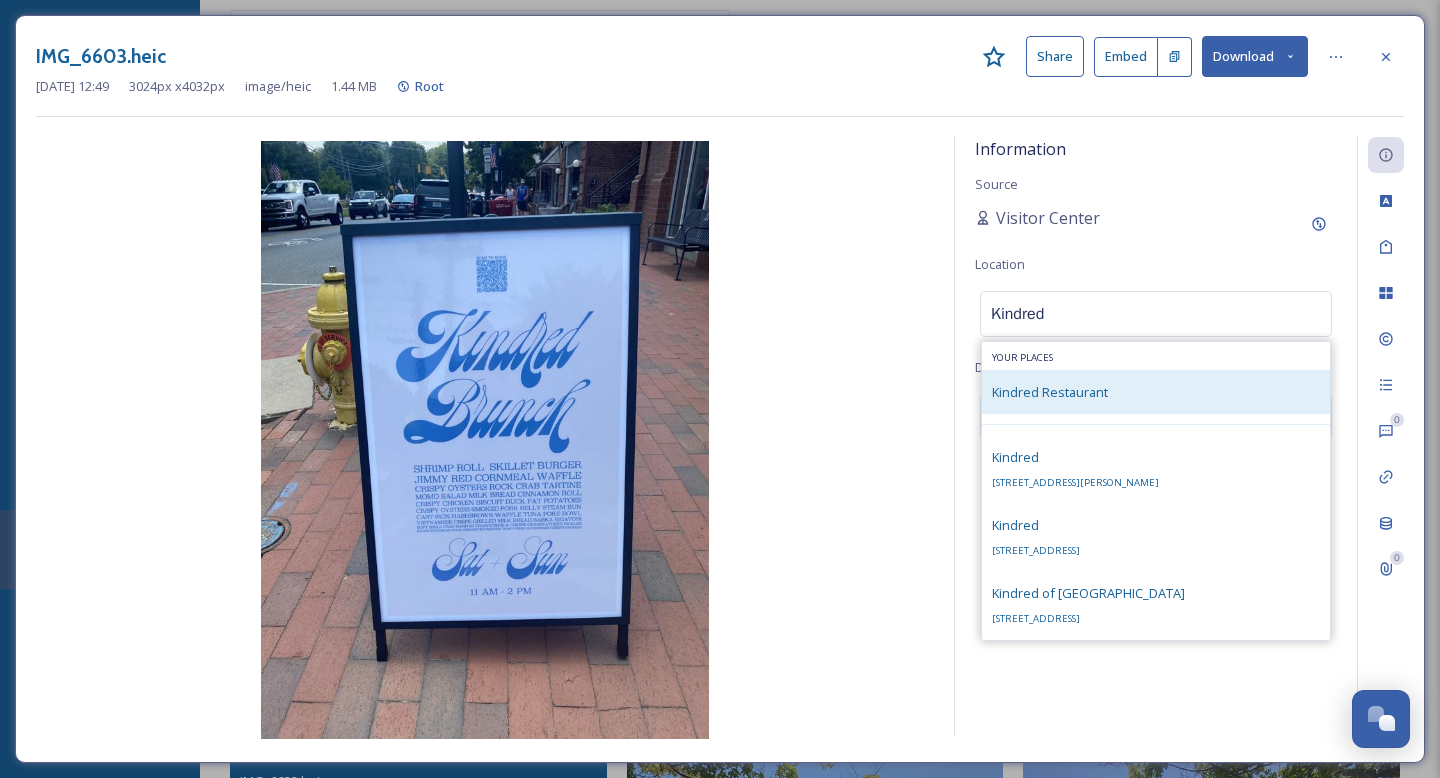 type on "Kindred" 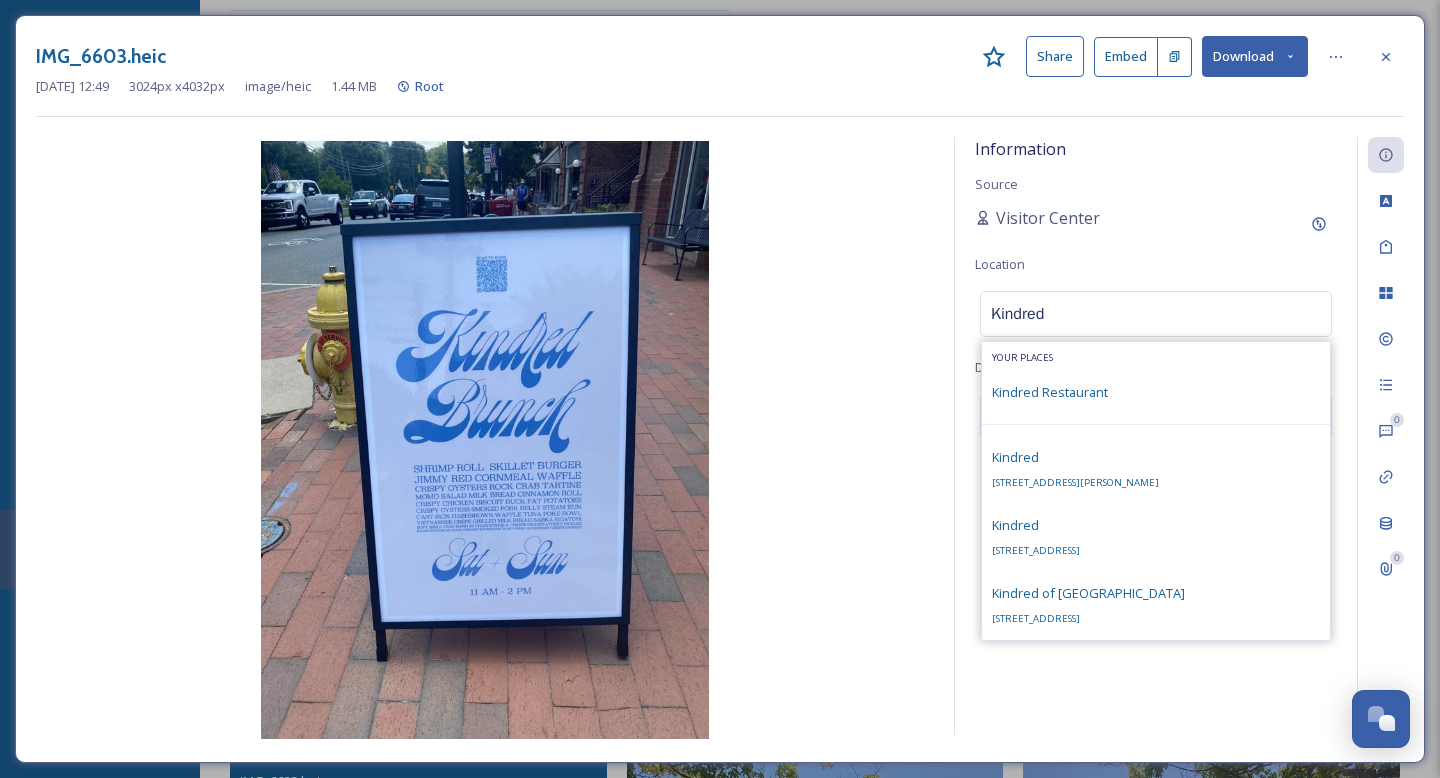 click on "Kindred Restaurant" at bounding box center (1156, 392) 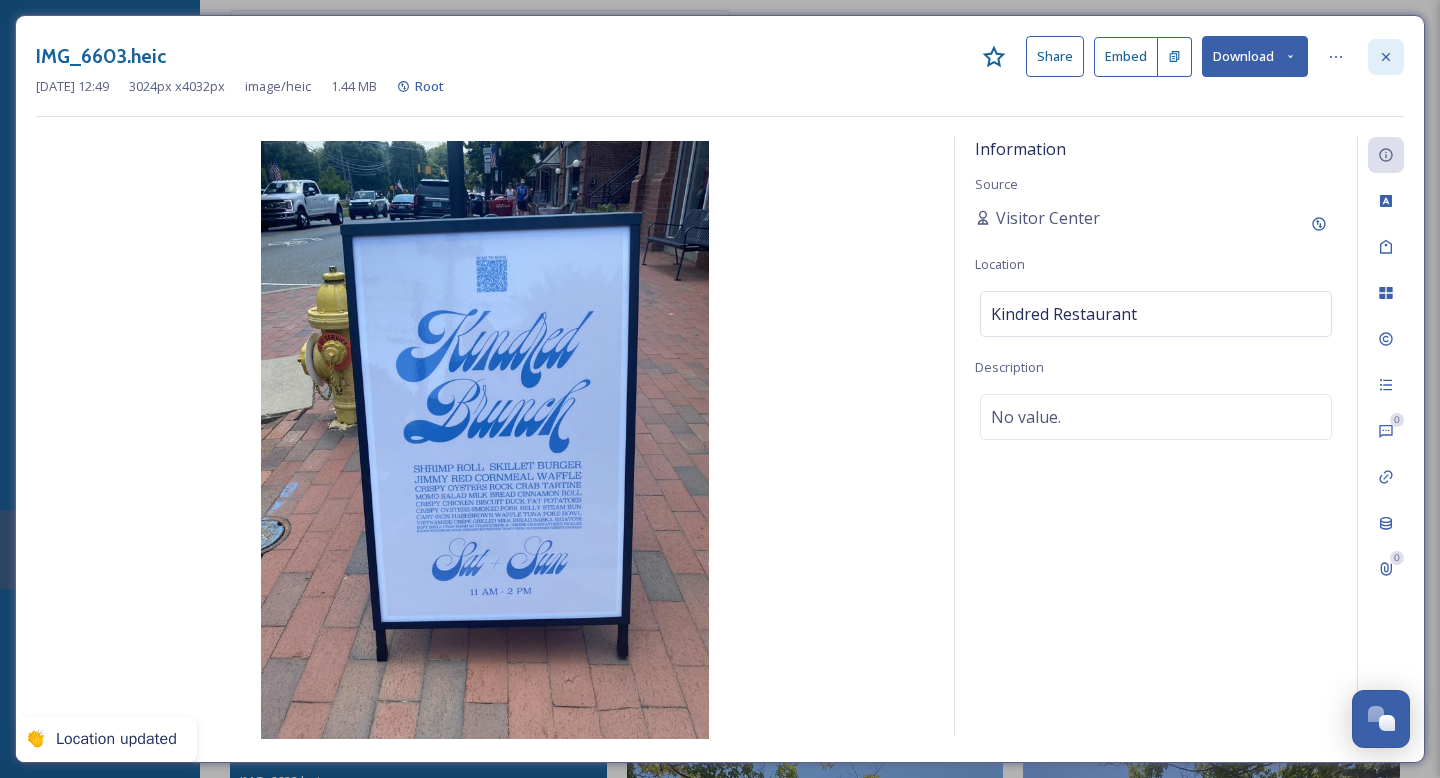 click 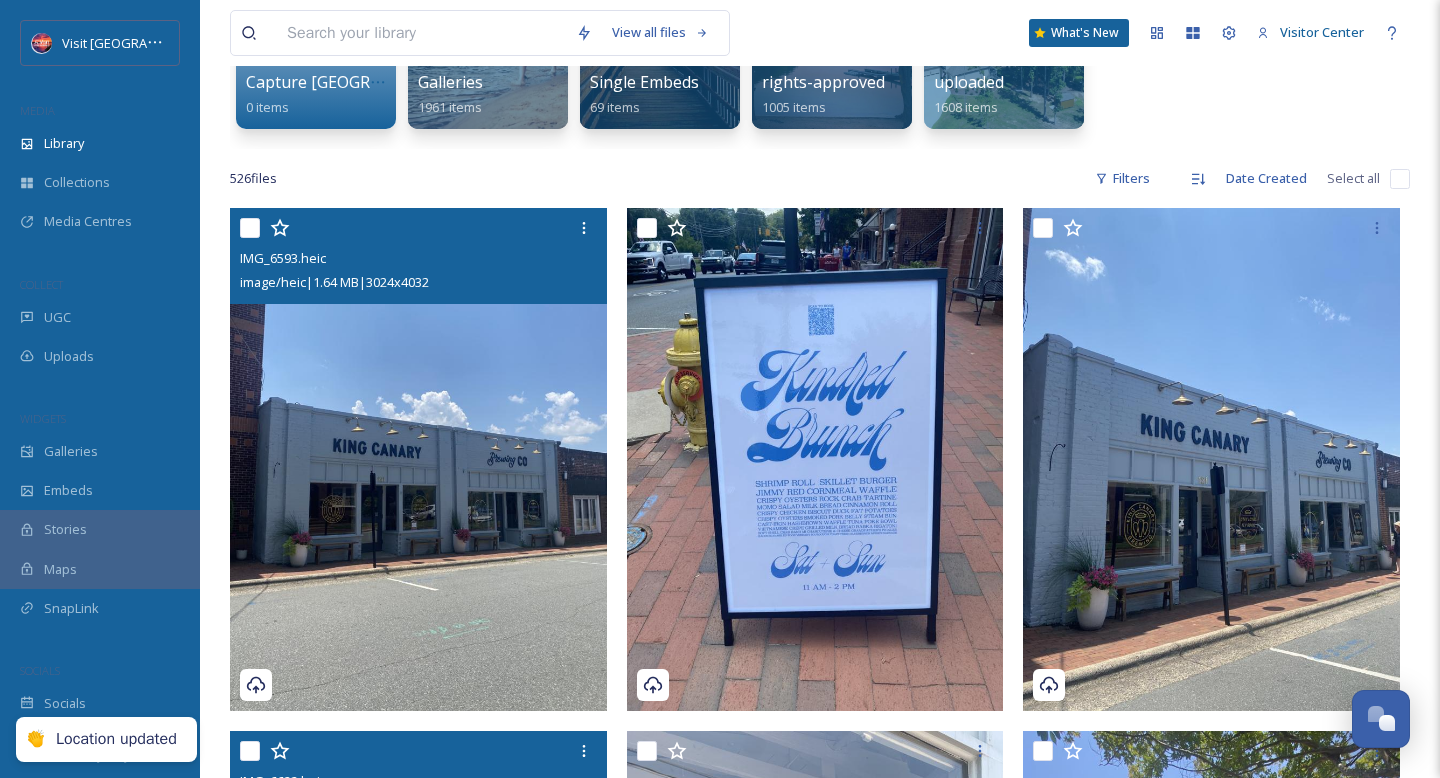 click at bounding box center (418, 459) 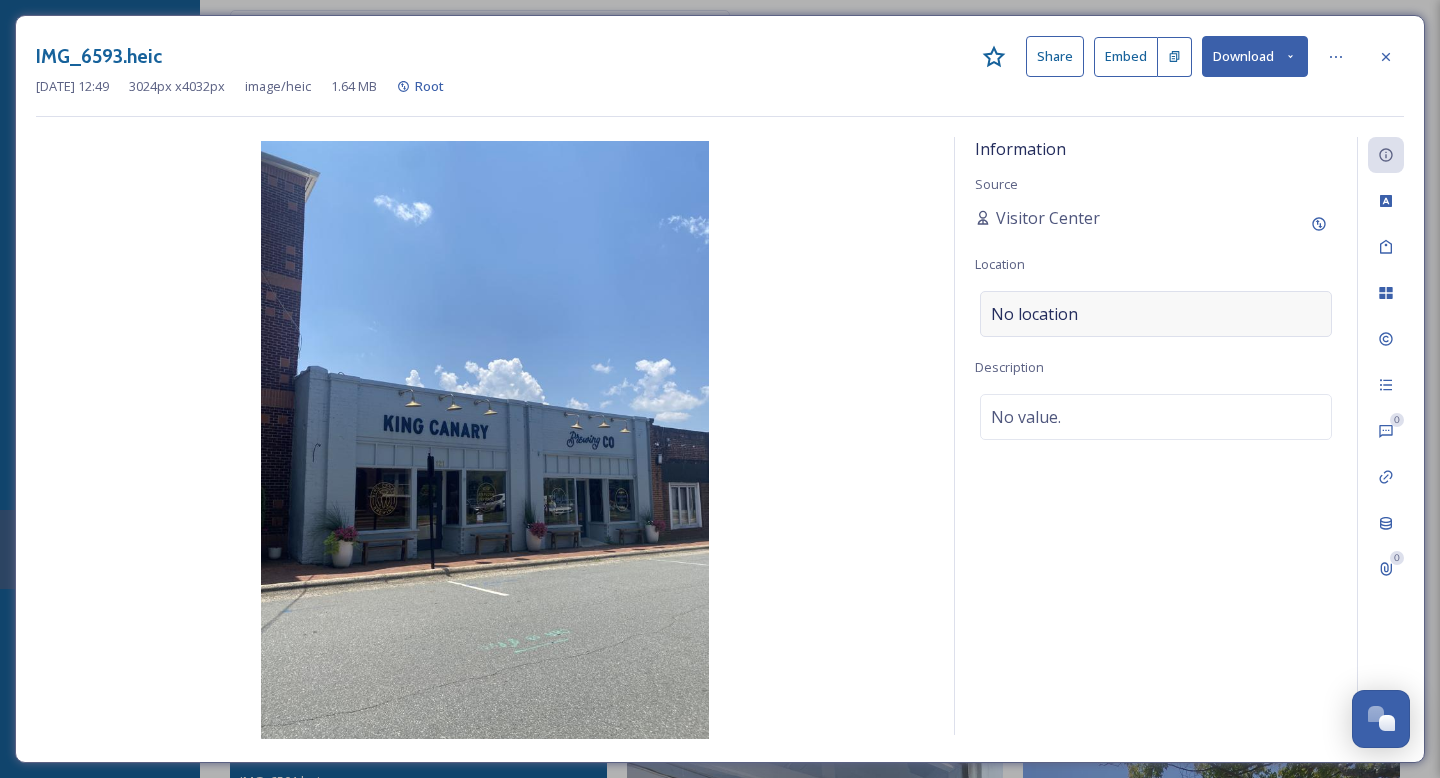 click on "No location" at bounding box center (1034, 314) 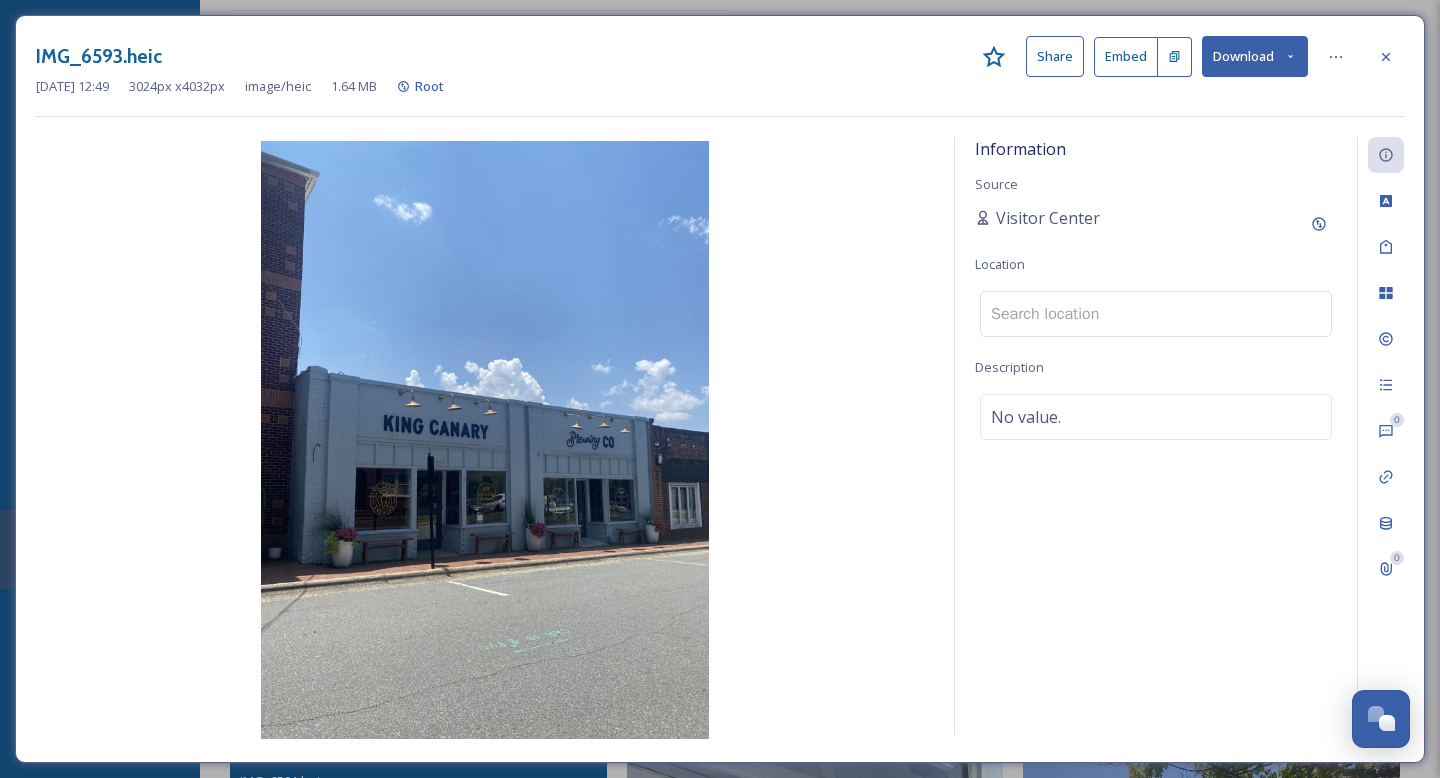 click at bounding box center (1156, 314) 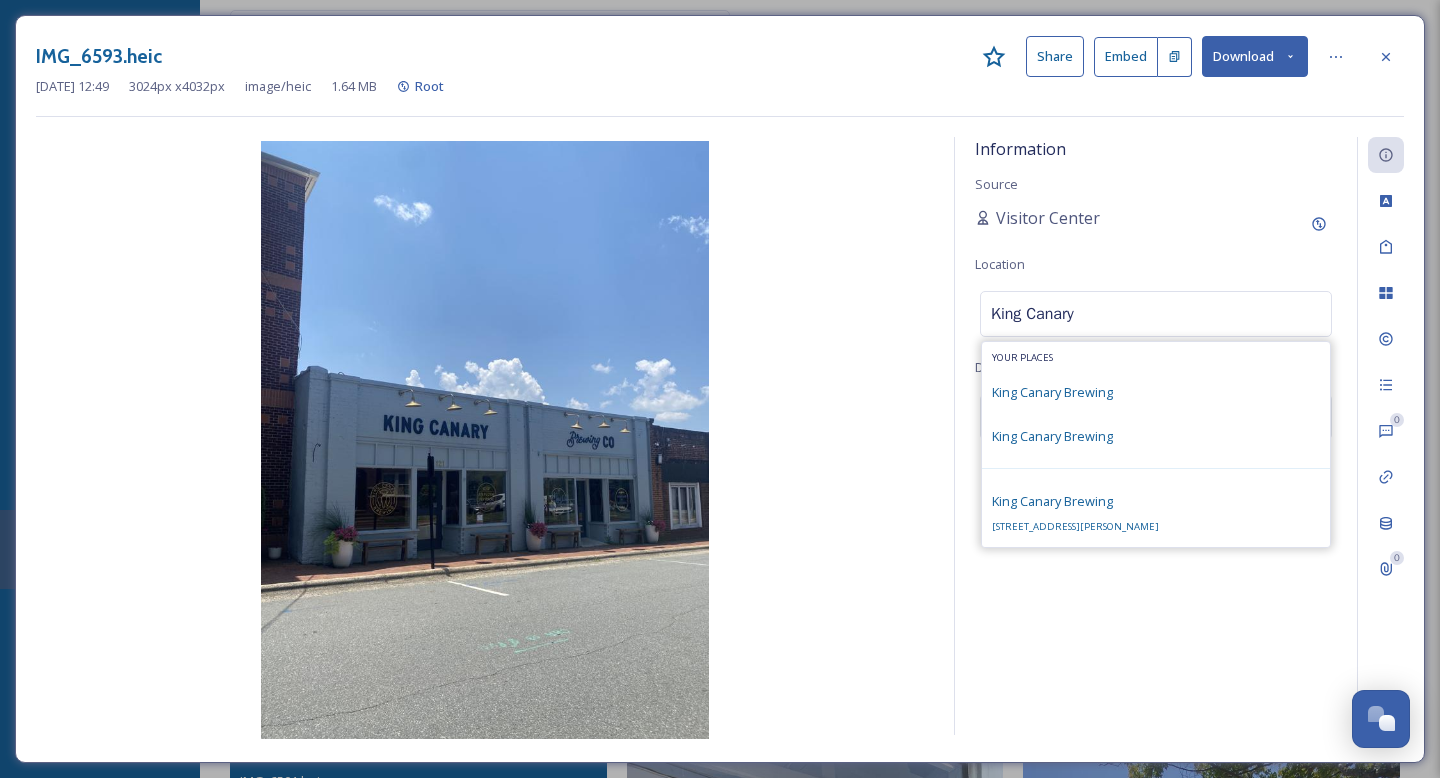 type on "King Canary" 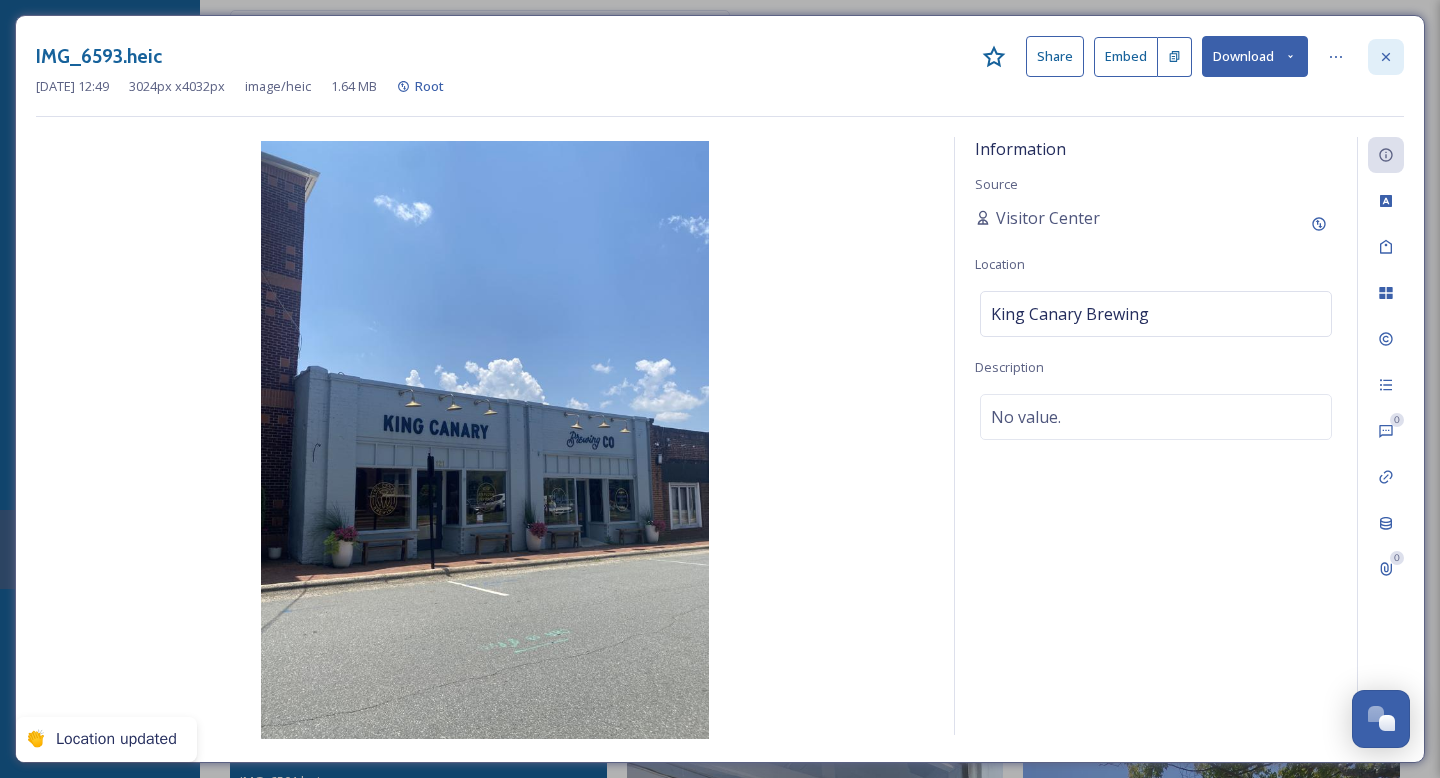 click at bounding box center [1386, 57] 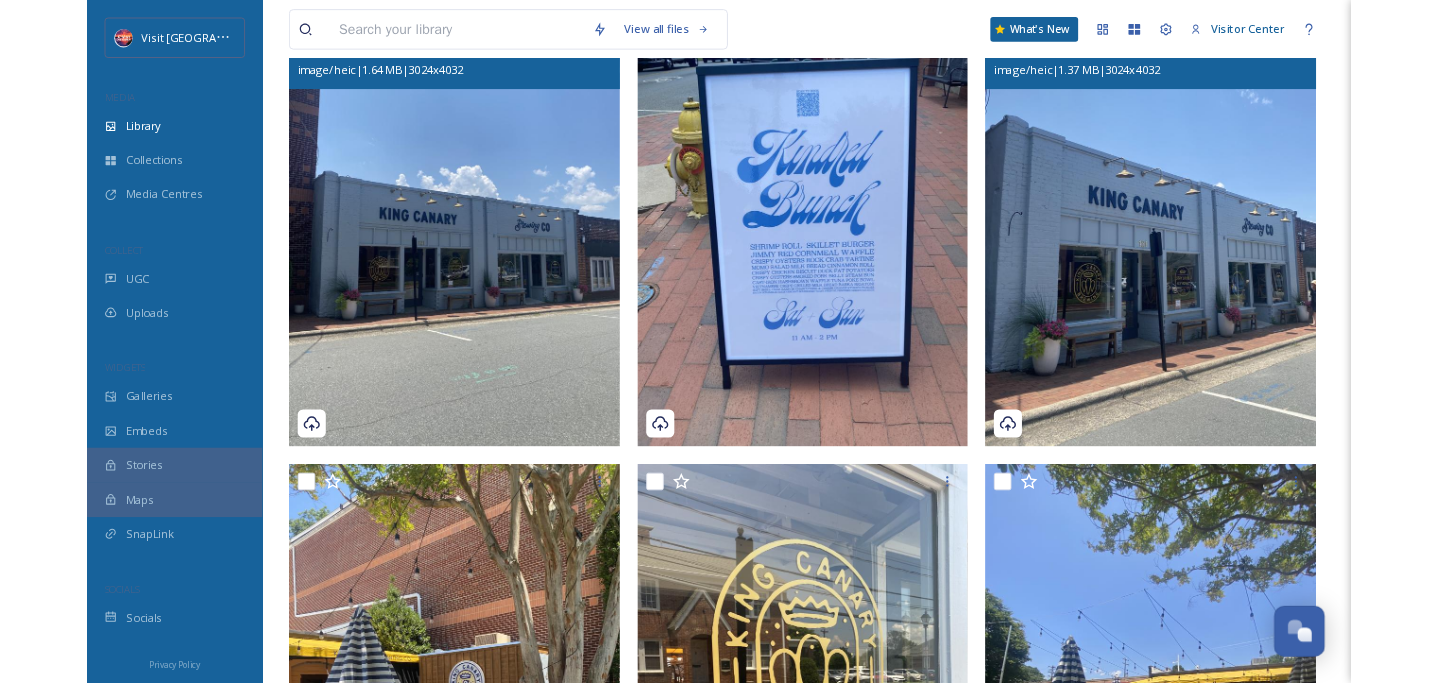 scroll, scrollTop: 0, scrollLeft: 0, axis: both 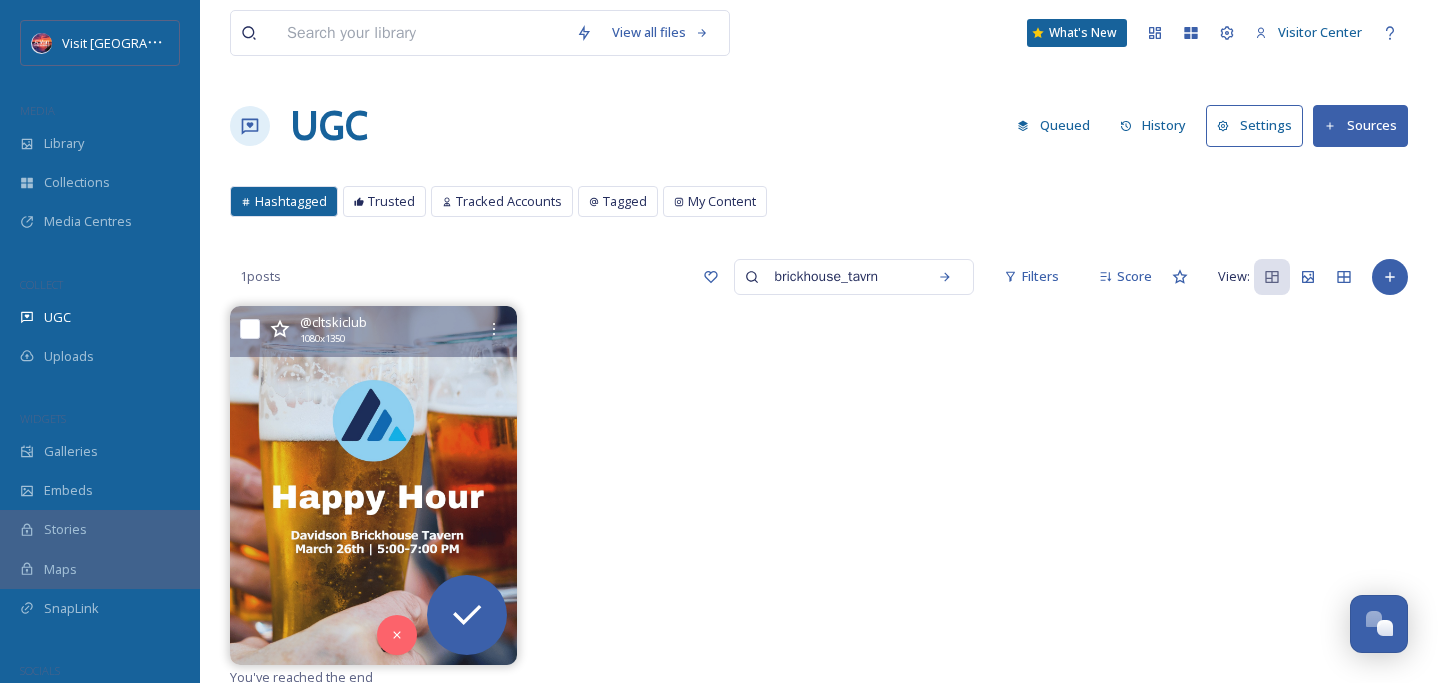 click at bounding box center [373, 485] 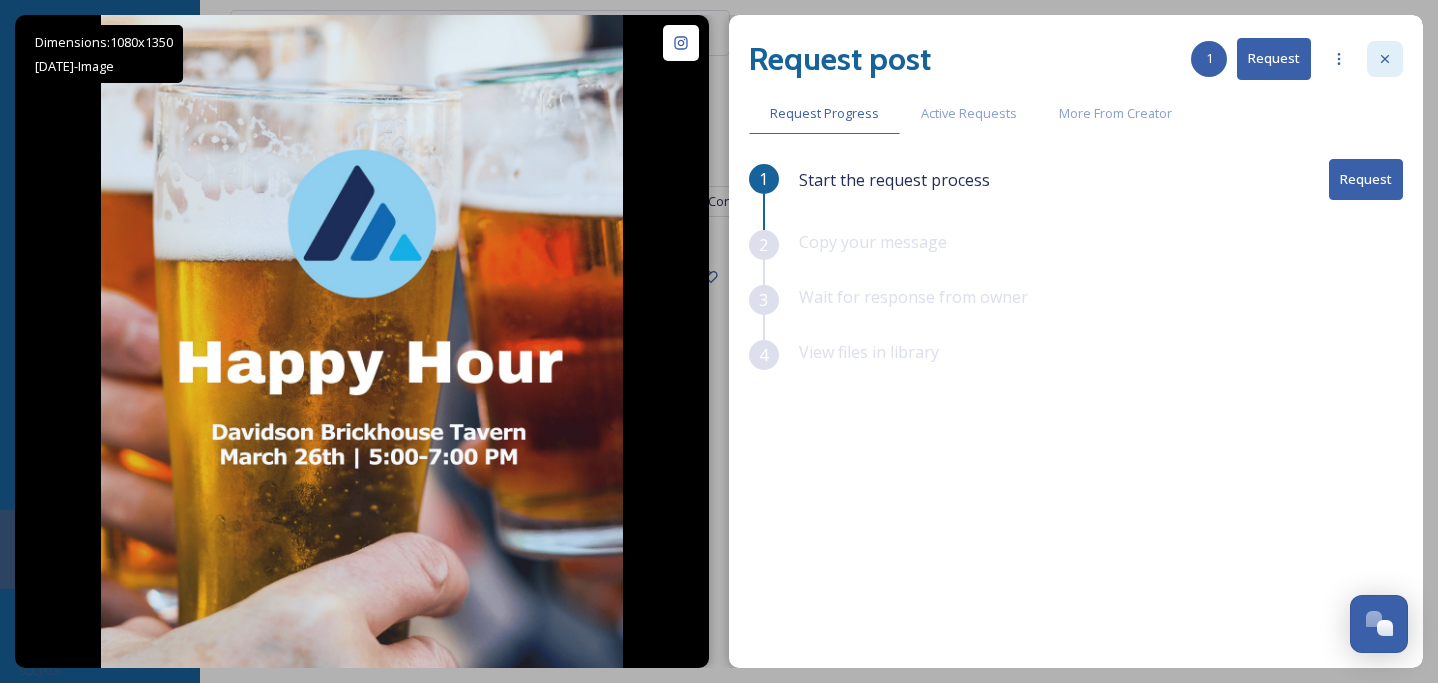 click at bounding box center (1385, 59) 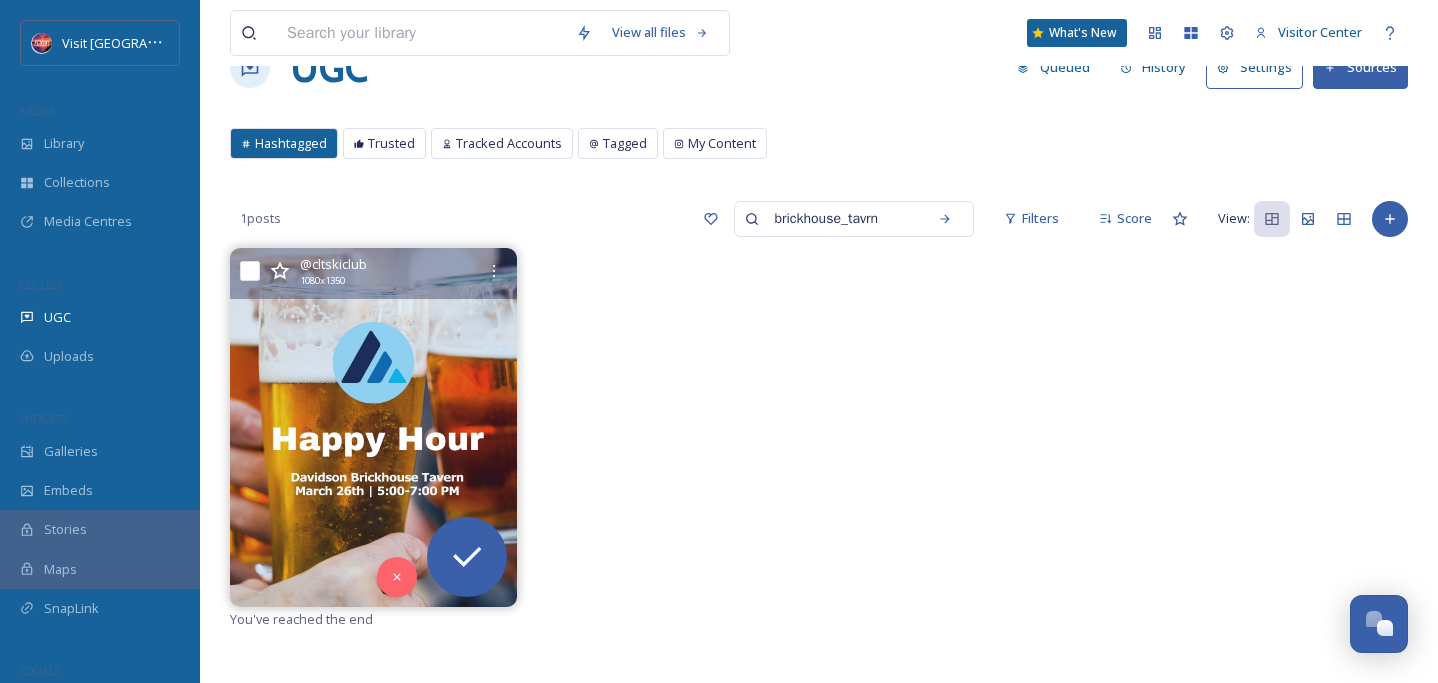 scroll, scrollTop: 0, scrollLeft: 0, axis: both 